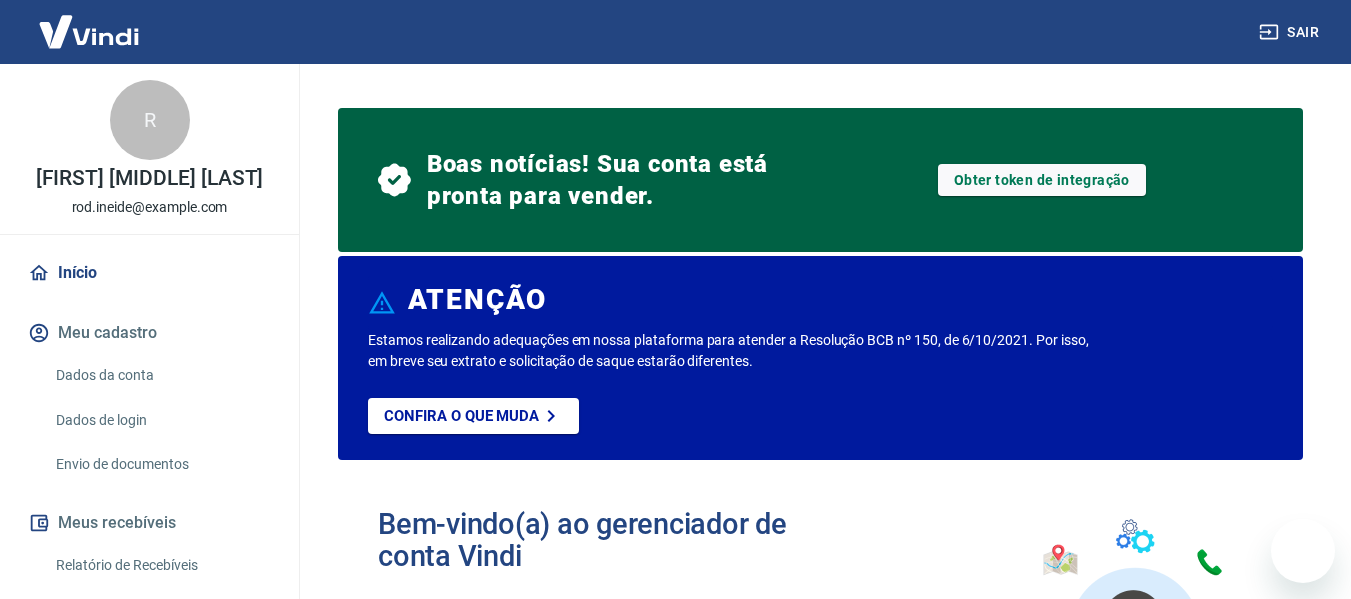 scroll, scrollTop: 1197, scrollLeft: 0, axis: vertical 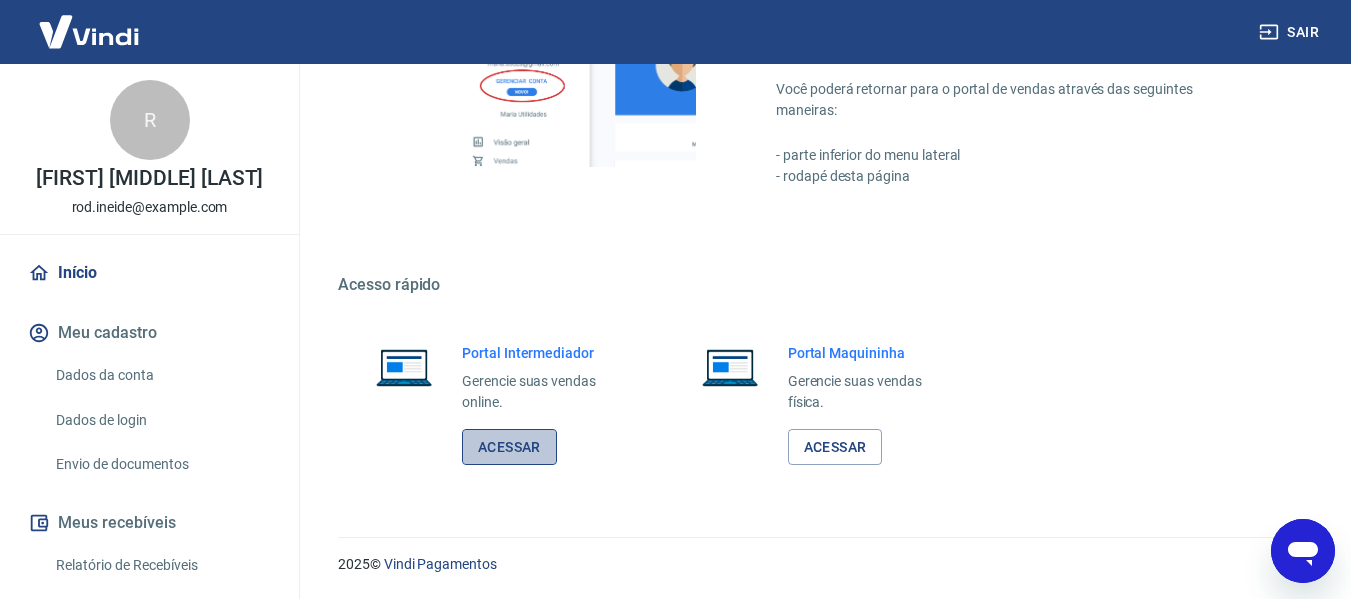 click on "Acessar" at bounding box center [509, 447] 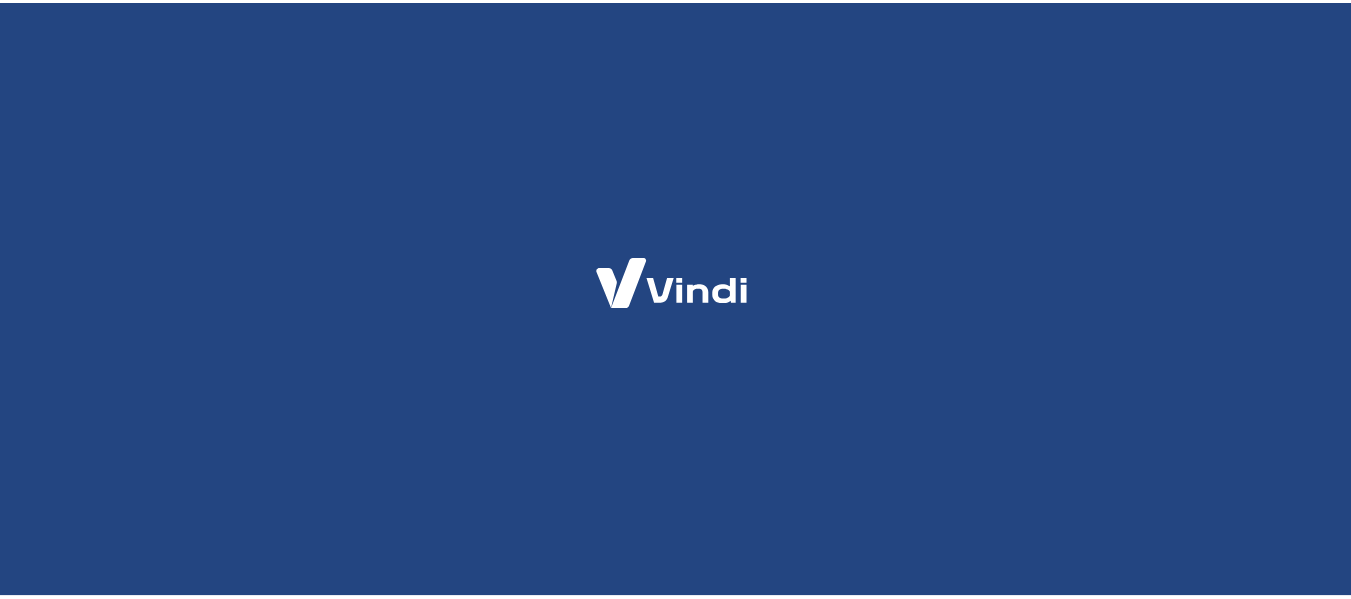 scroll, scrollTop: 0, scrollLeft: 0, axis: both 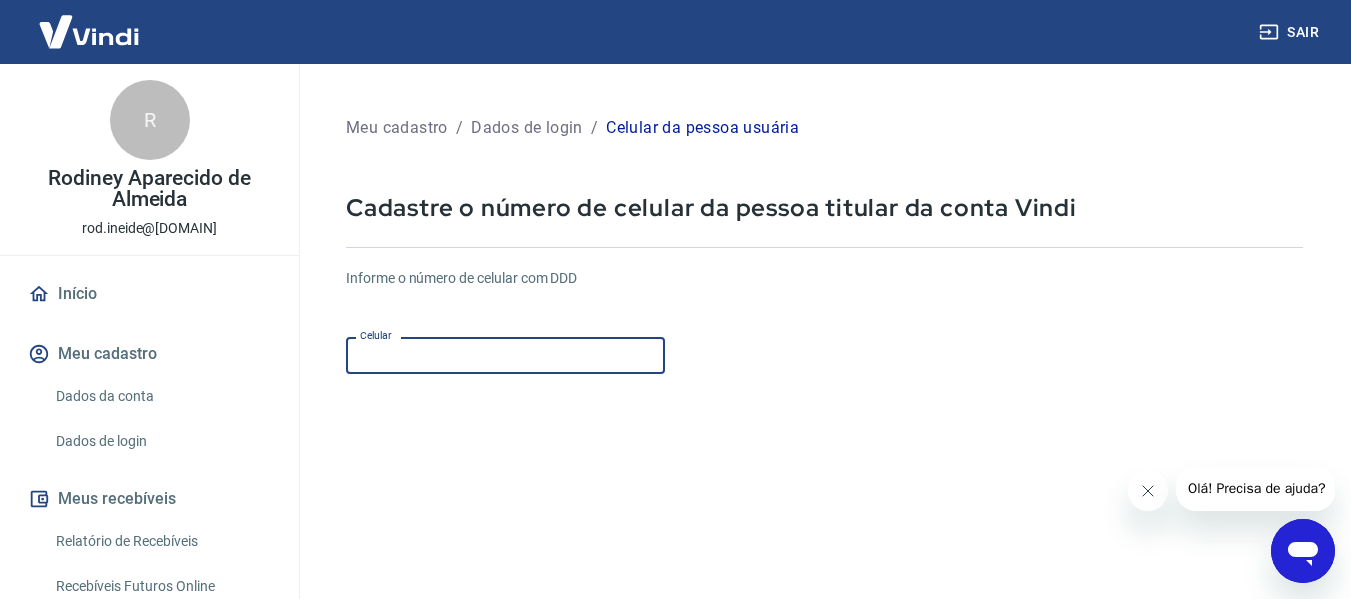 click on "Celular" at bounding box center (505, 355) 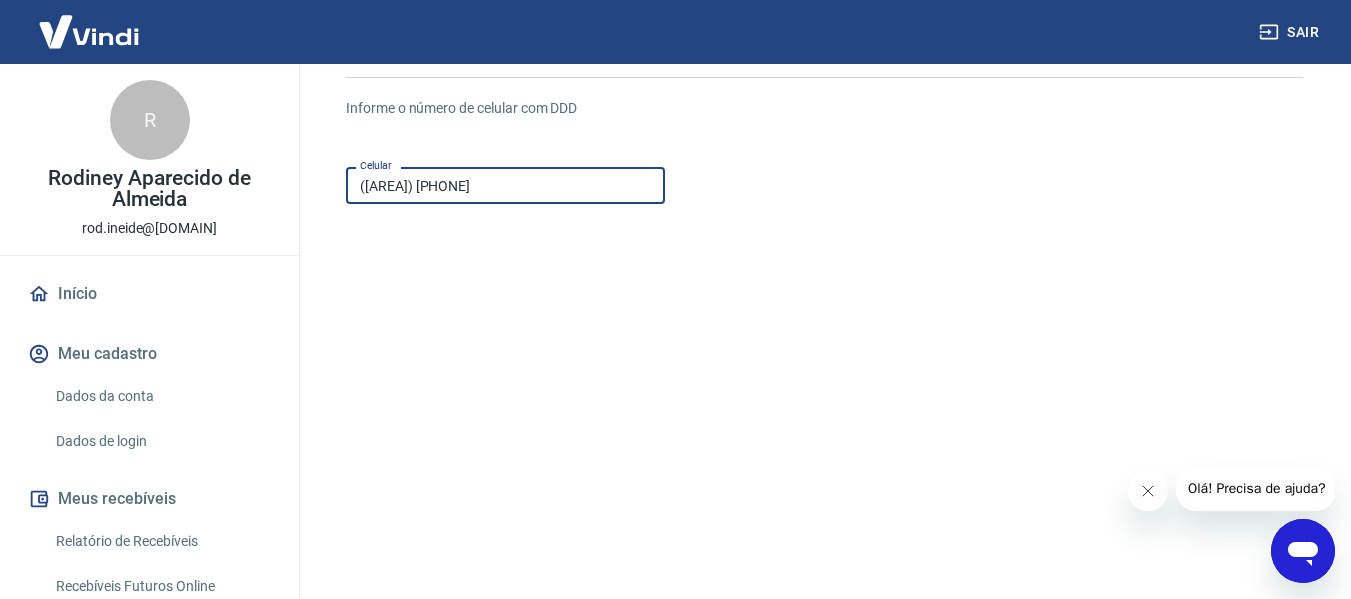 scroll, scrollTop: 300, scrollLeft: 0, axis: vertical 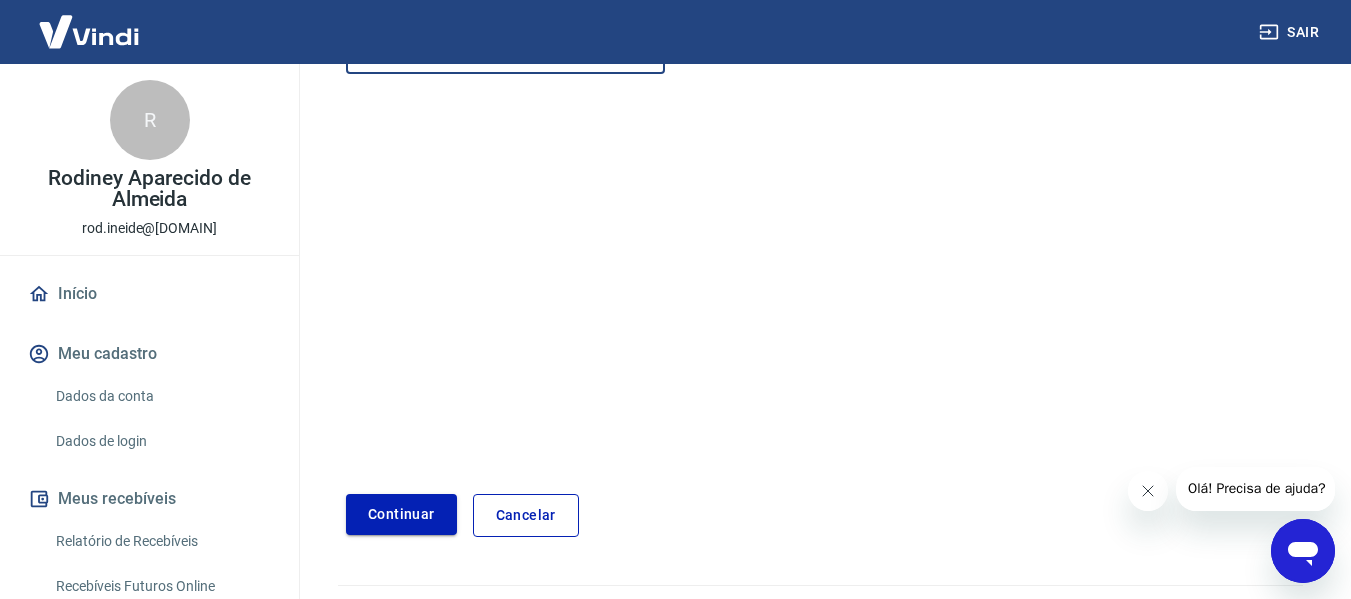 type on "([AREA]) [PHONE]" 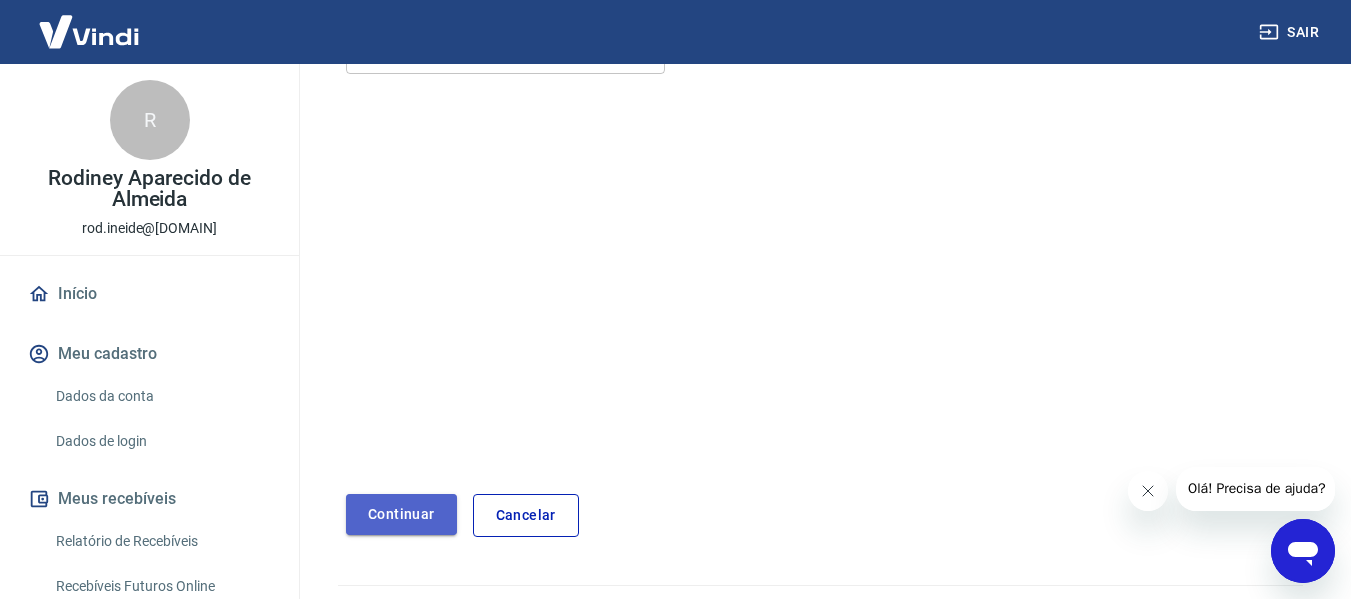 click on "Continuar" at bounding box center [401, 514] 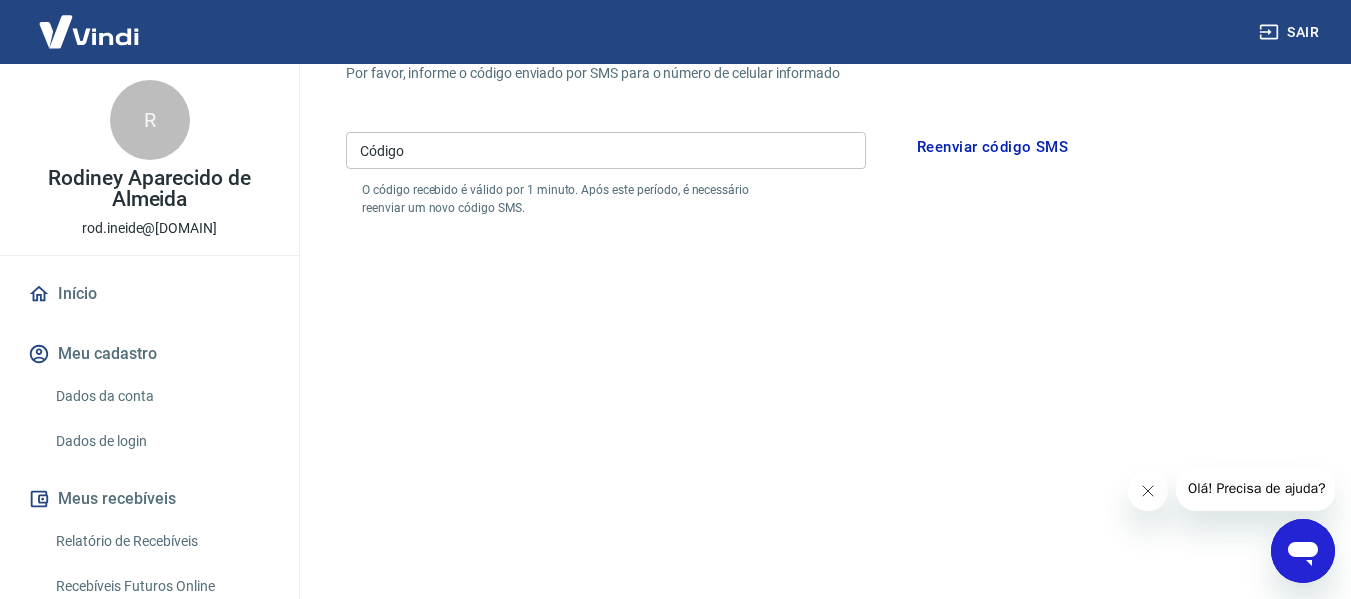 scroll, scrollTop: 100, scrollLeft: 0, axis: vertical 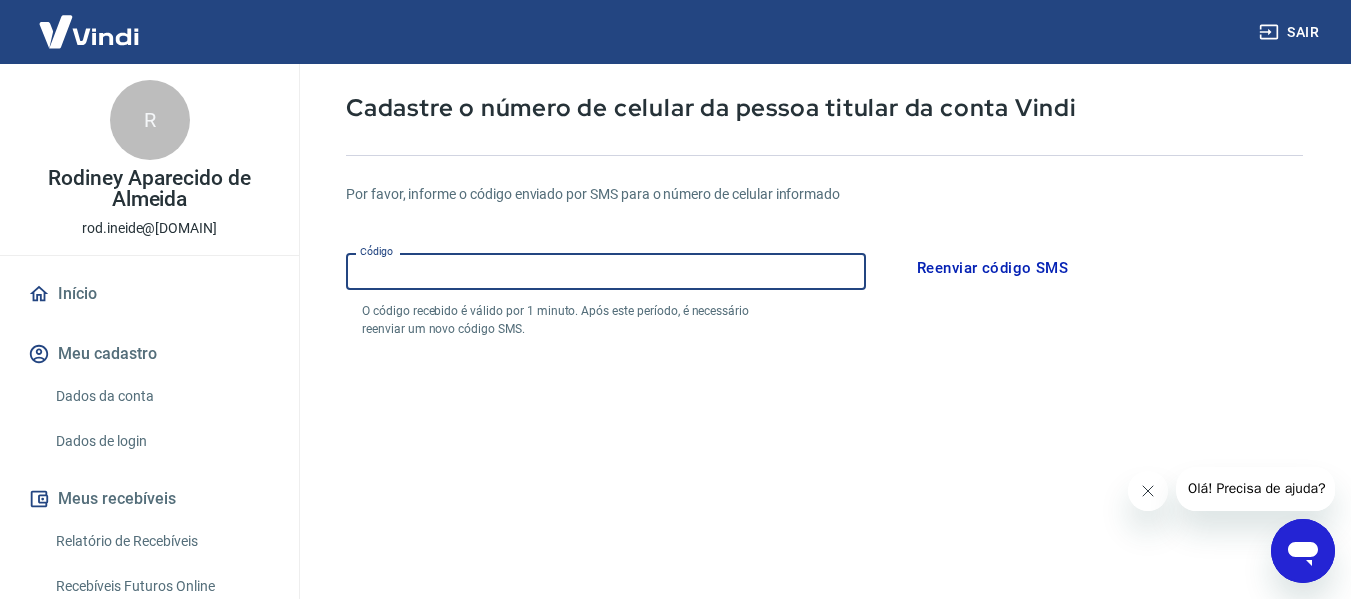 click on "Código" at bounding box center [606, 271] 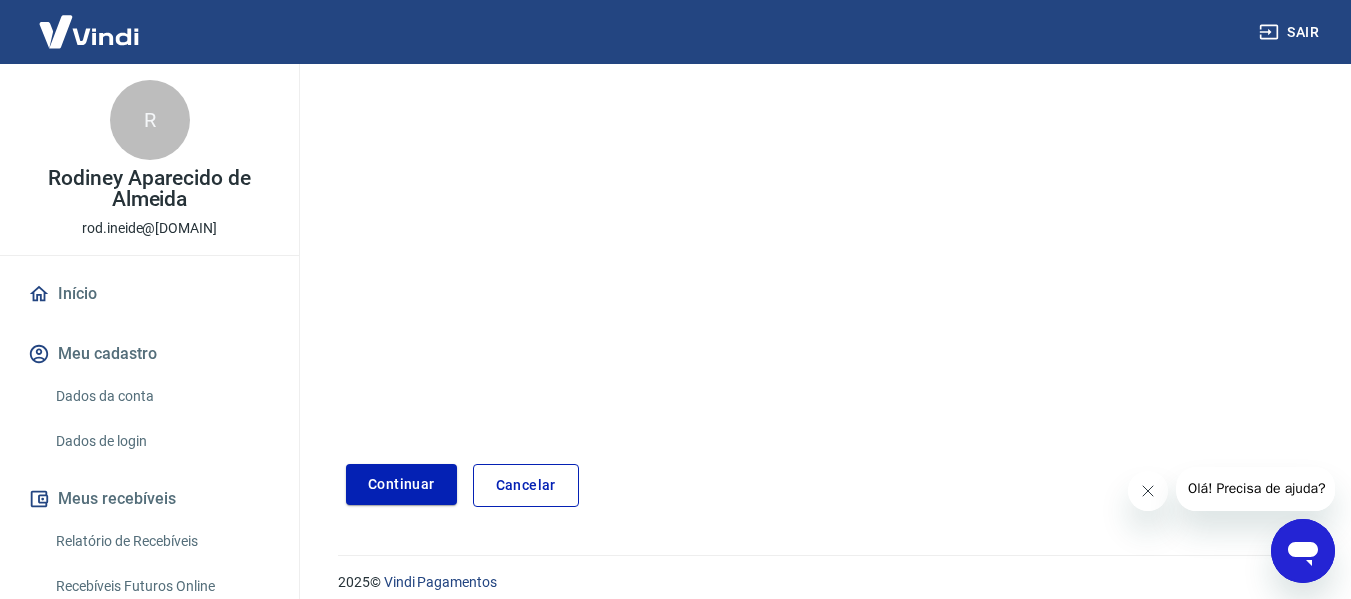scroll, scrollTop: 424, scrollLeft: 0, axis: vertical 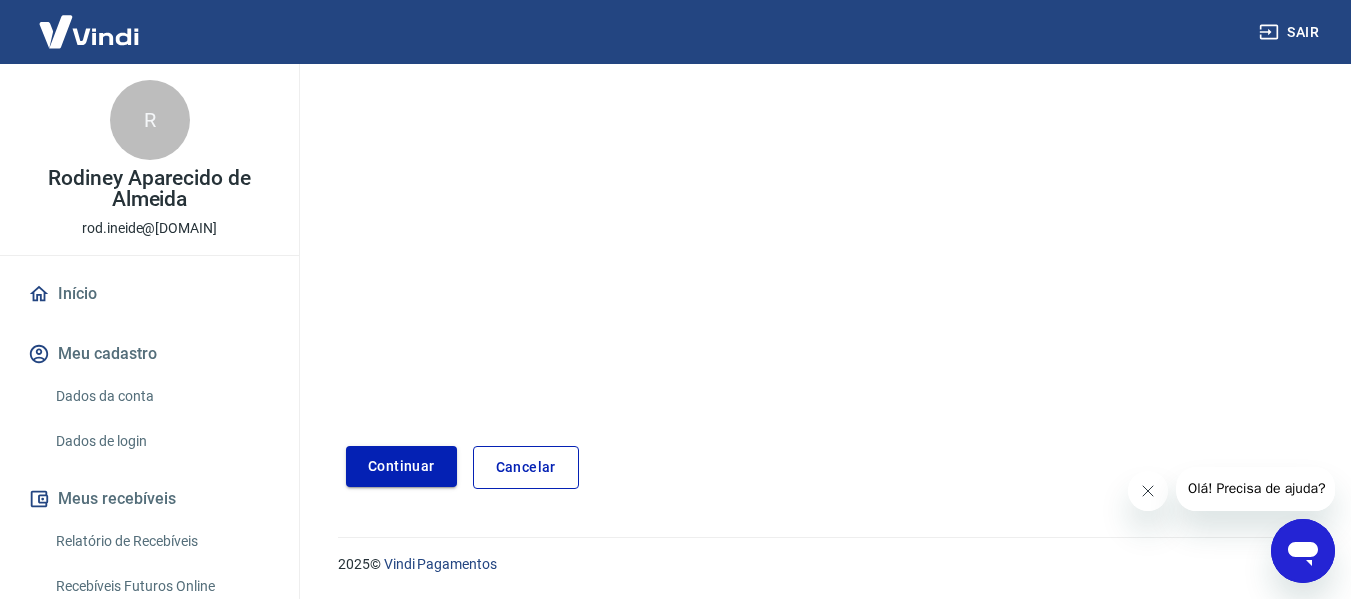 type on "[NUMBER]" 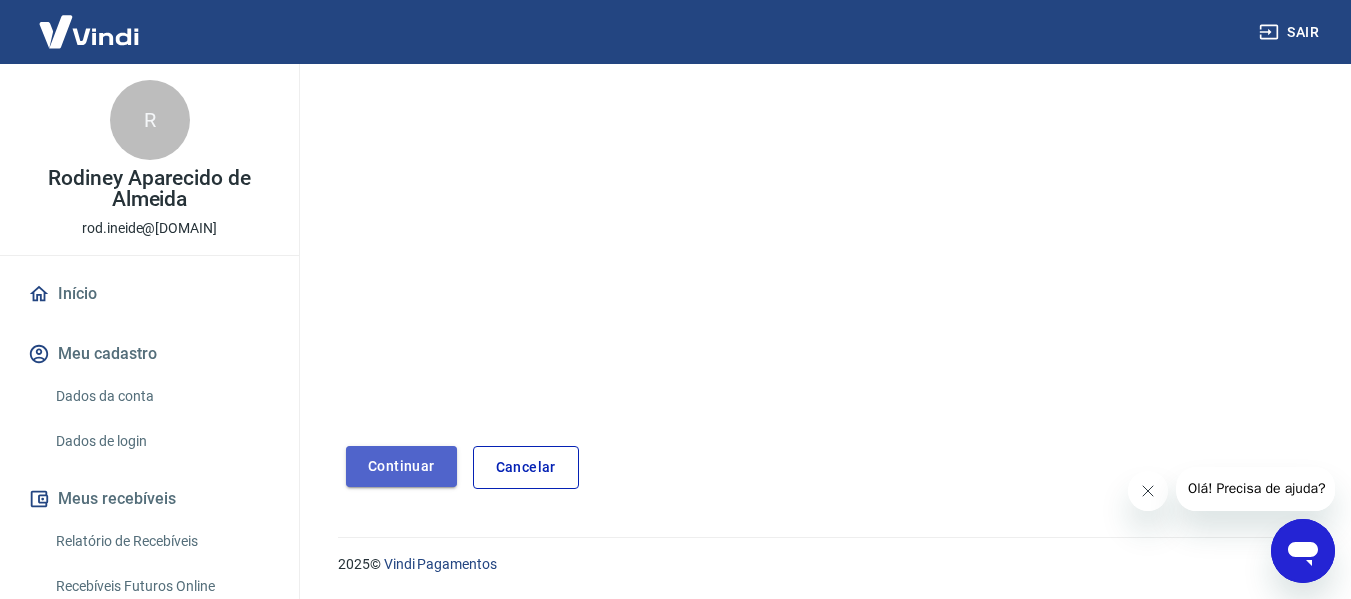 click on "Continuar" at bounding box center [401, 466] 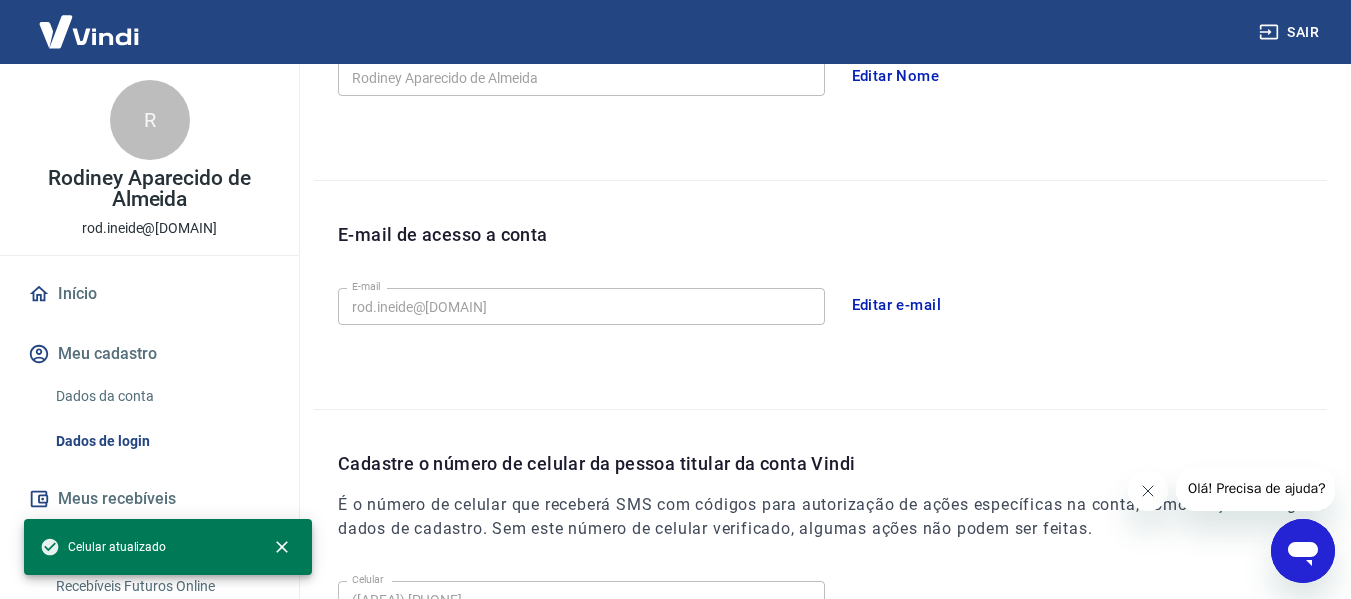 scroll, scrollTop: 682, scrollLeft: 0, axis: vertical 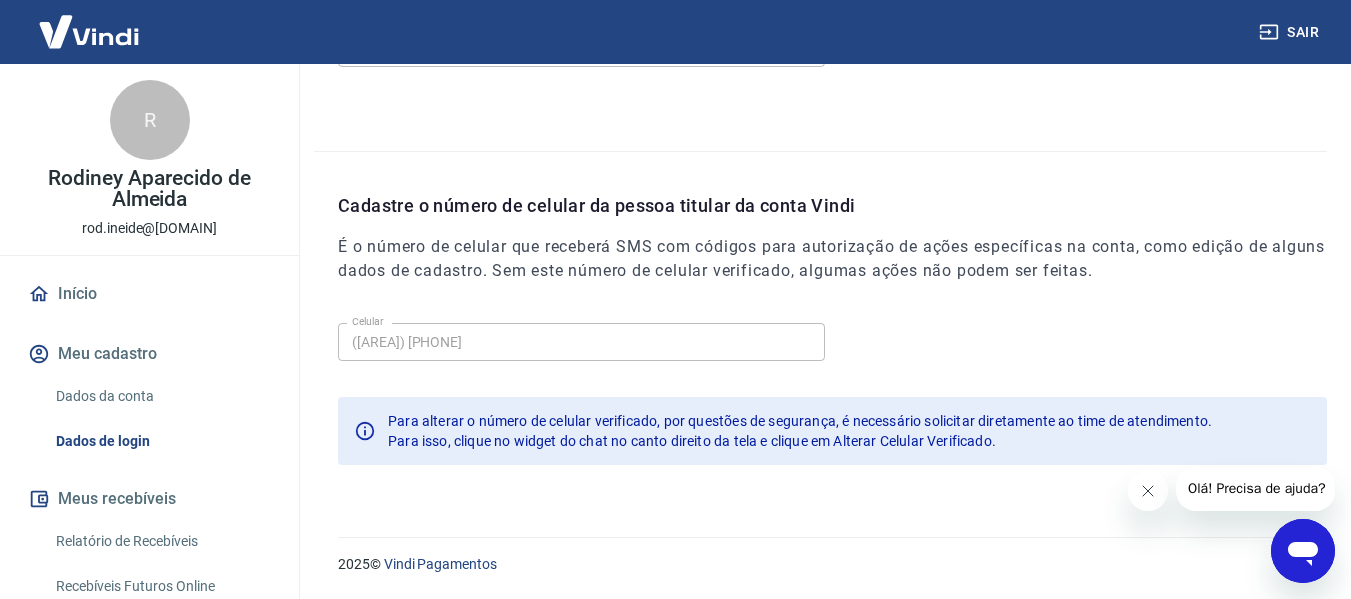 click on "Olá! Precisa de ajuda?" at bounding box center [1256, 488] 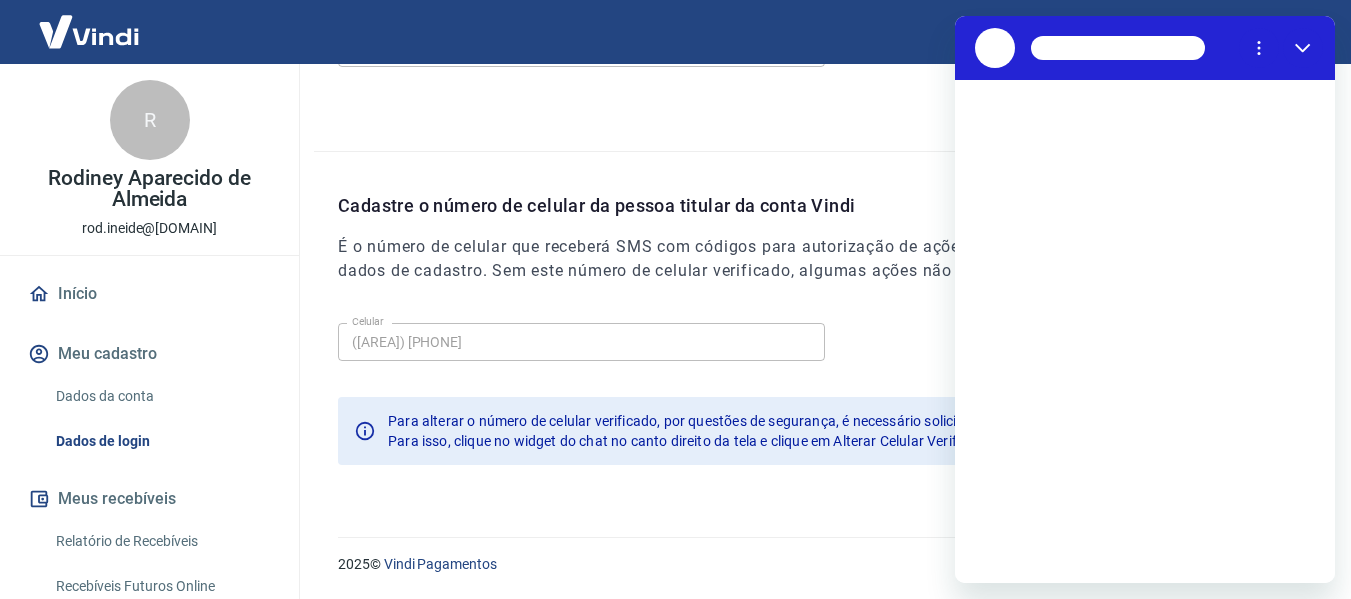 scroll, scrollTop: 0, scrollLeft: 0, axis: both 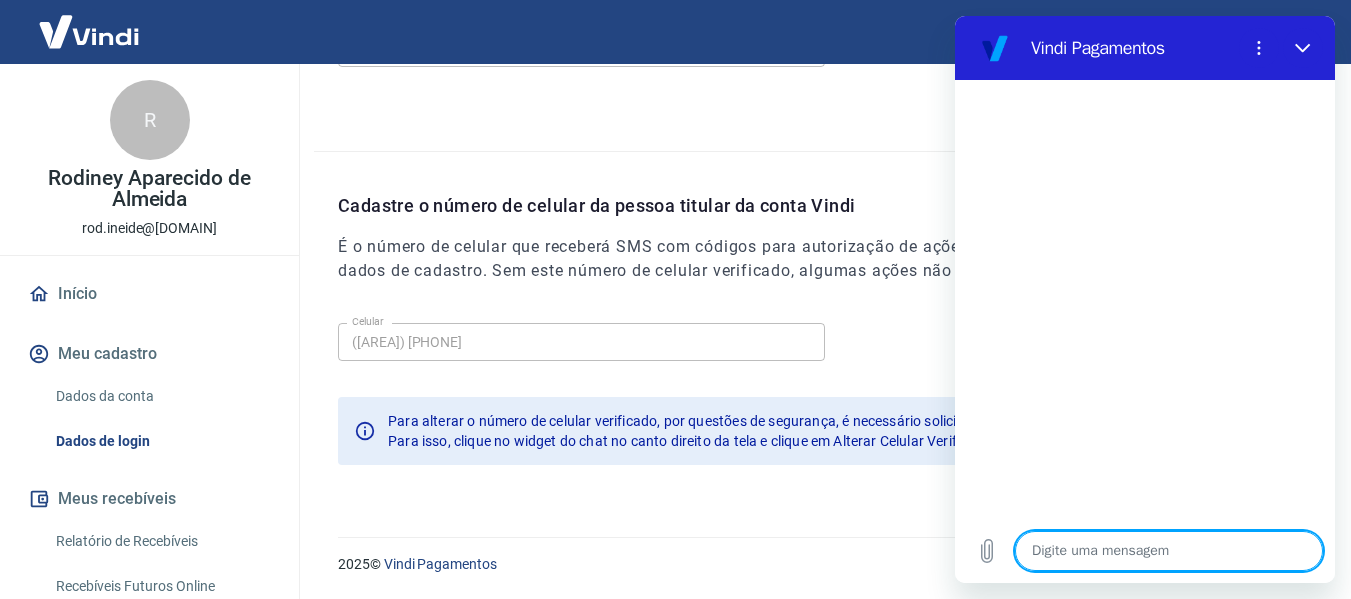 click at bounding box center [1169, 551] 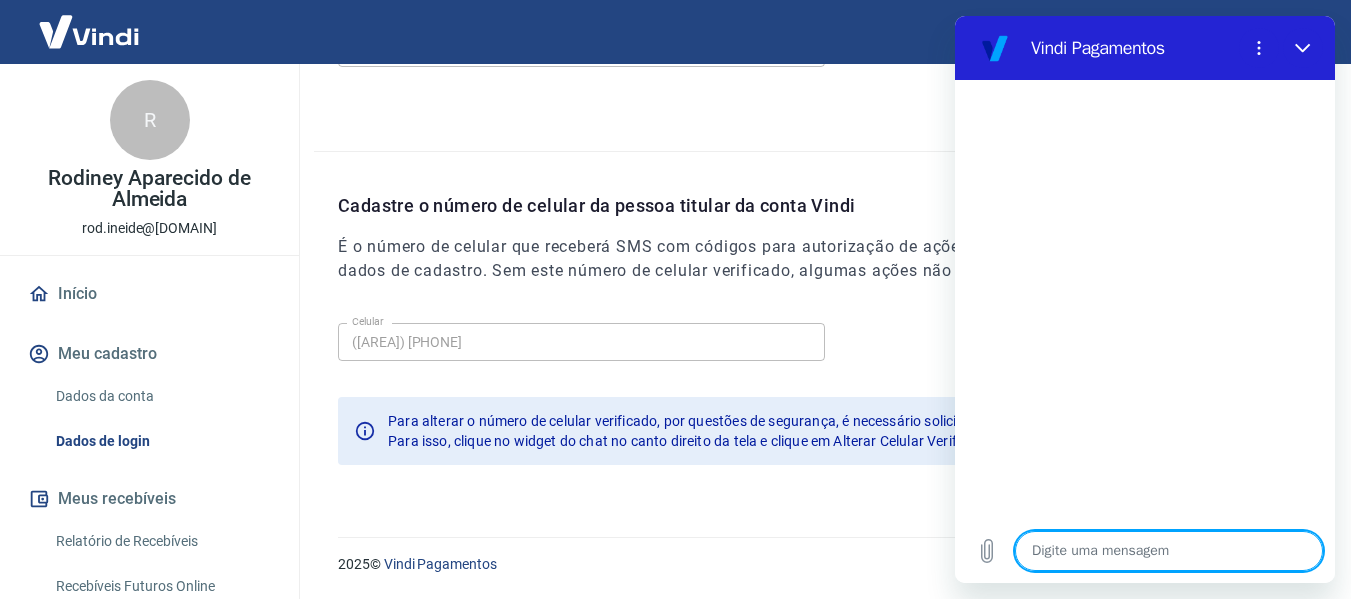 type on "b" 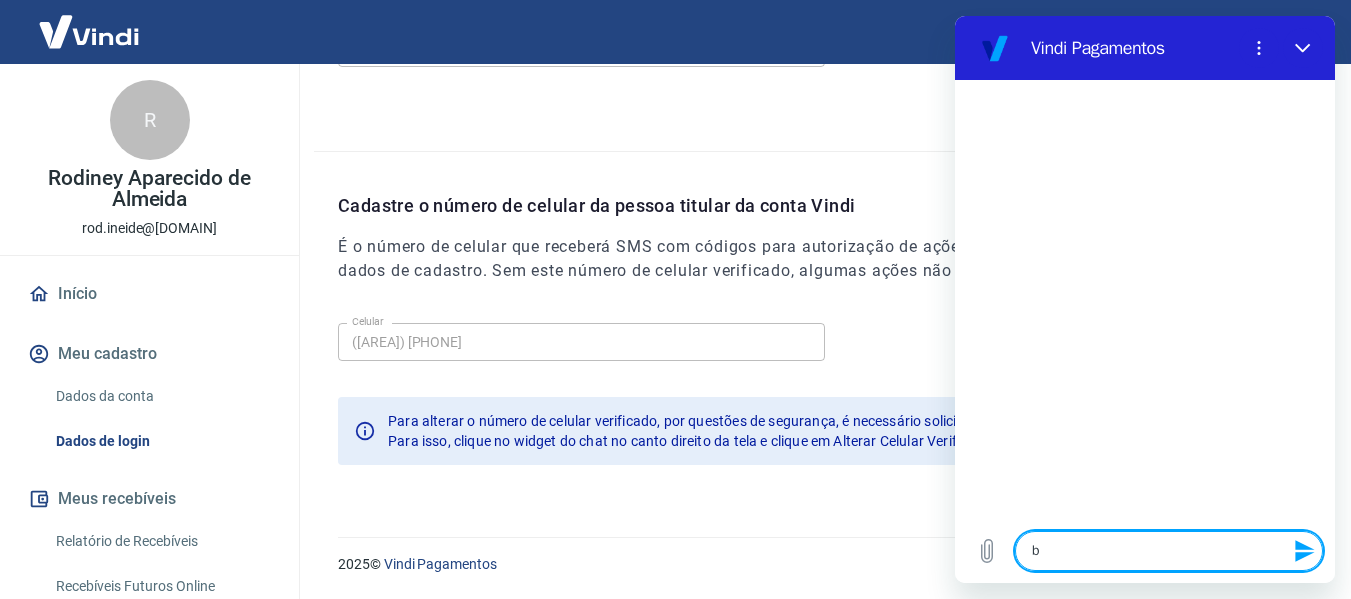 type on "bo" 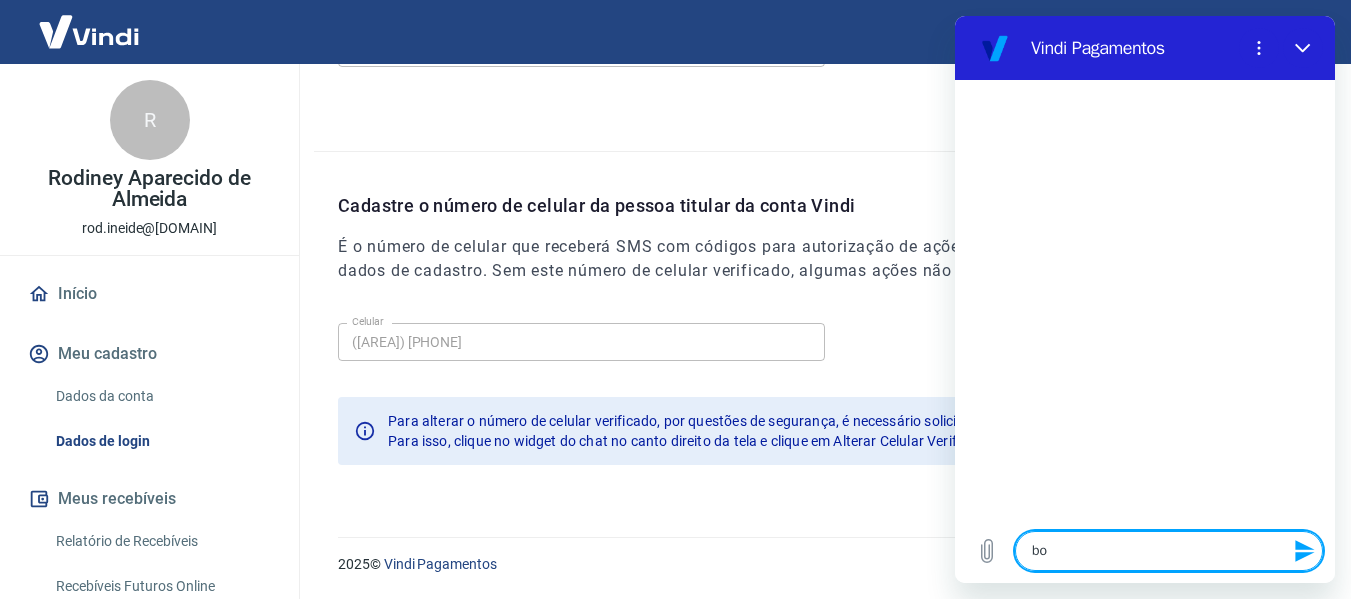 type on "bom" 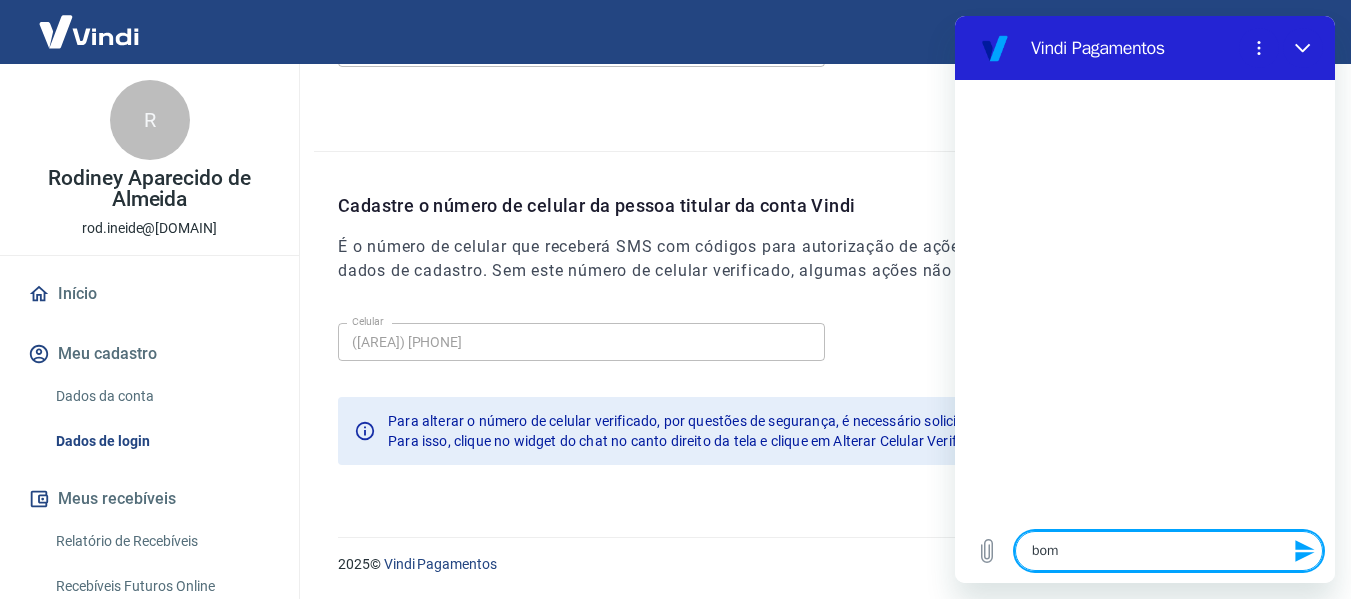 type on "bomd" 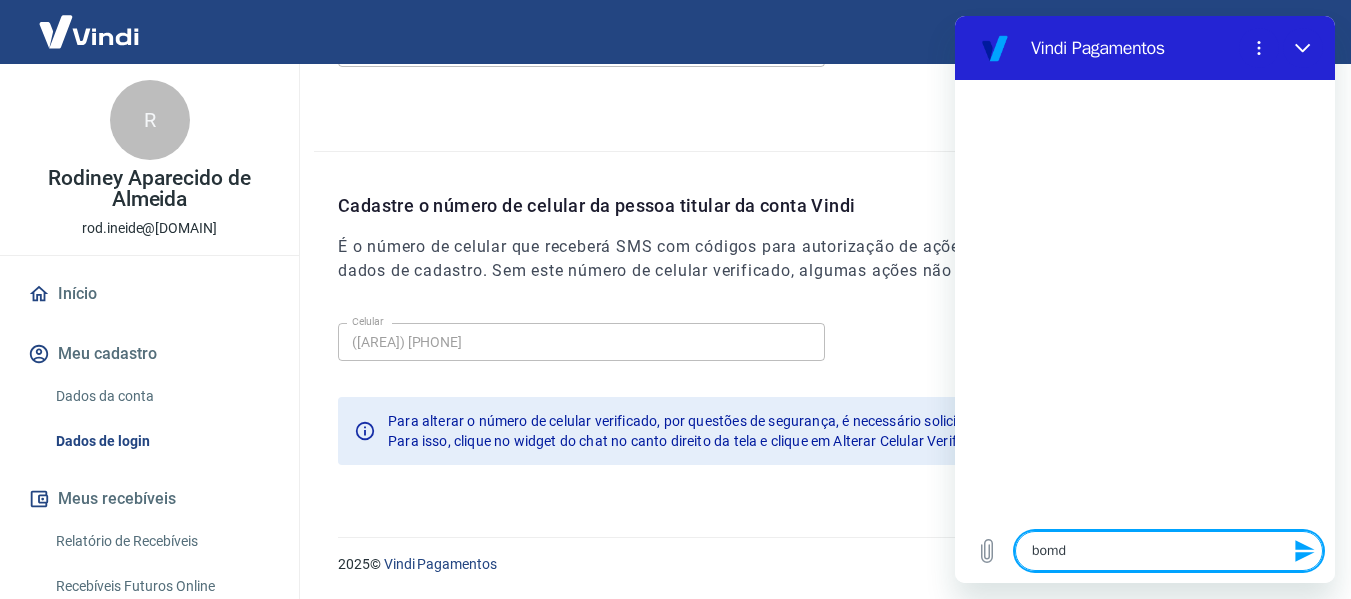 type on "bomdi" 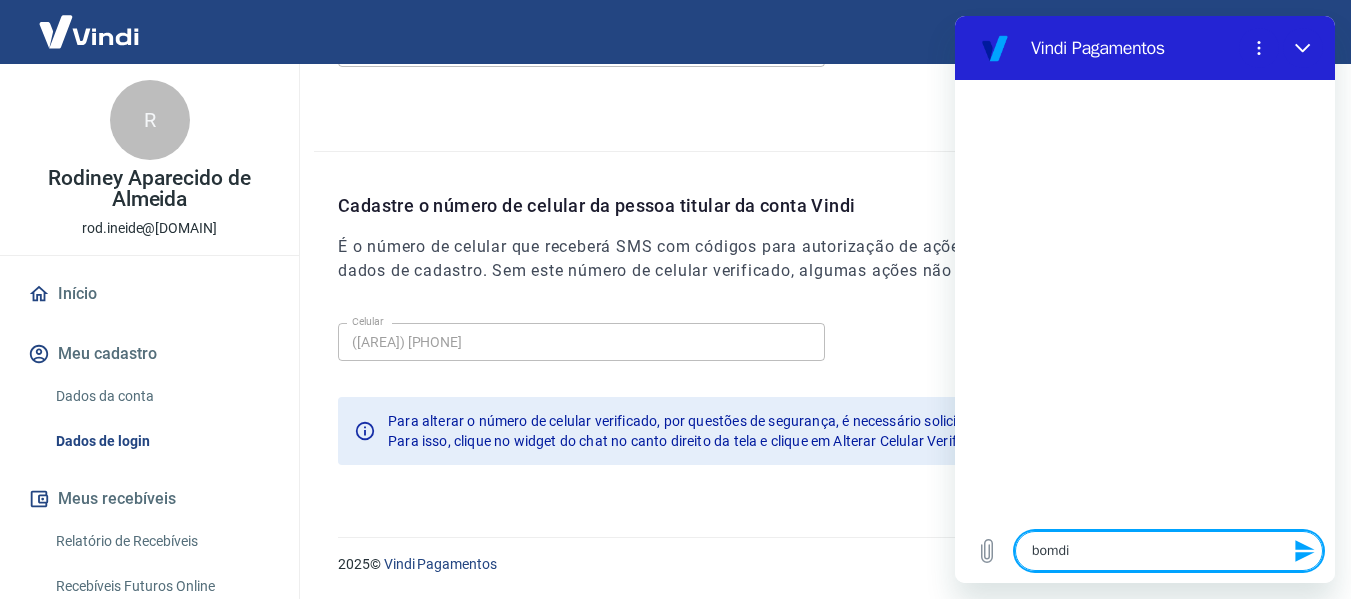 type on "x" 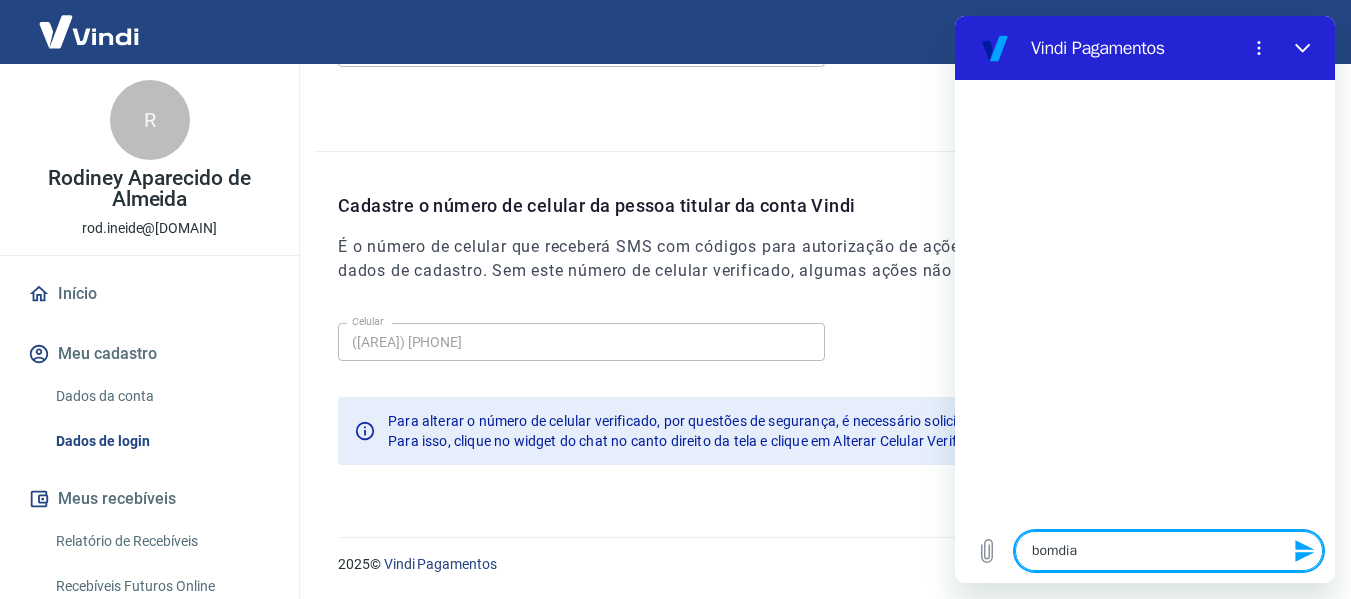 type 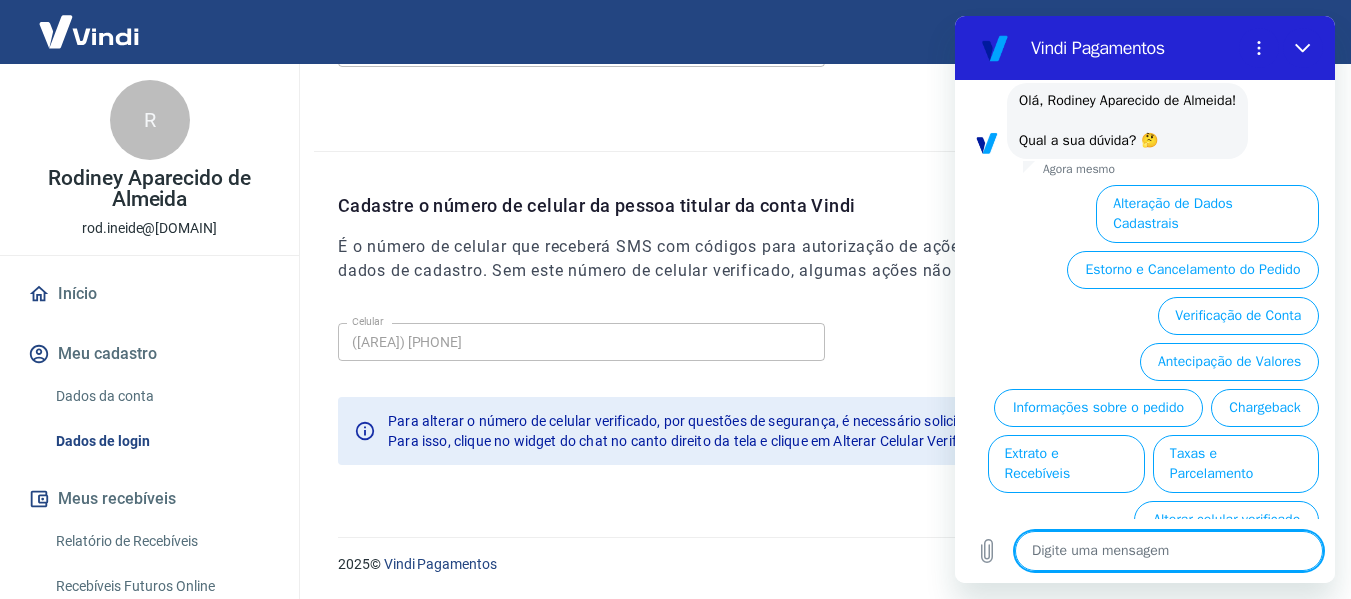 scroll, scrollTop: 118, scrollLeft: 0, axis: vertical 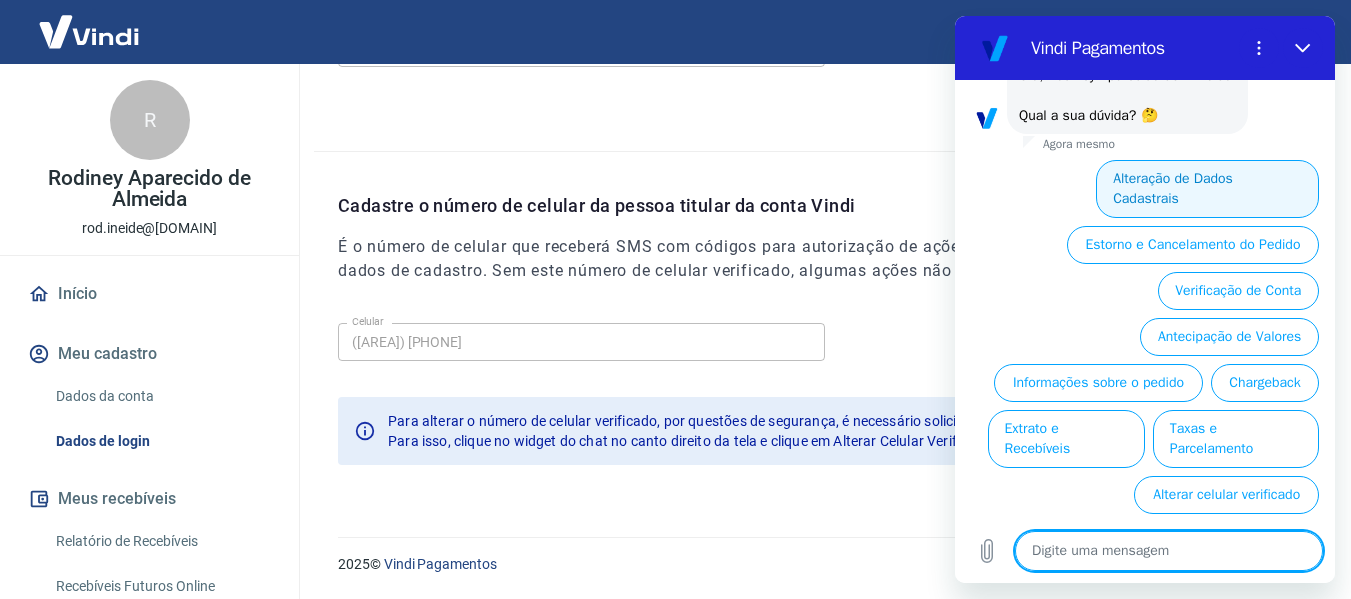 click on "Alteração de Dados Cadastrais" at bounding box center [1207, 189] 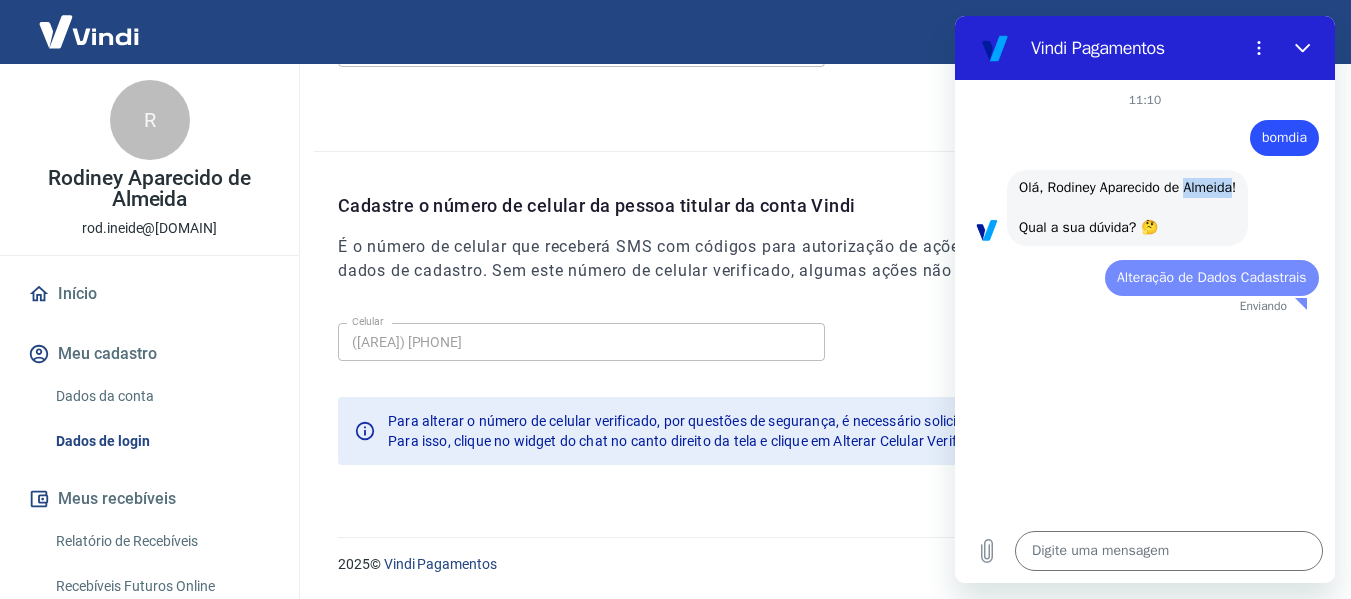 scroll, scrollTop: 0, scrollLeft: 0, axis: both 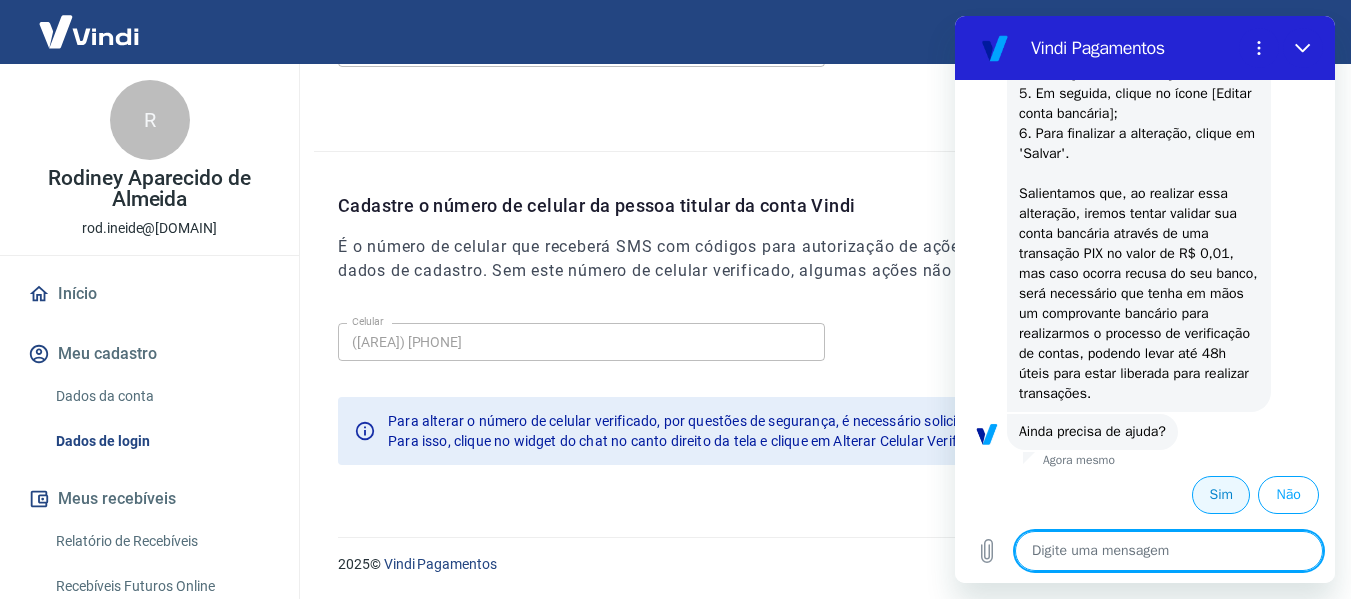 click on "Sim" at bounding box center (1221, 495) 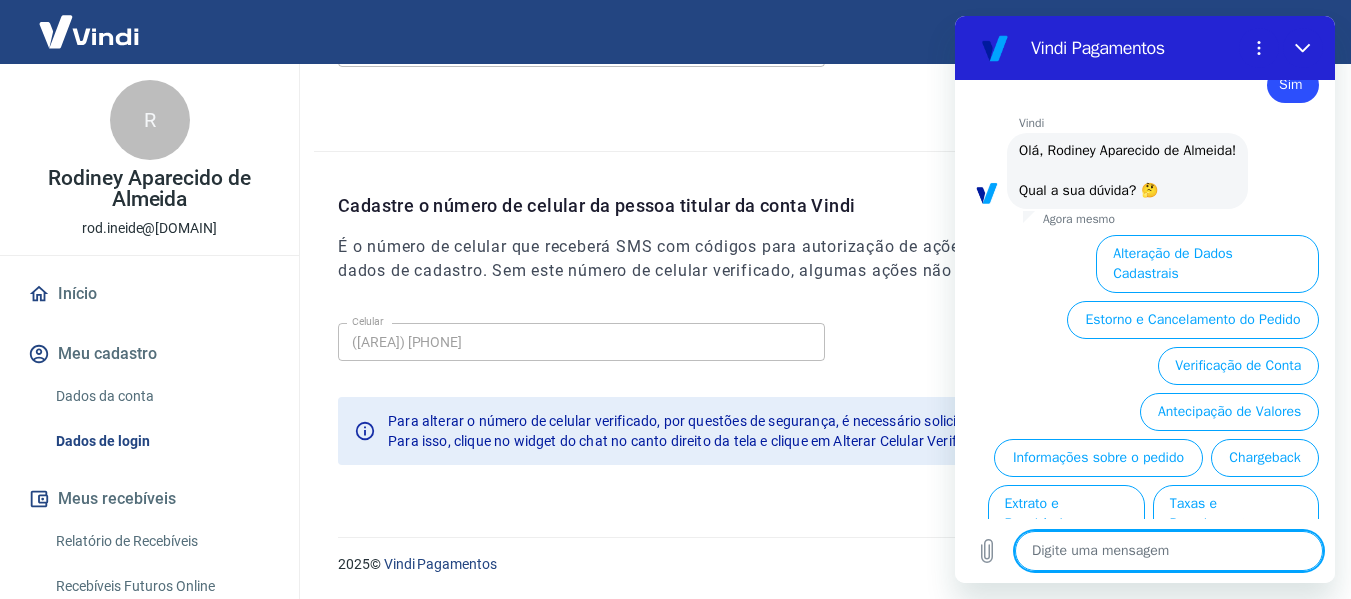 scroll, scrollTop: 964, scrollLeft: 0, axis: vertical 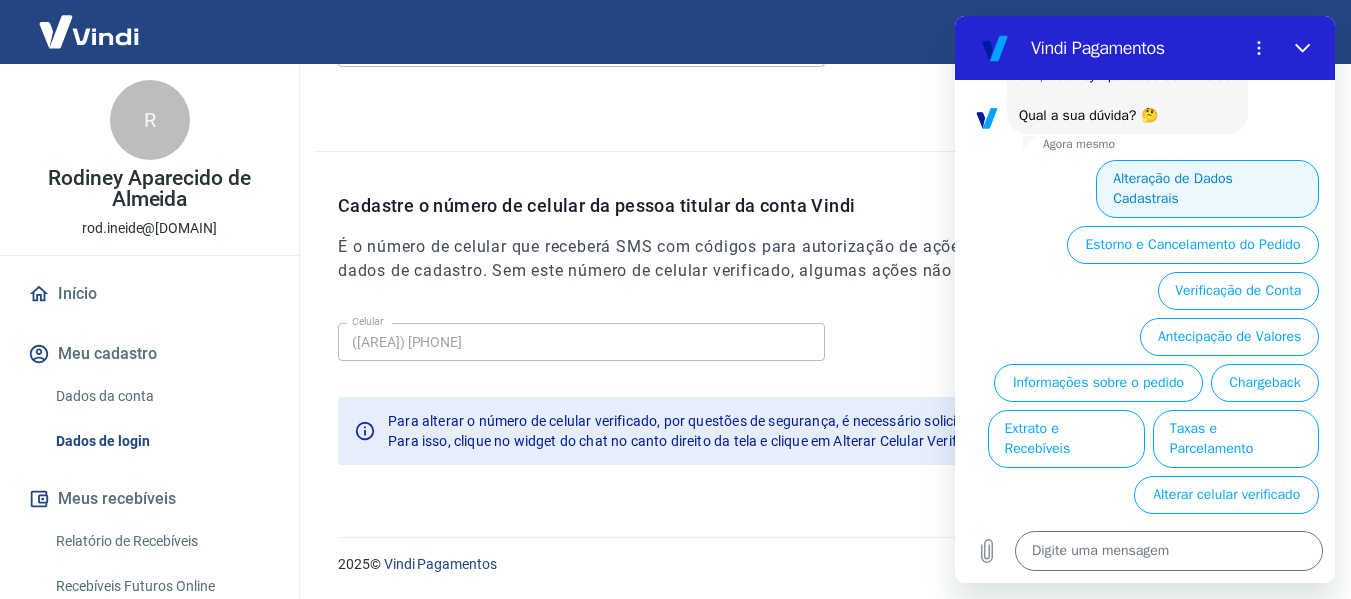 click on "Alteração de Dados Cadastrais" at bounding box center [1207, 189] 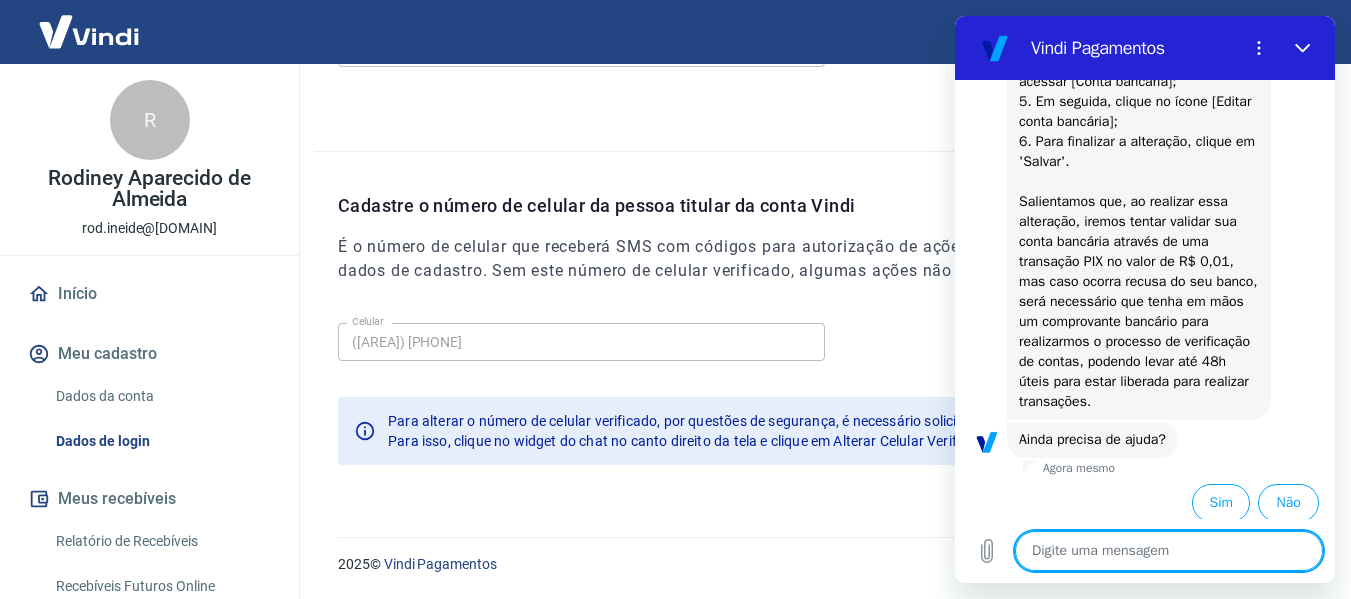 scroll, scrollTop: 1334, scrollLeft: 0, axis: vertical 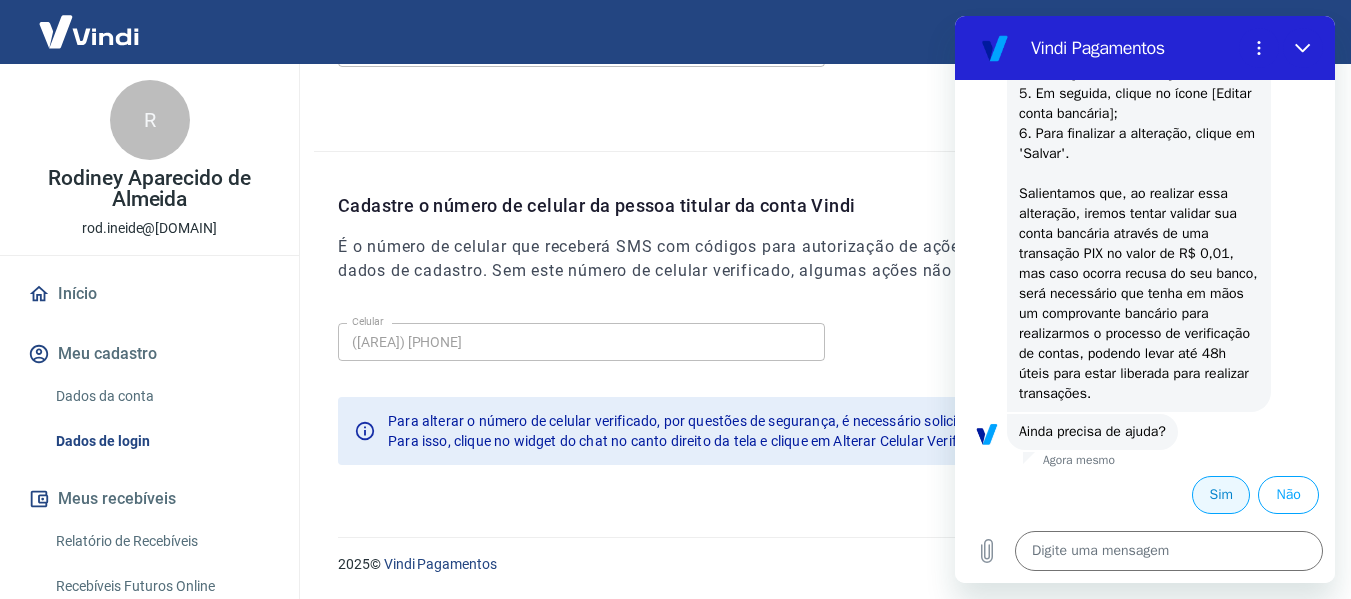 click on "Sim" at bounding box center [1221, 495] 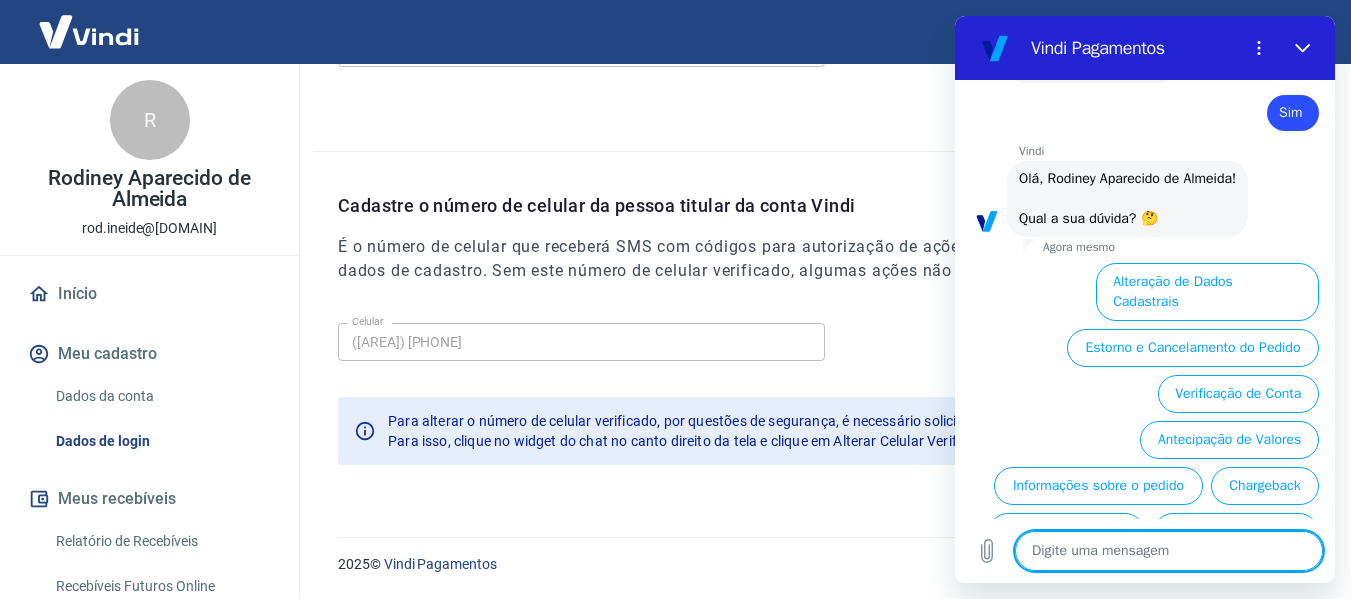 scroll, scrollTop: 1810, scrollLeft: 0, axis: vertical 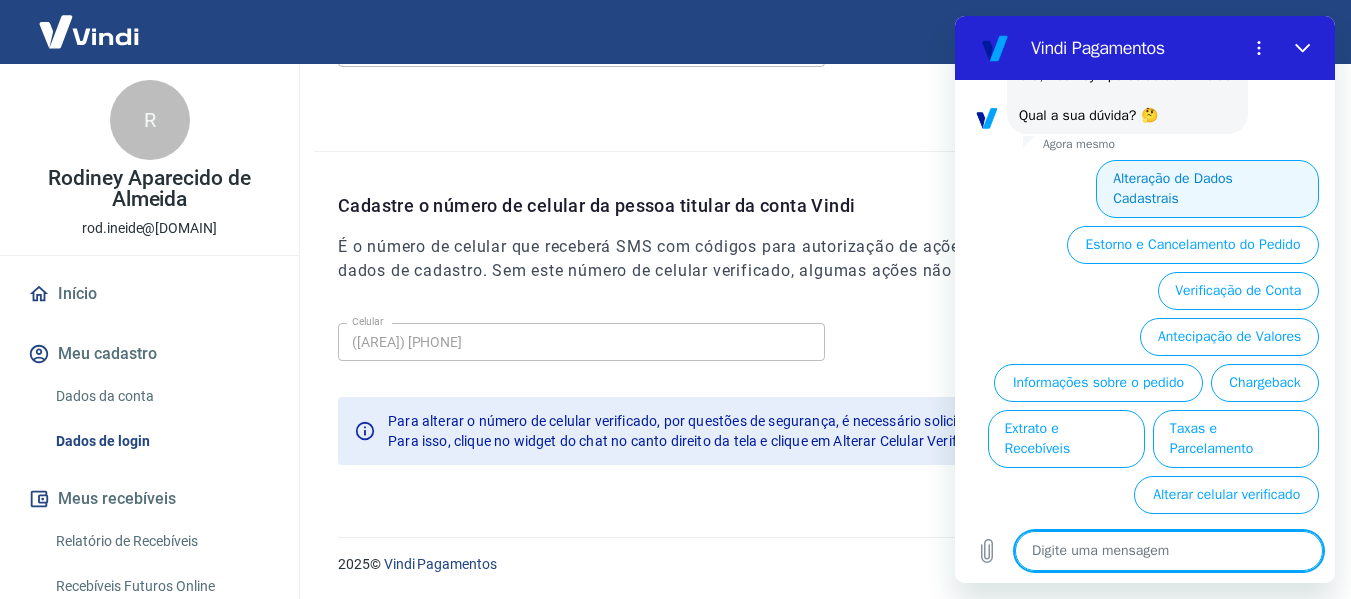 click on "Alteração de Dados Cadastrais" at bounding box center (1207, 189) 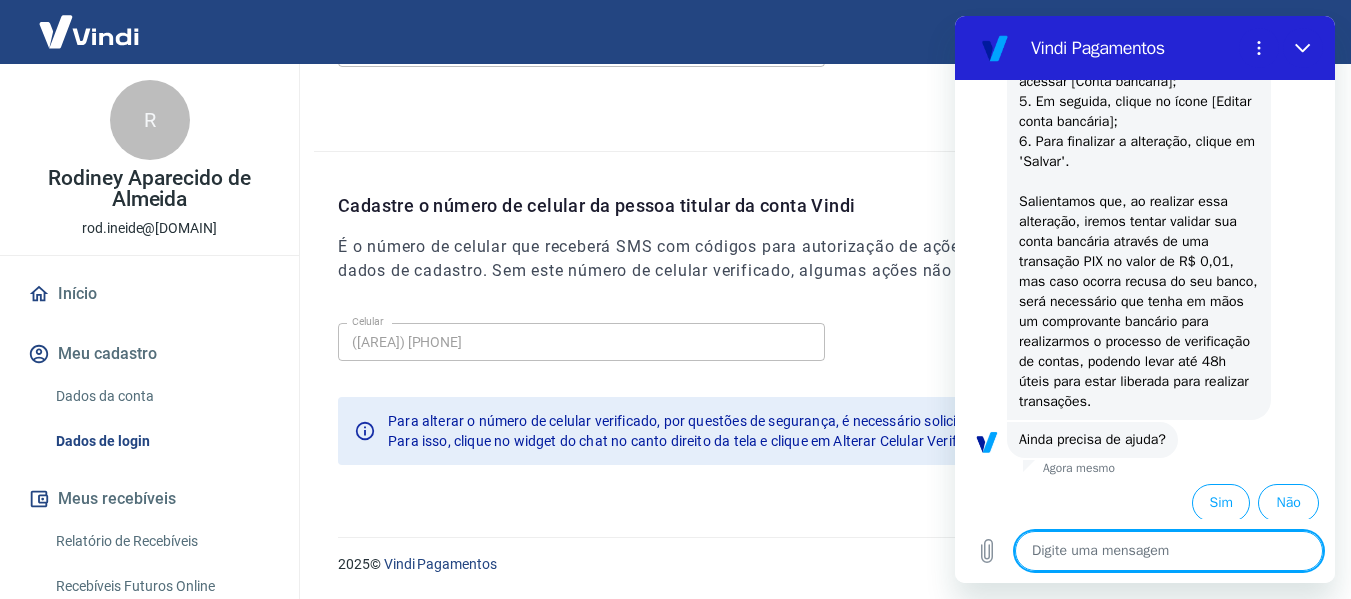 scroll, scrollTop: 2180, scrollLeft: 0, axis: vertical 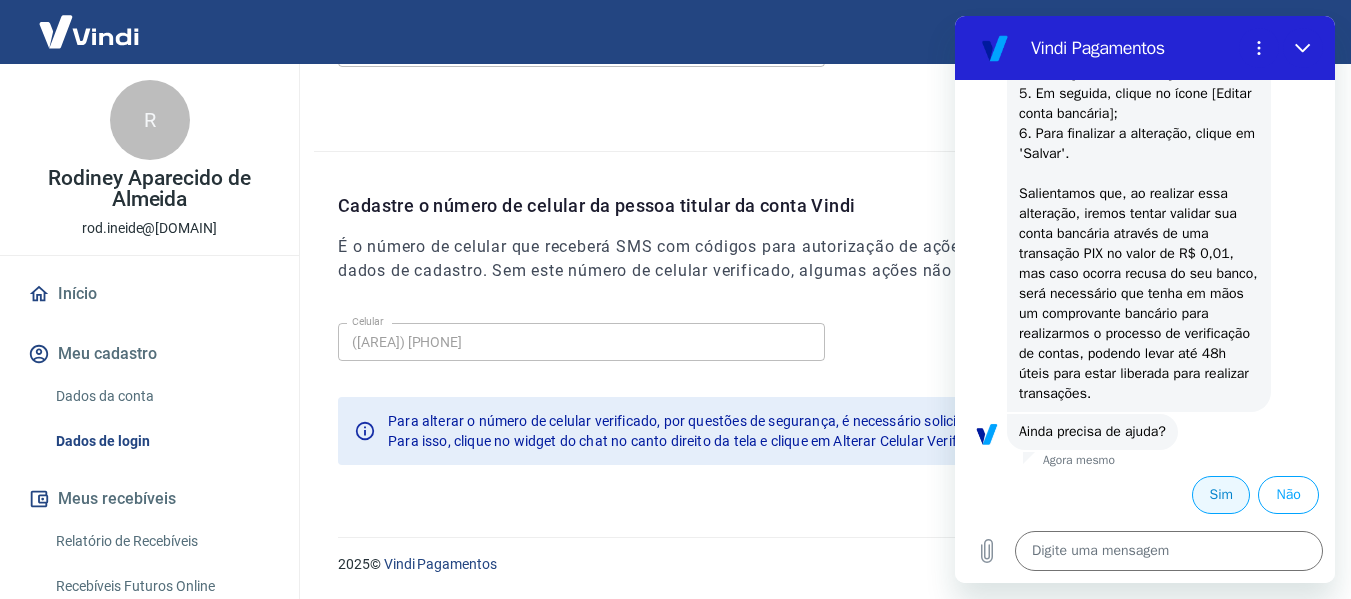 click on "Sim" at bounding box center [1221, 495] 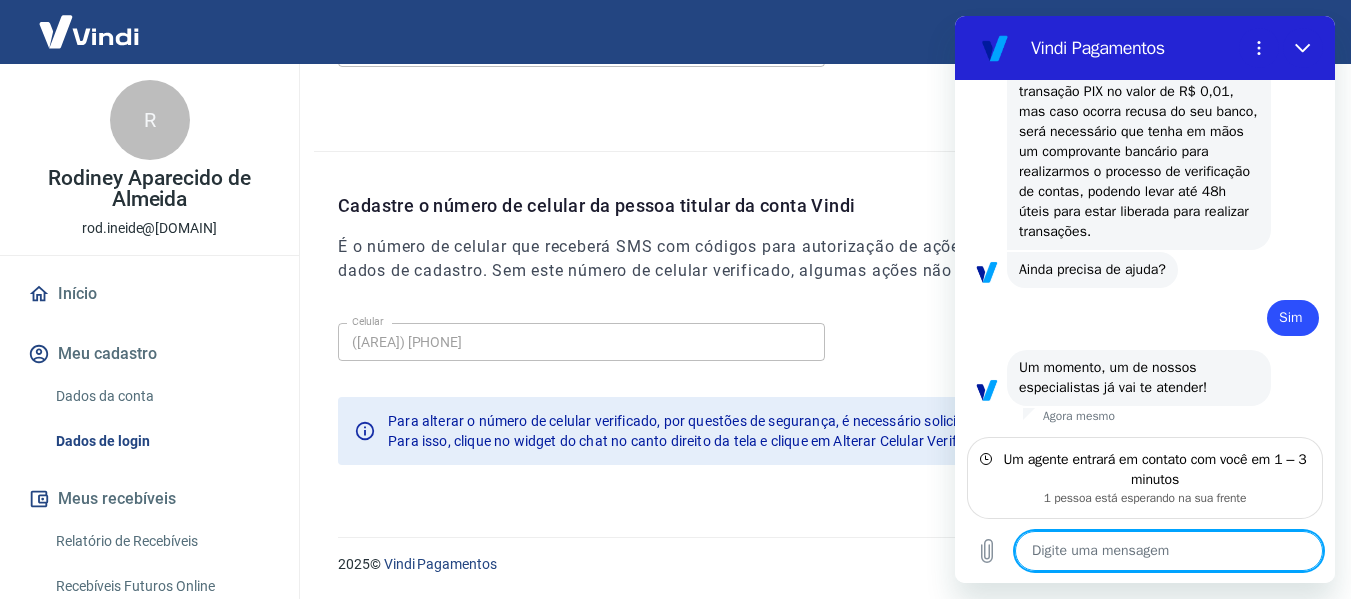 scroll, scrollTop: 2322, scrollLeft: 0, axis: vertical 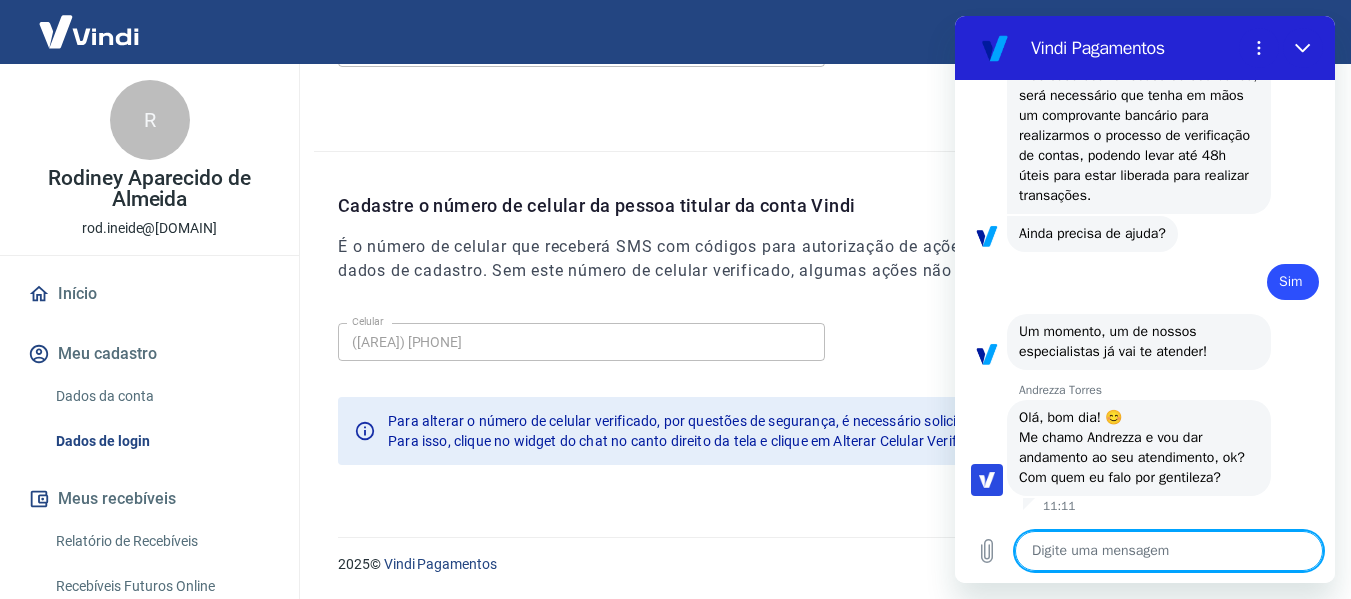 type on "x" 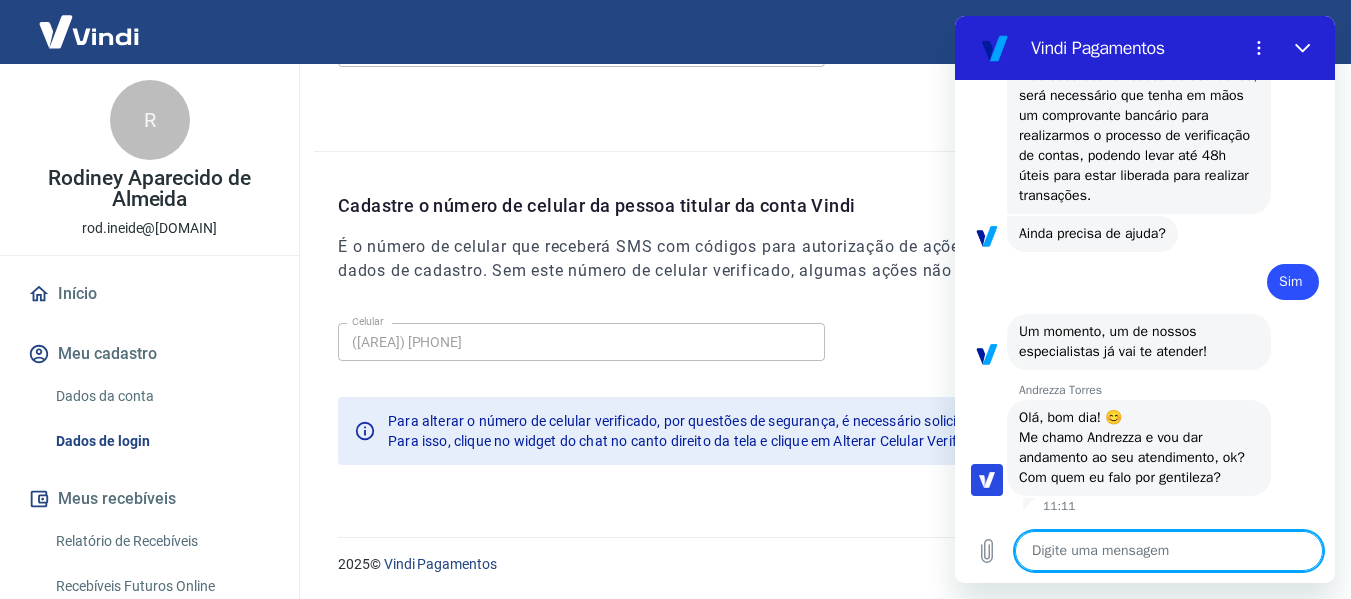 click at bounding box center (1169, 551) 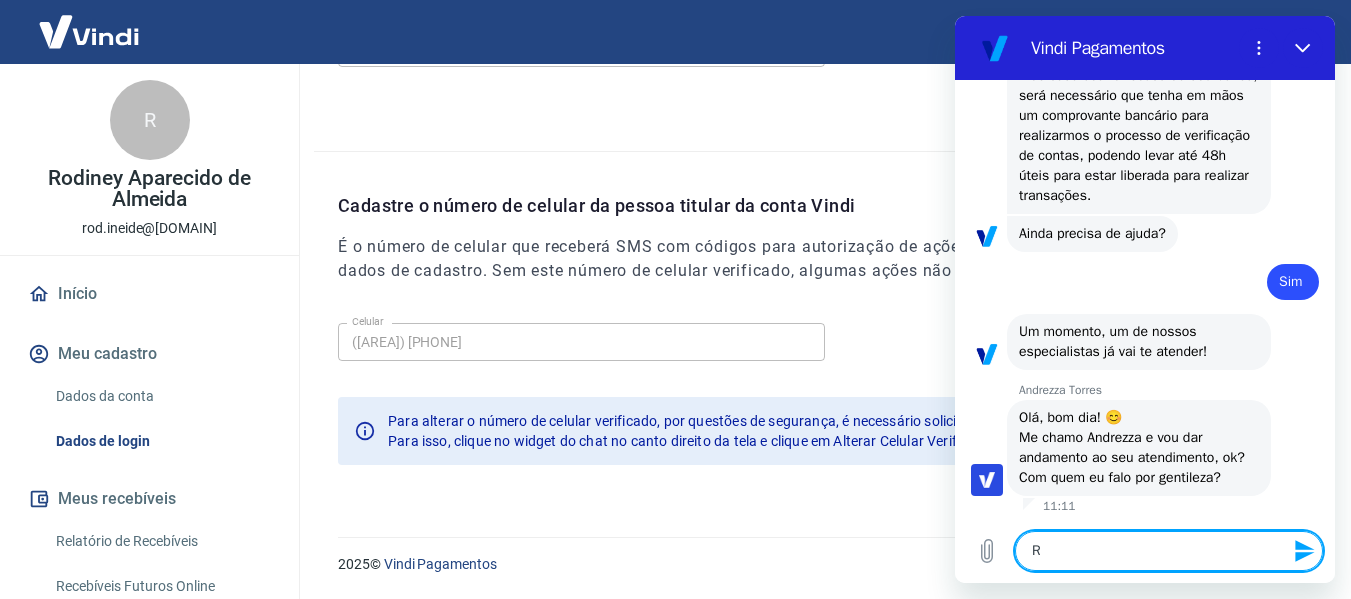 type on "Ro" 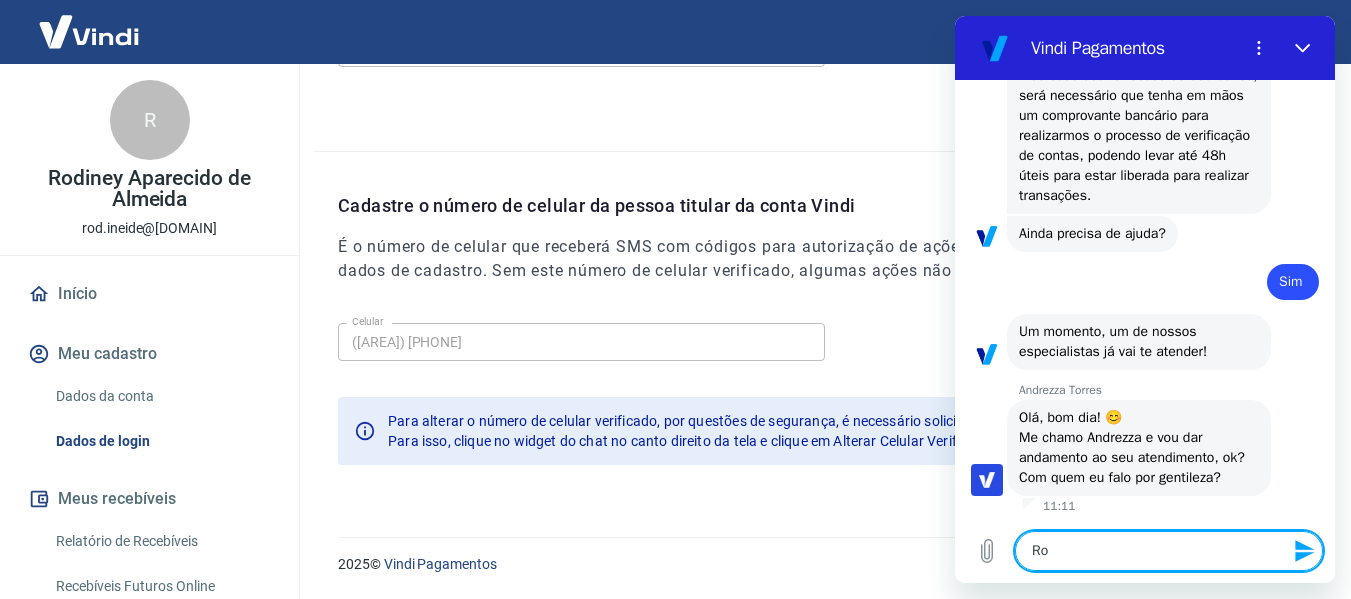 type on "Rod" 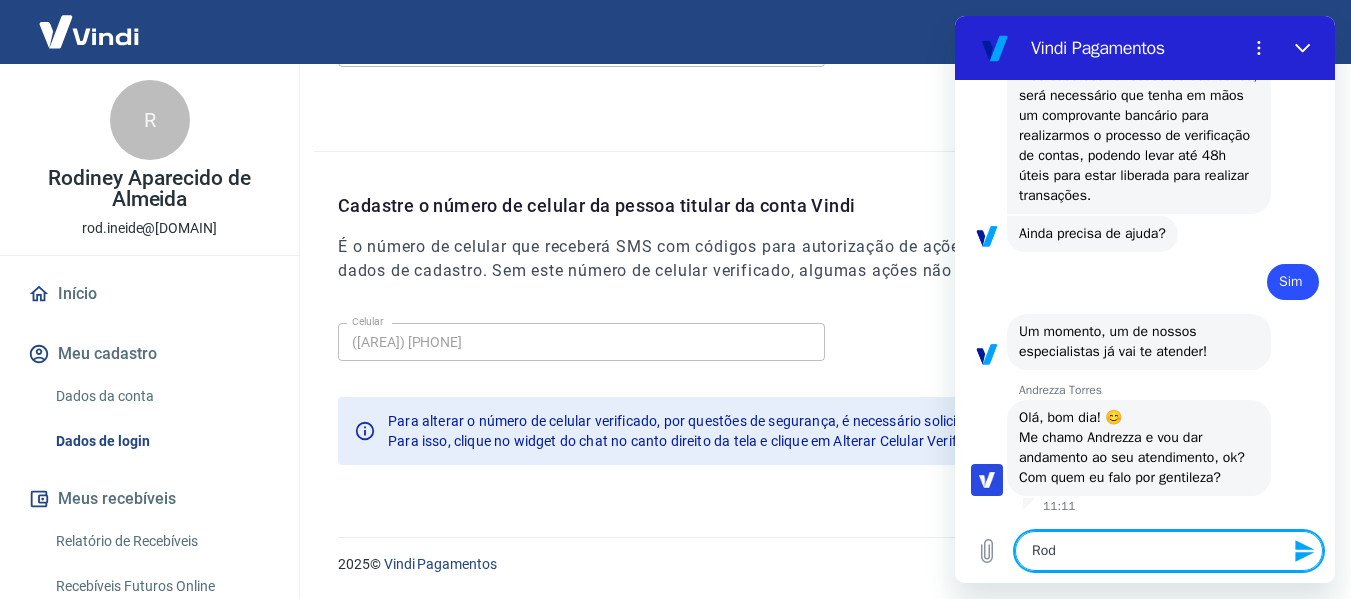 type on "x" 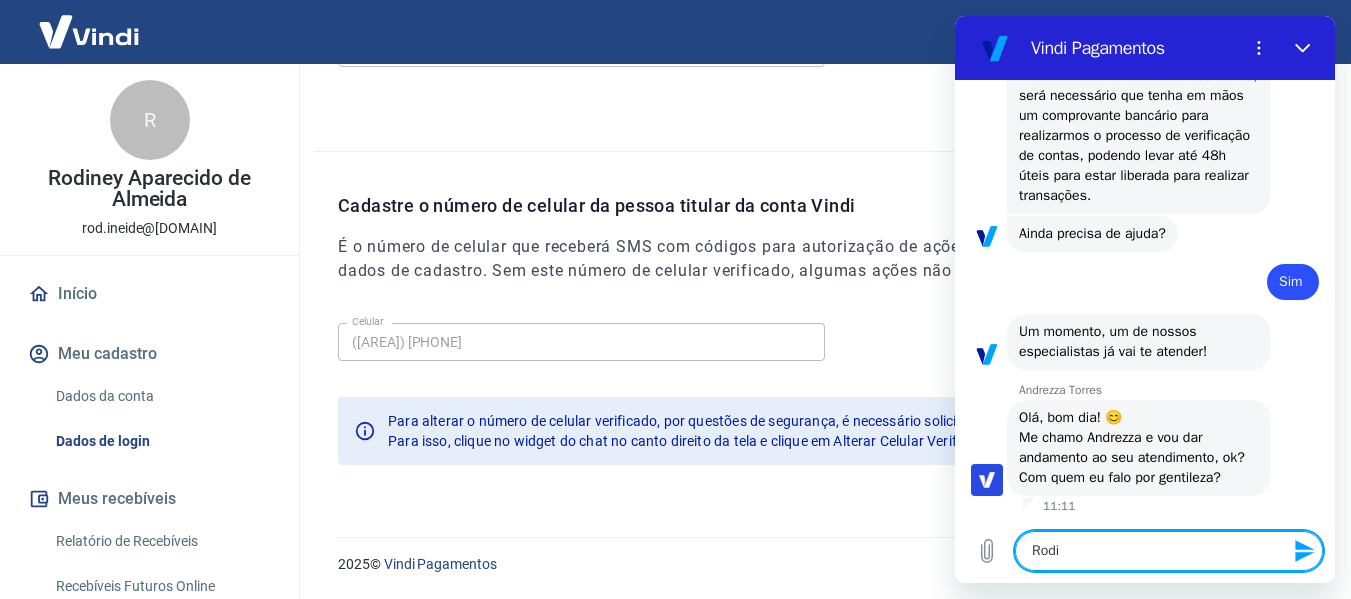 type on "x" 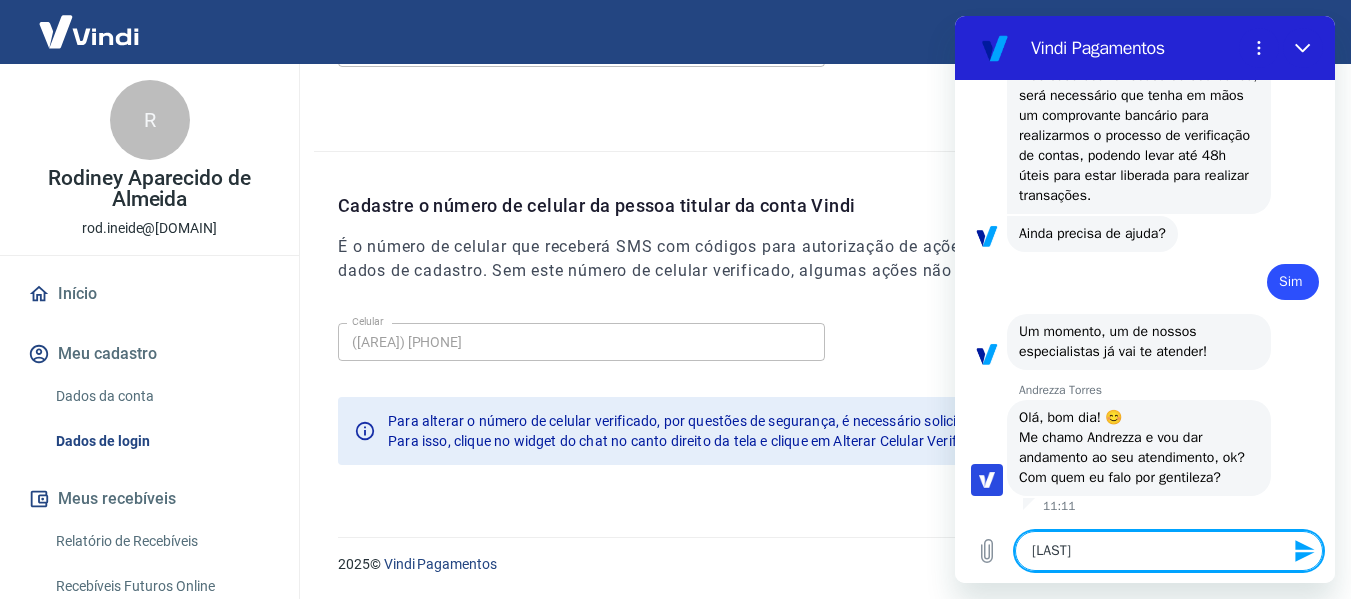 type on "Rodine" 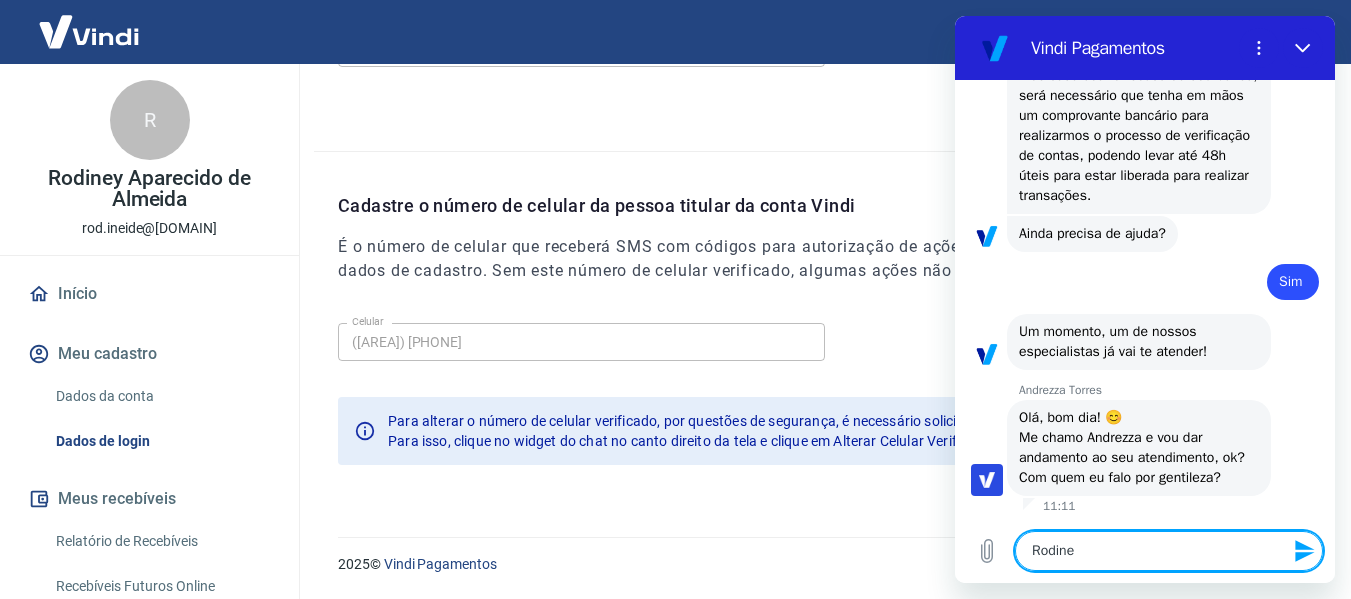 type on "Rodiney" 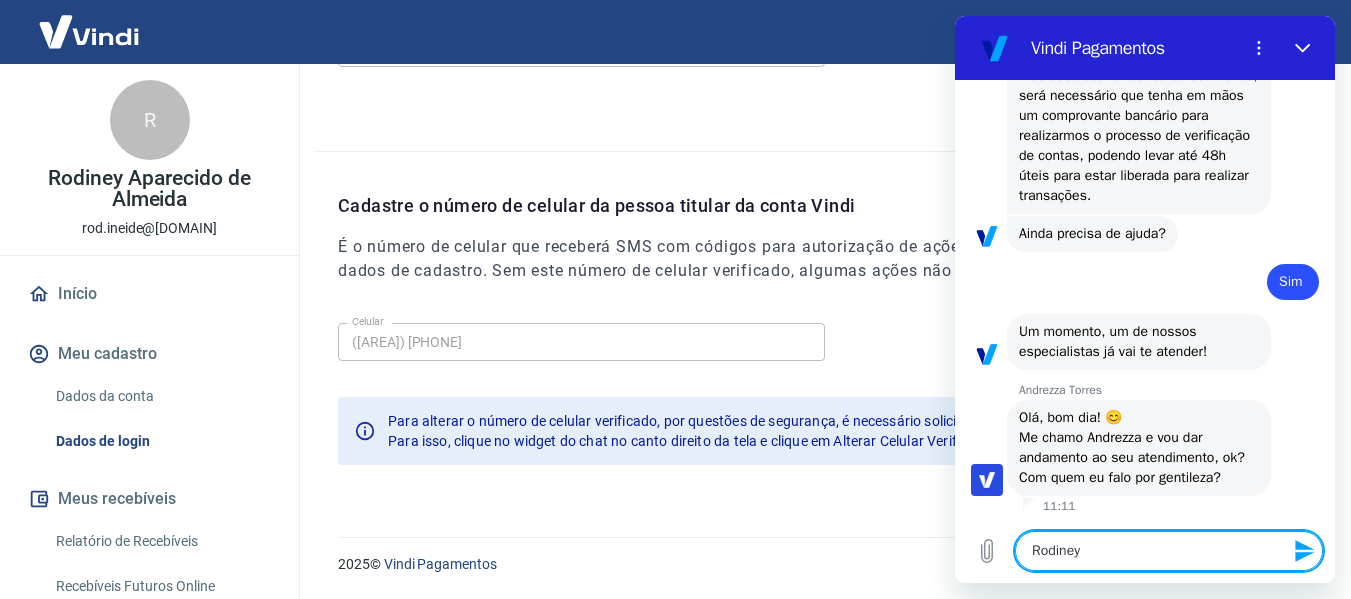 type 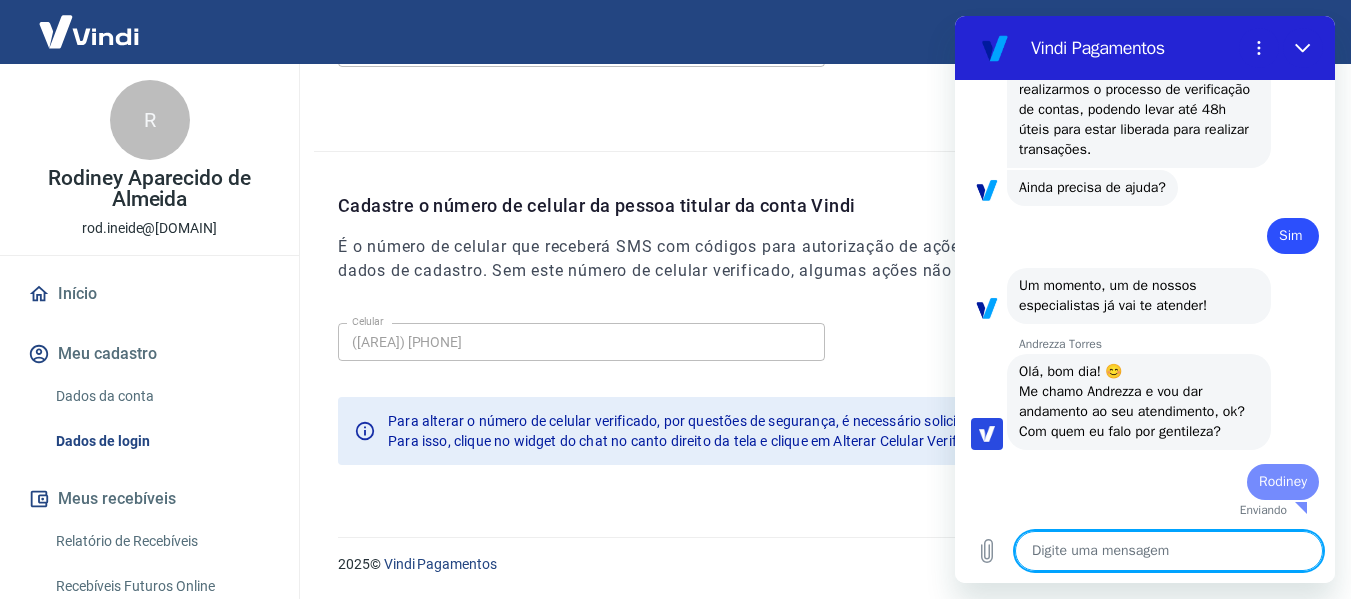 type on "x" 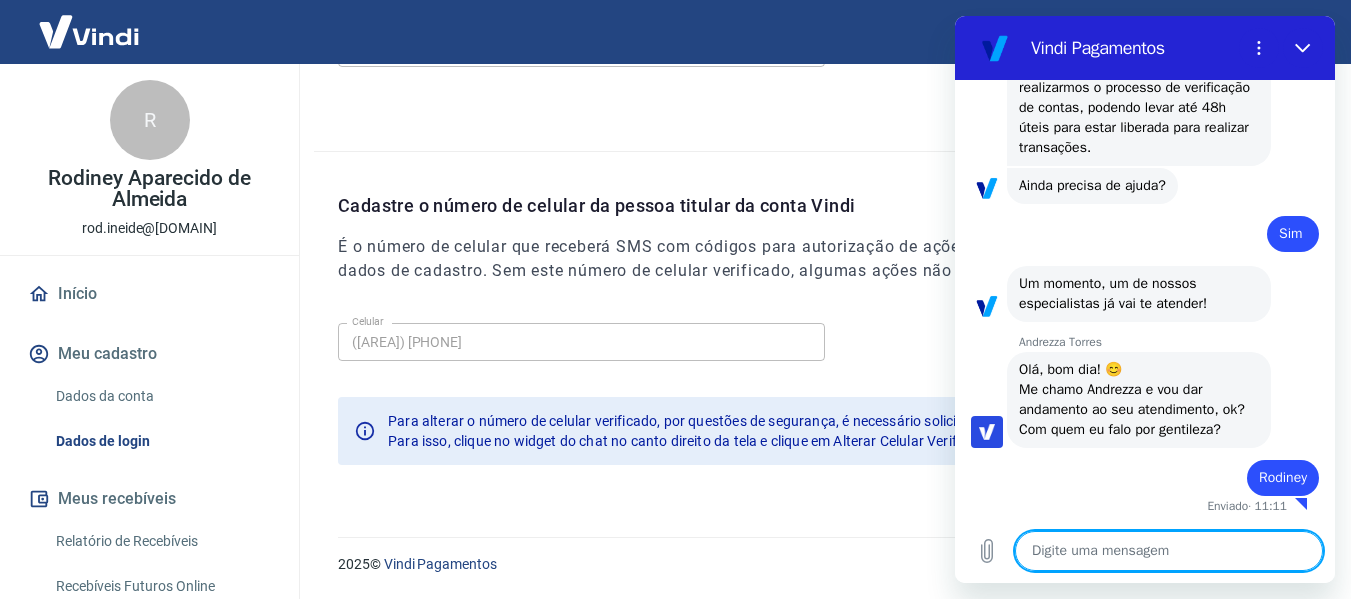 scroll, scrollTop: 2446, scrollLeft: 0, axis: vertical 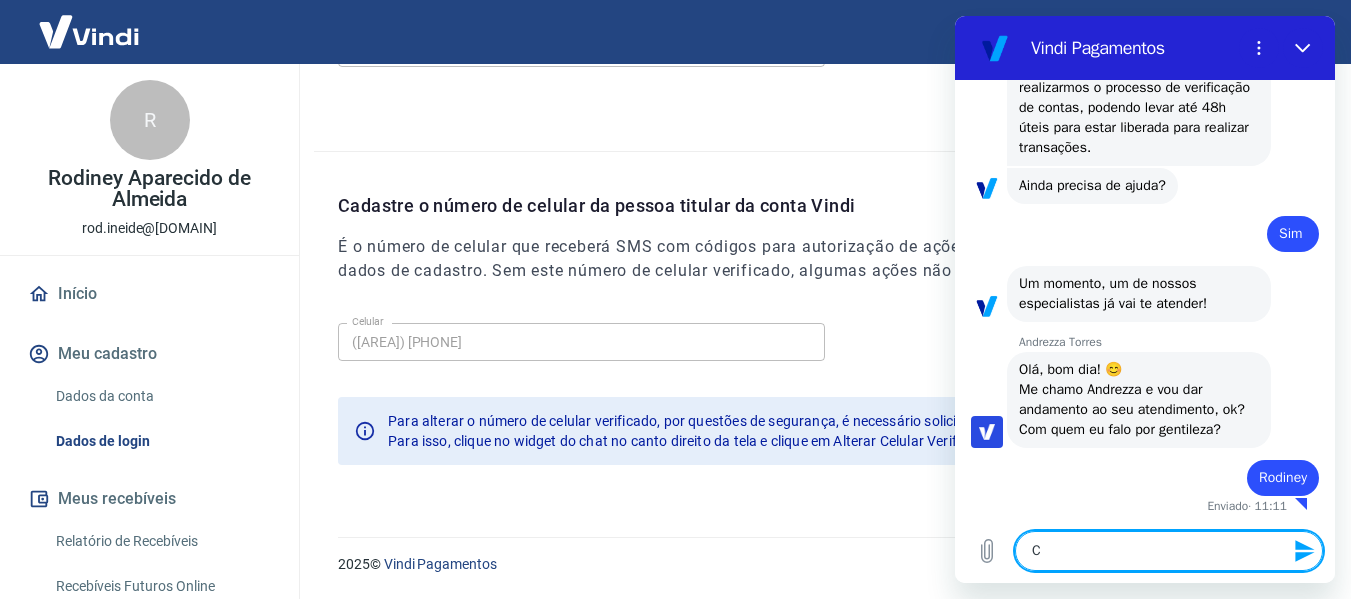 type on "Co" 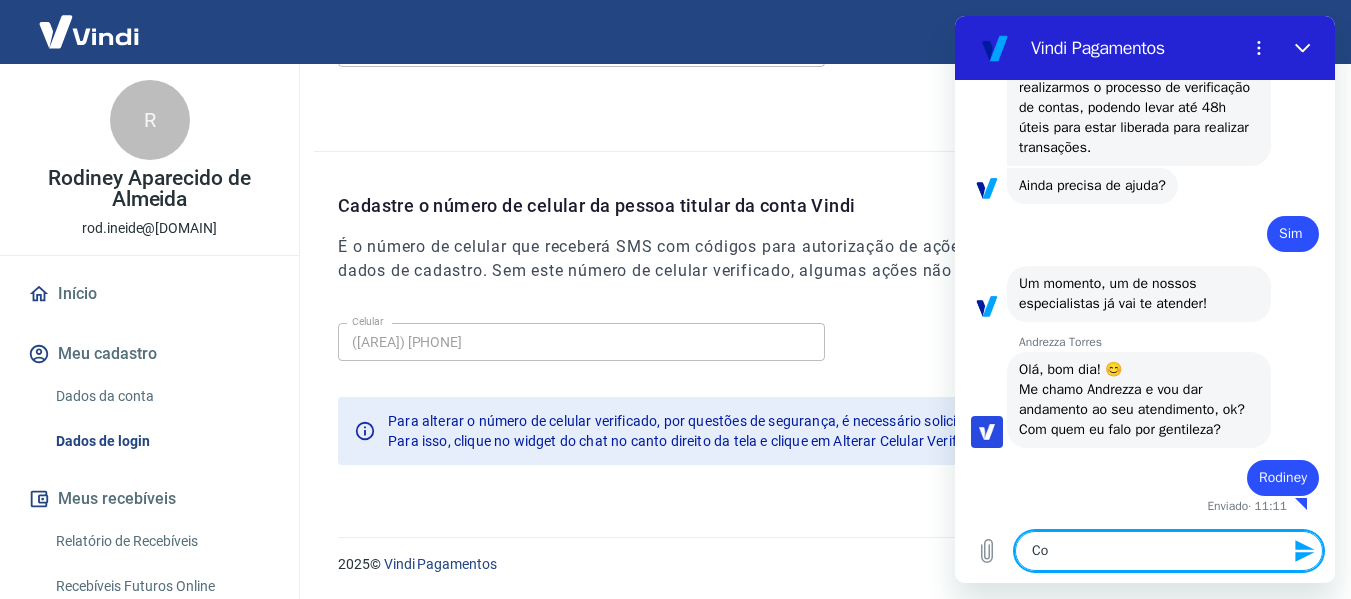 type on "Con" 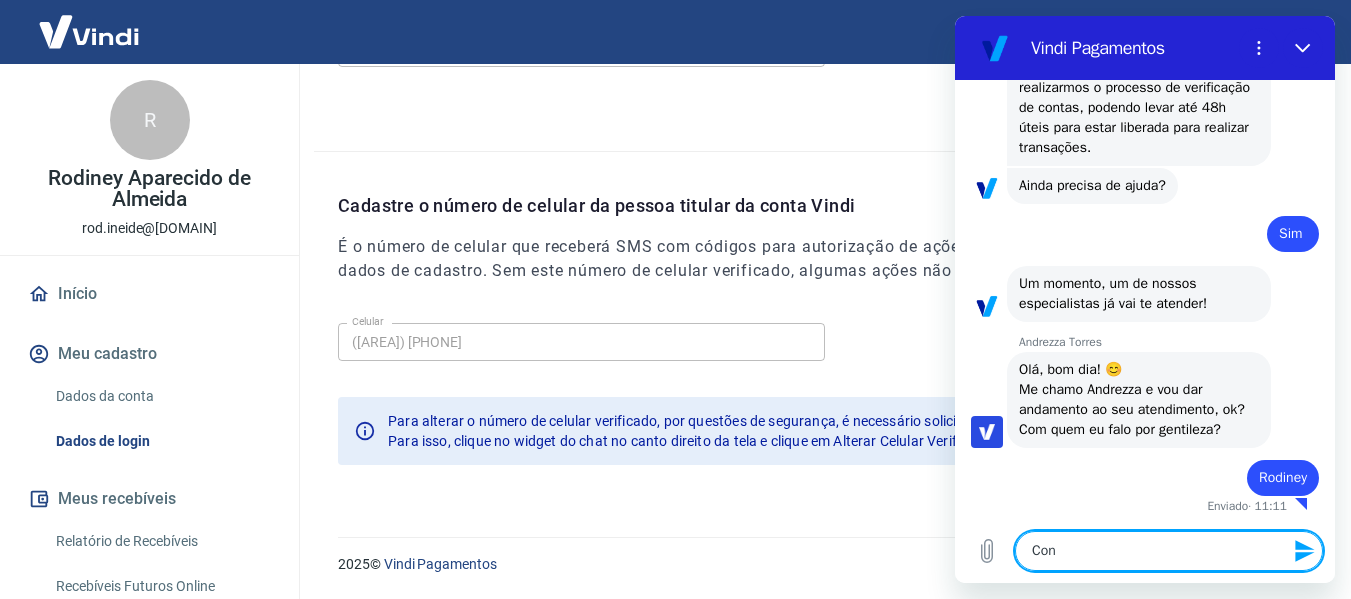 type on "Conv" 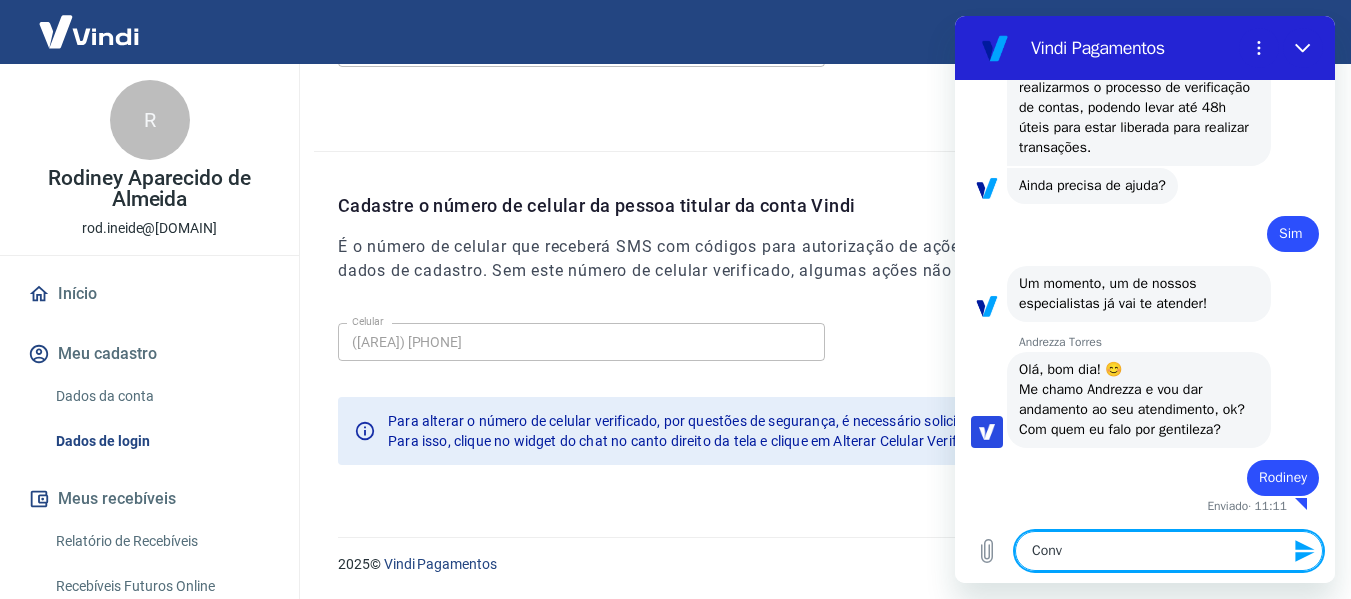 type on "Conve" 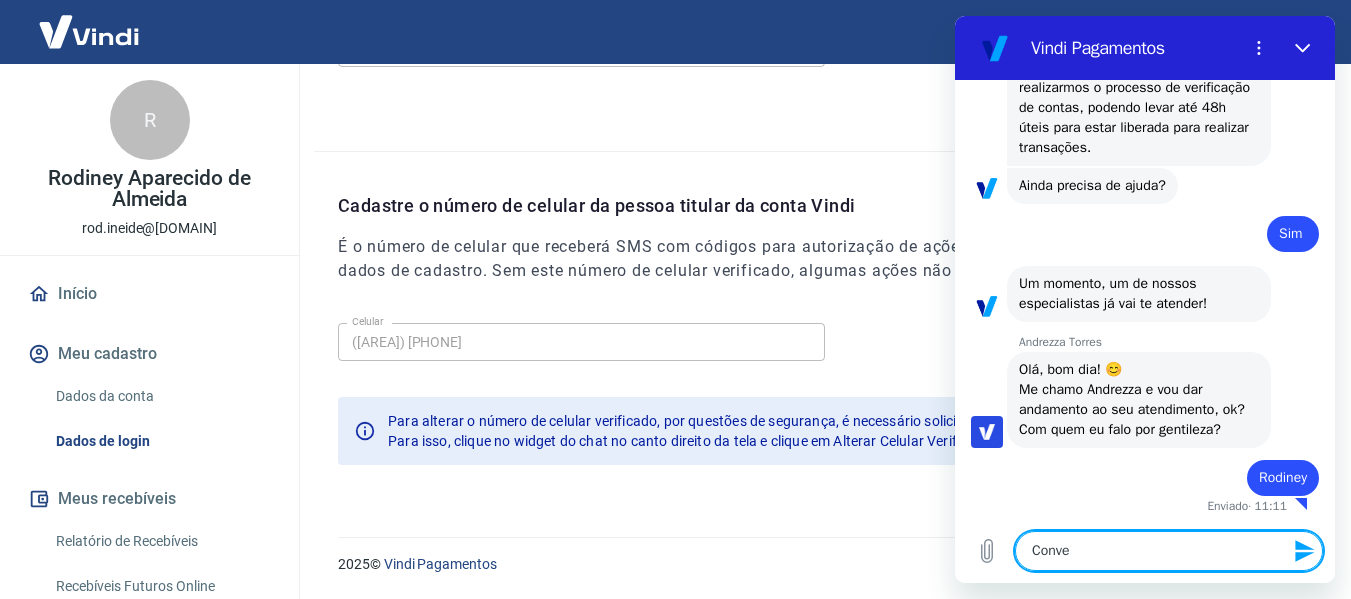 type on "Conver" 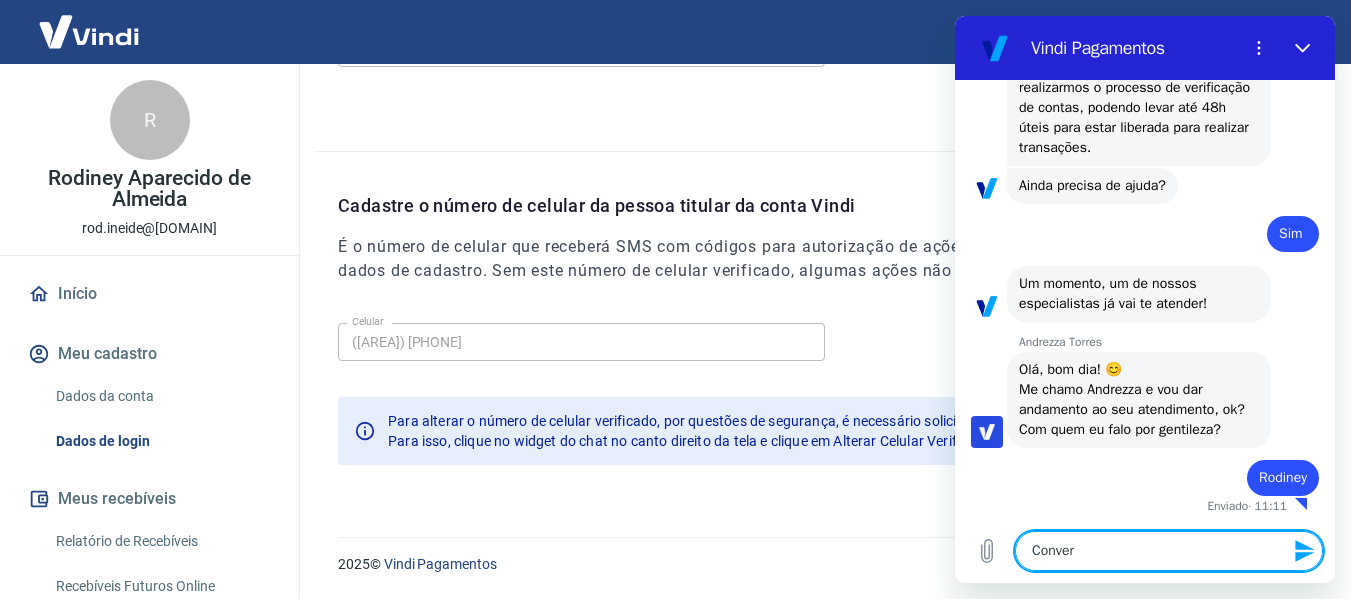 type on "Convers" 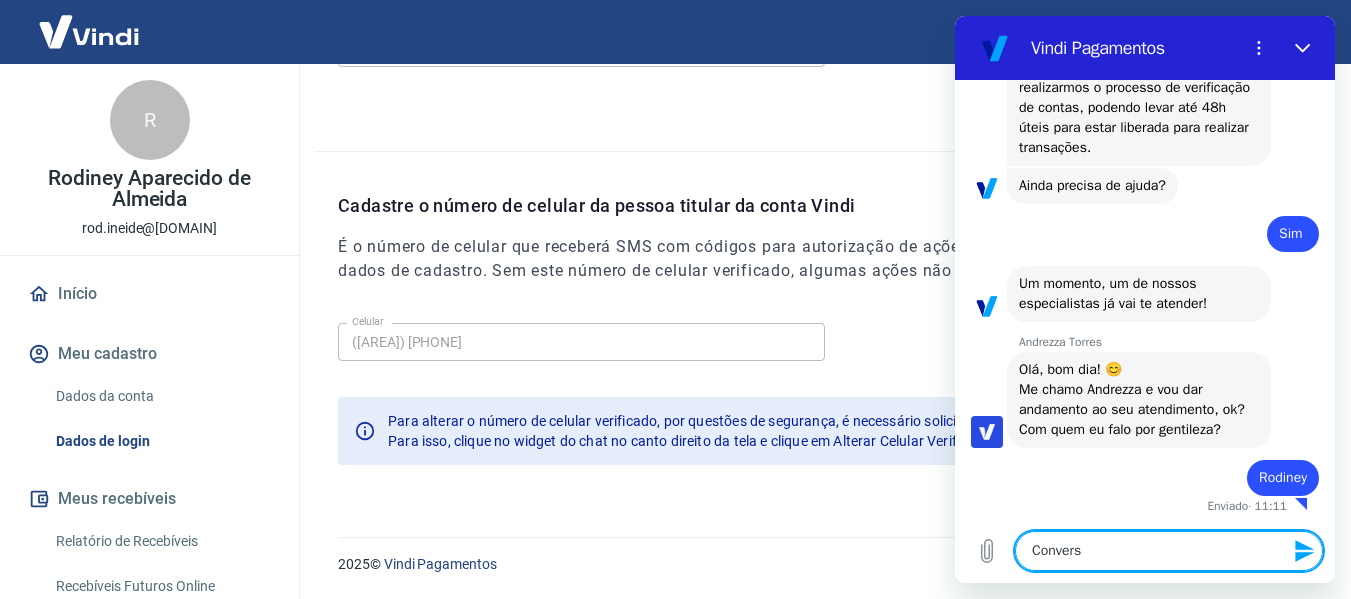 type on "Converse" 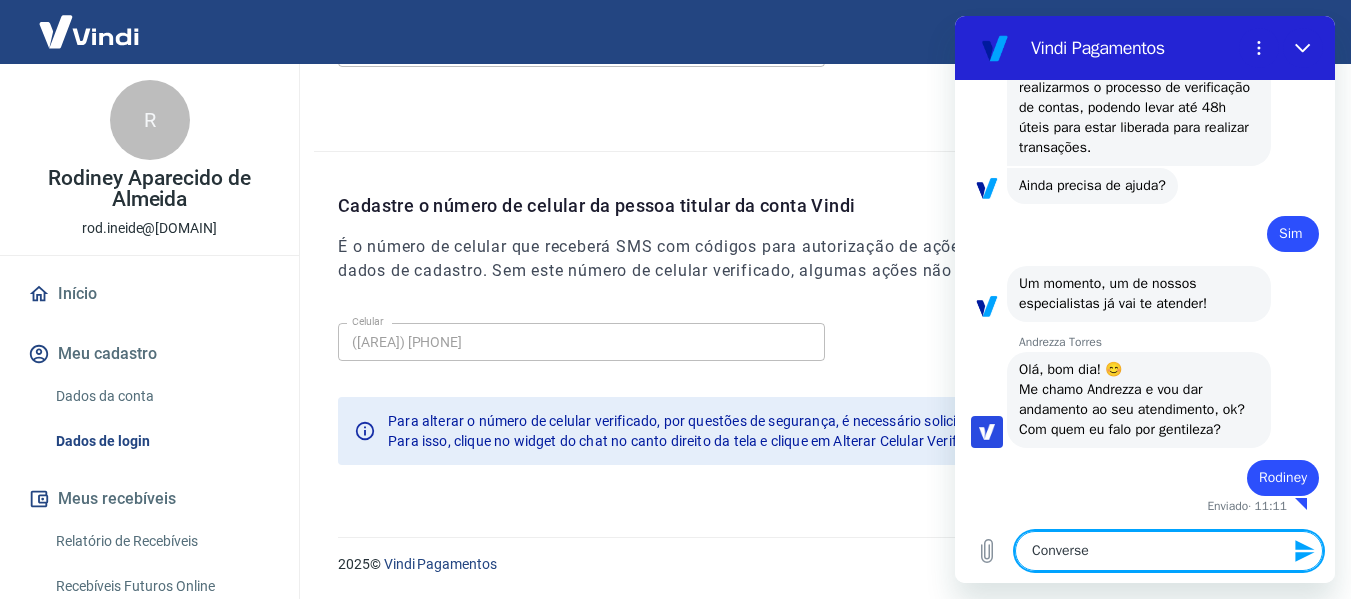 type on "Conversei" 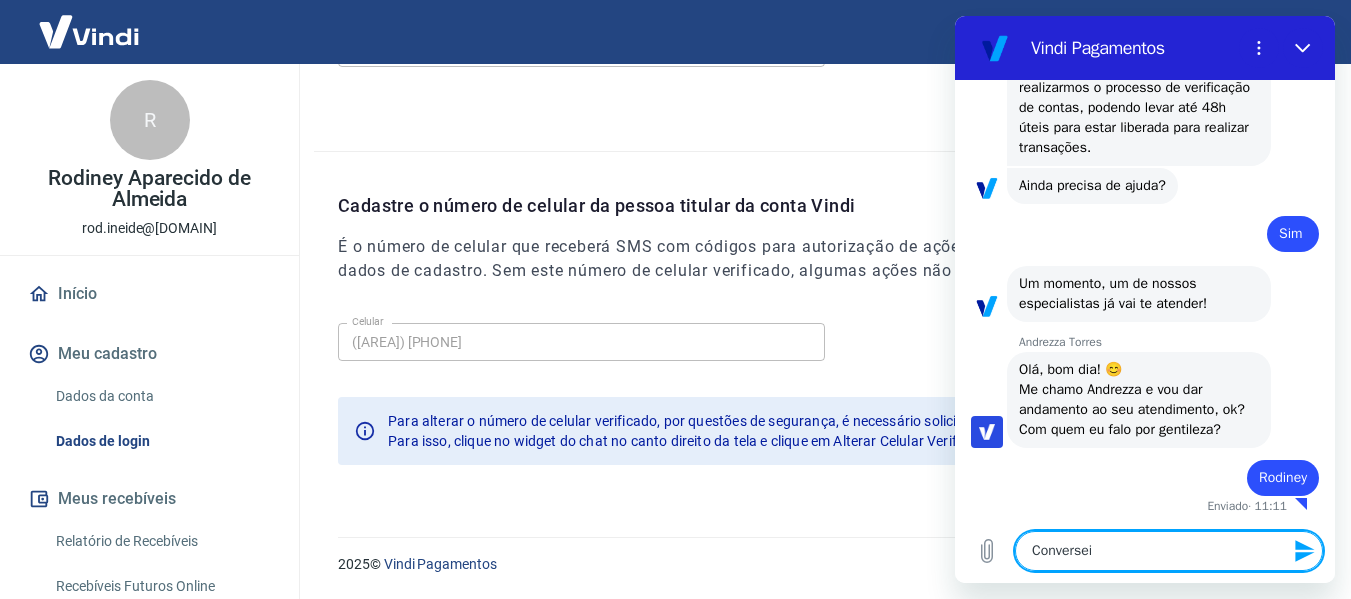 type on "Conversei" 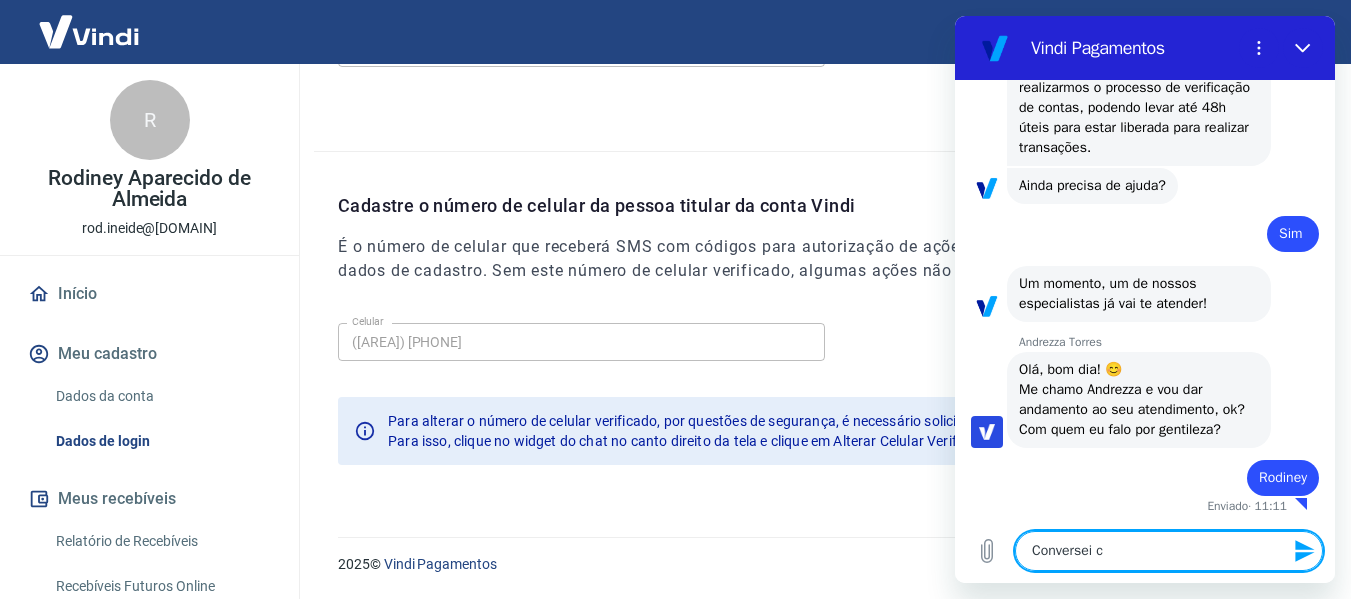 type on "Conversei co" 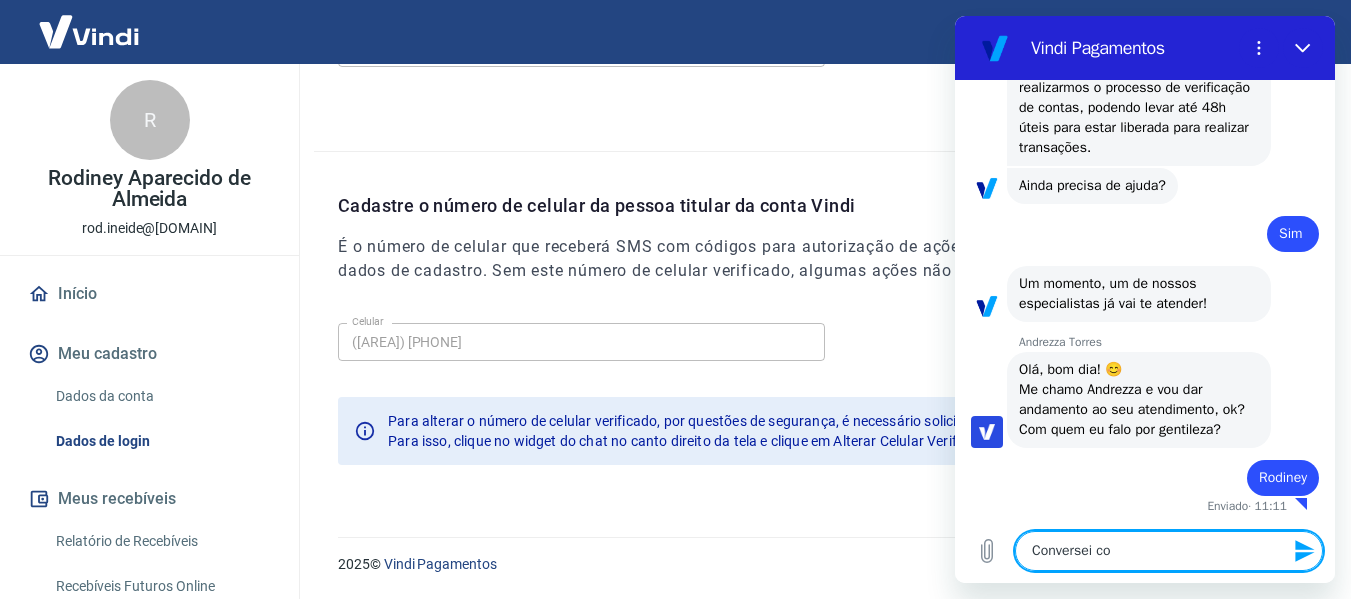 type on "Conversei com" 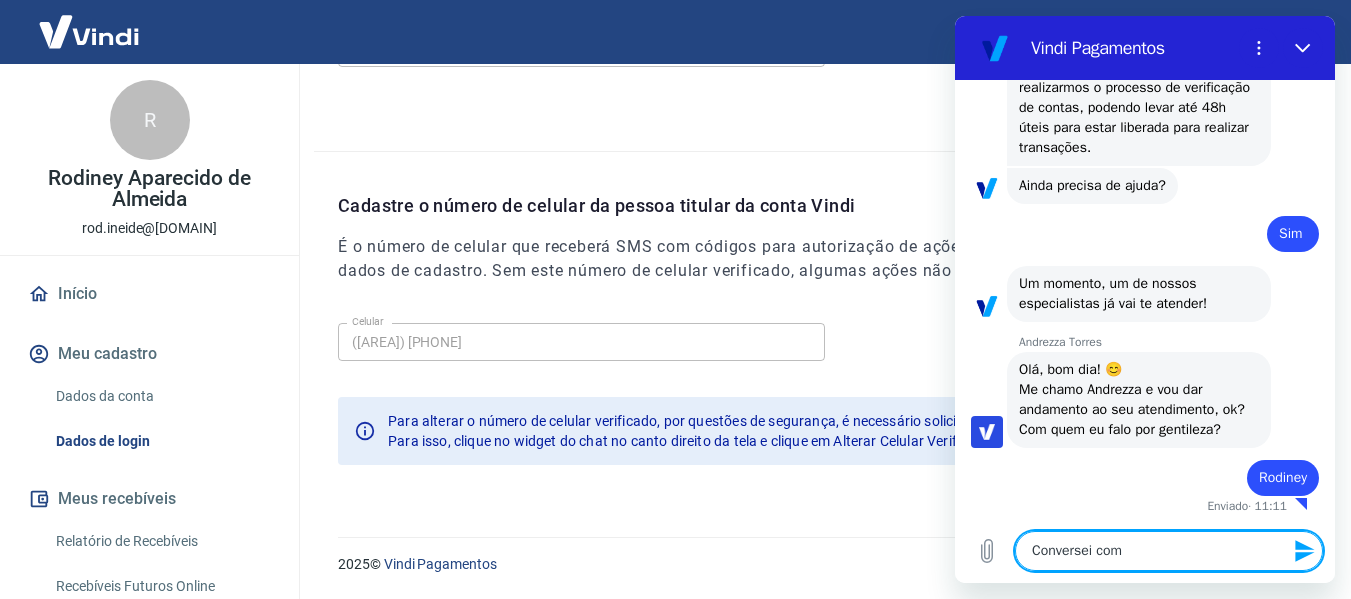 type on "Conversei com" 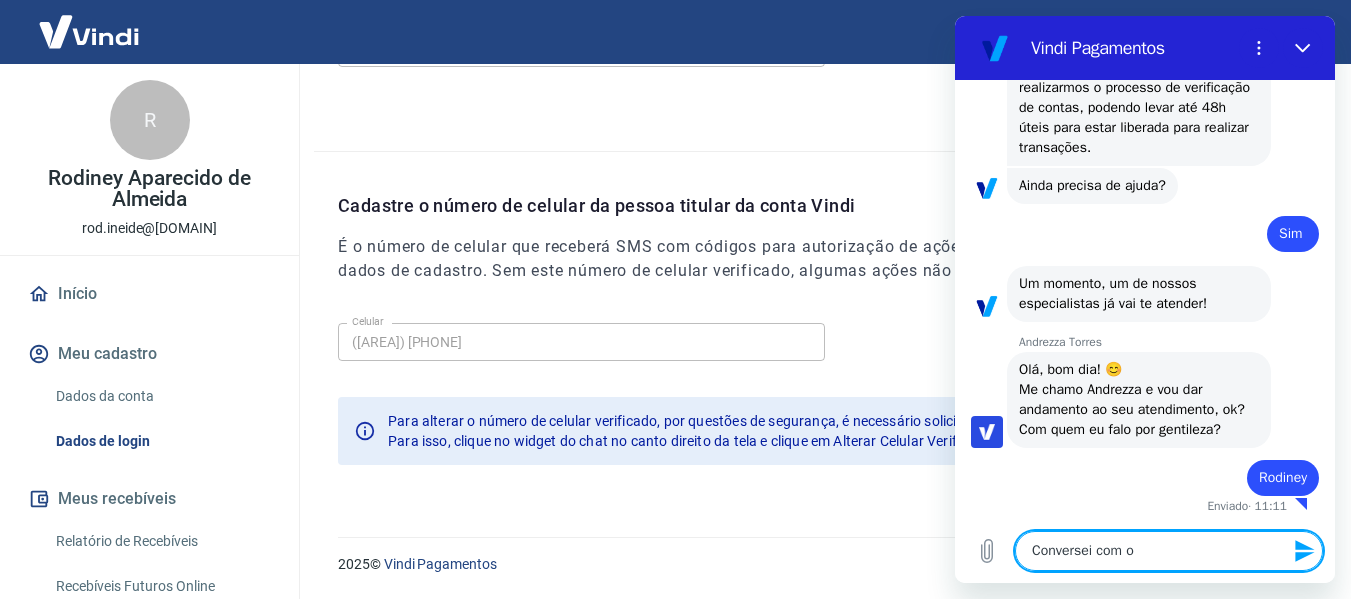 type on "Conversei com ou" 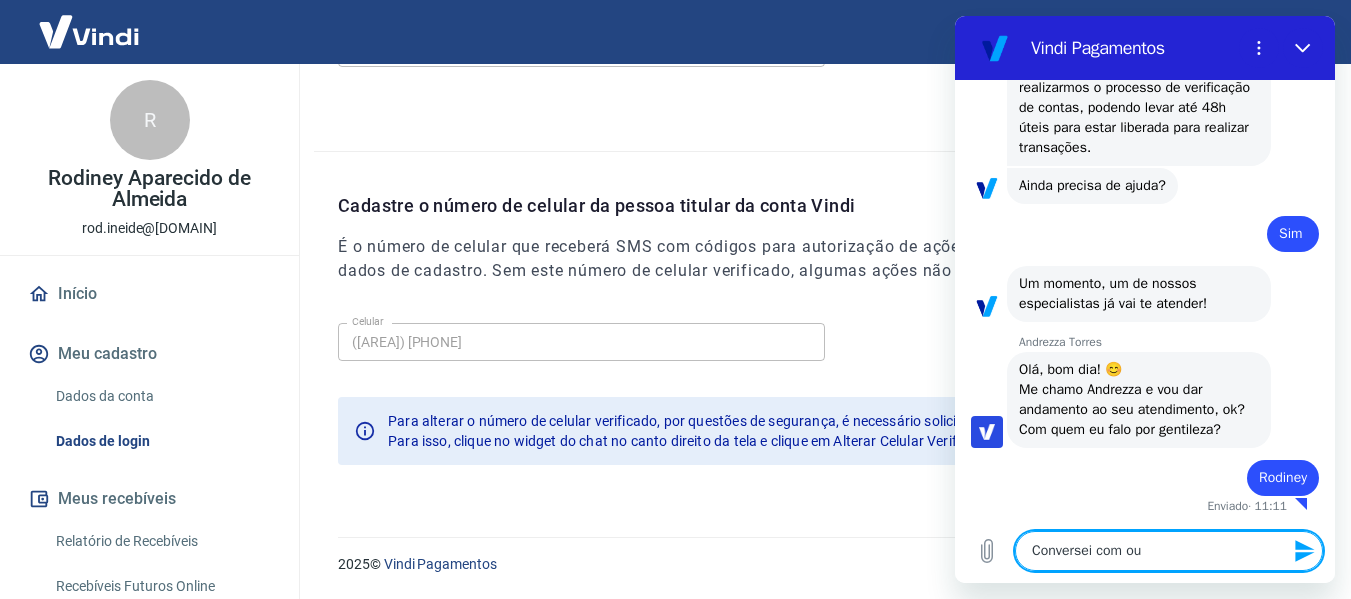 type on "Conversei com out" 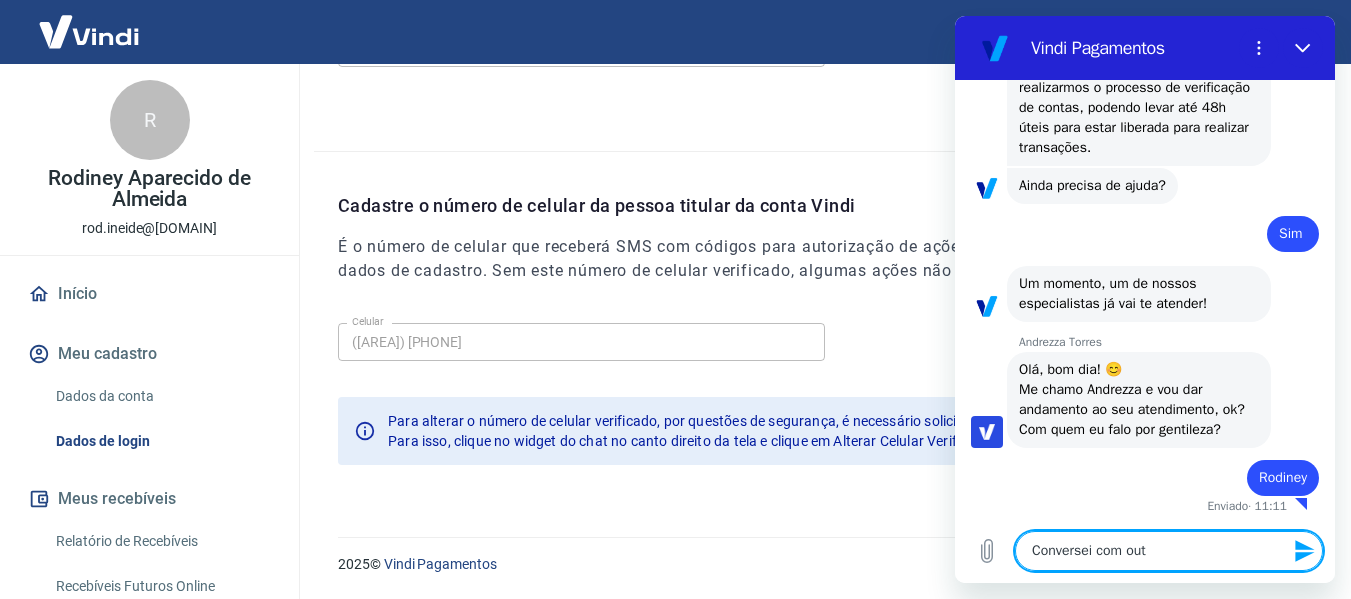type on "Conversei com outr" 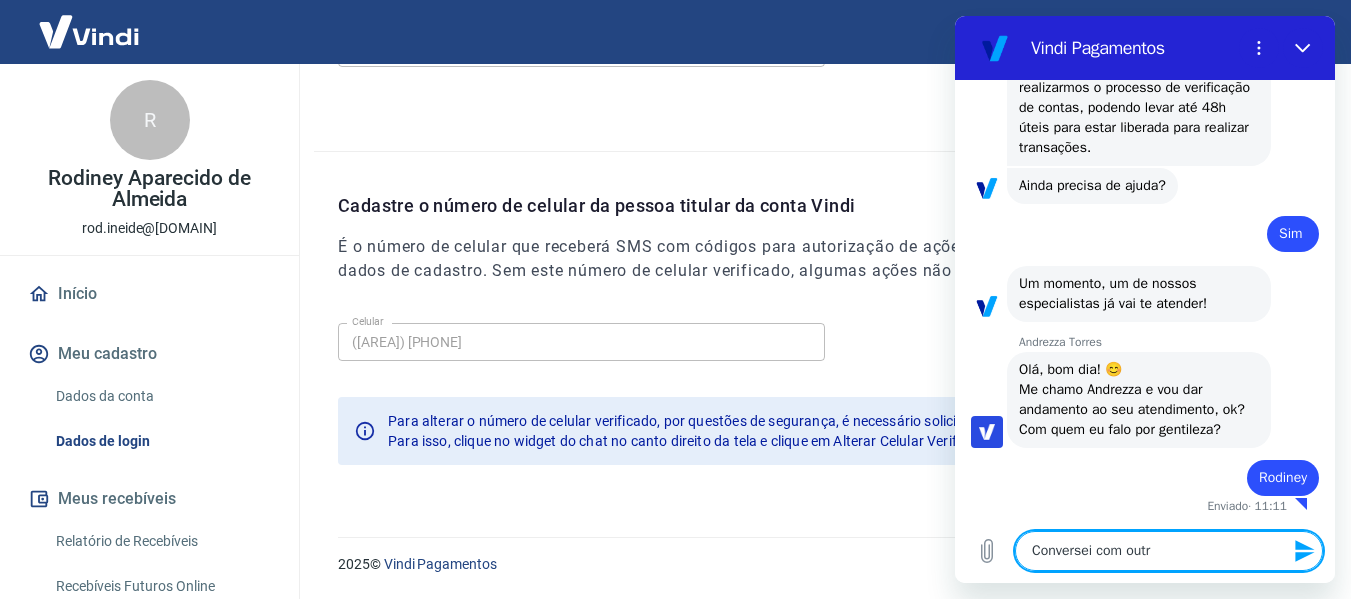 type on "Conversei com outra" 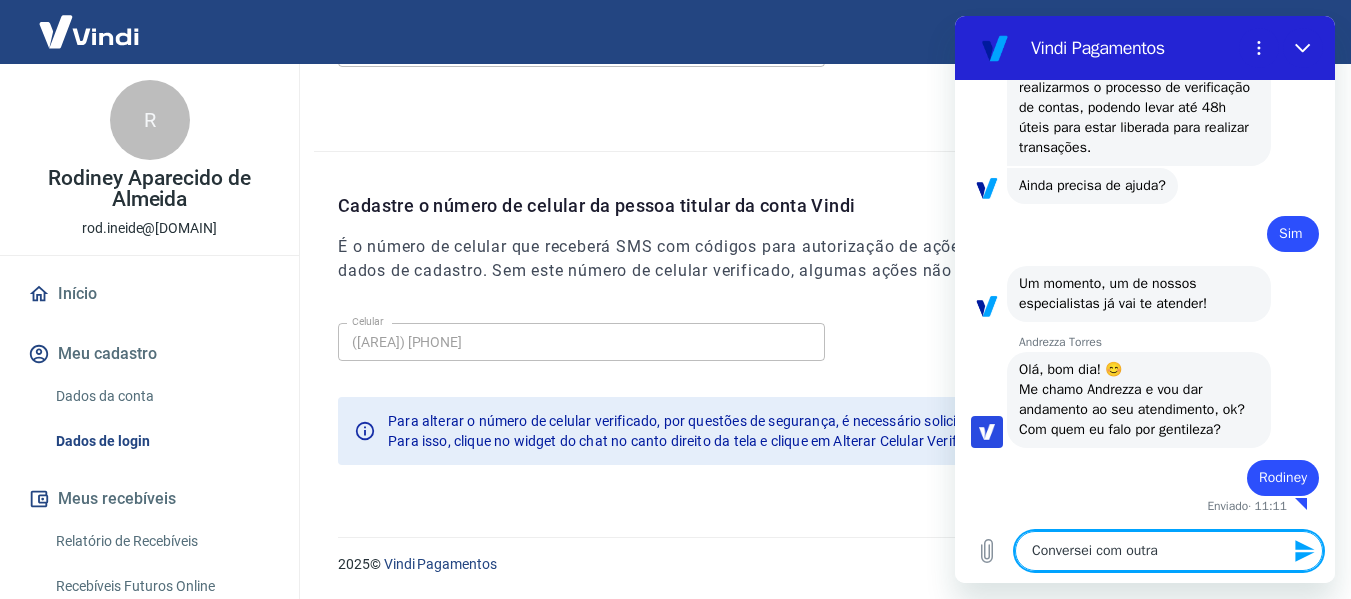type on "Conversei com outra" 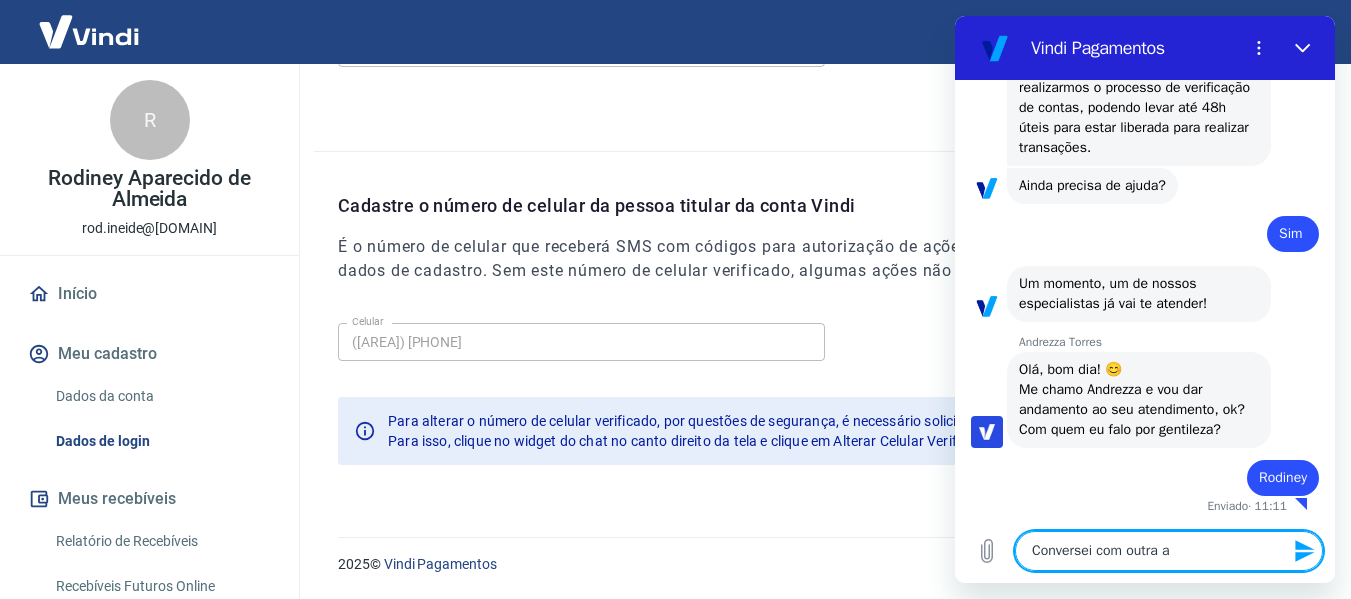 type on "Conversei com outra at" 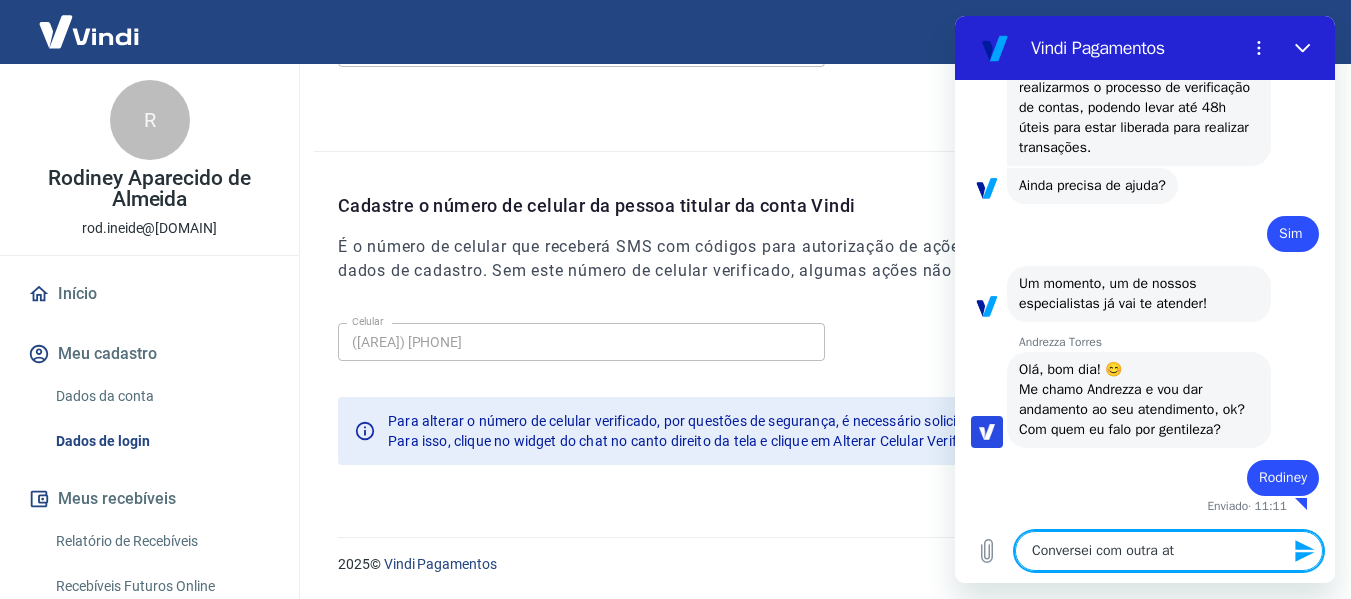 type on "x" 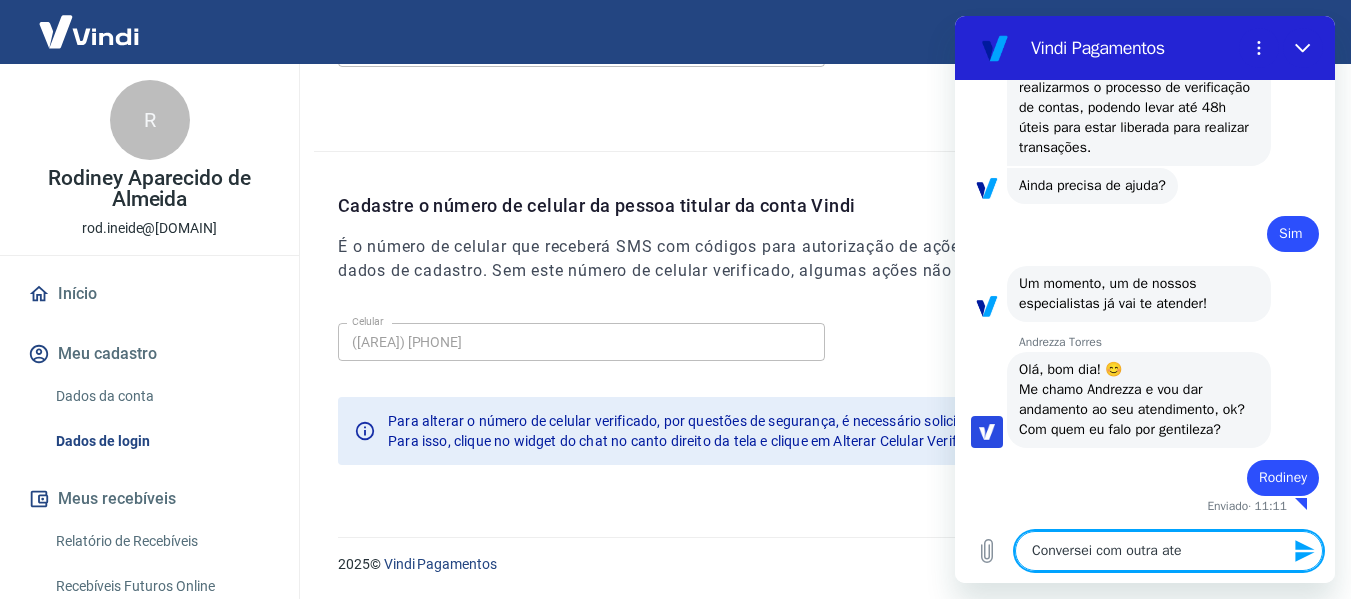 type on "x" 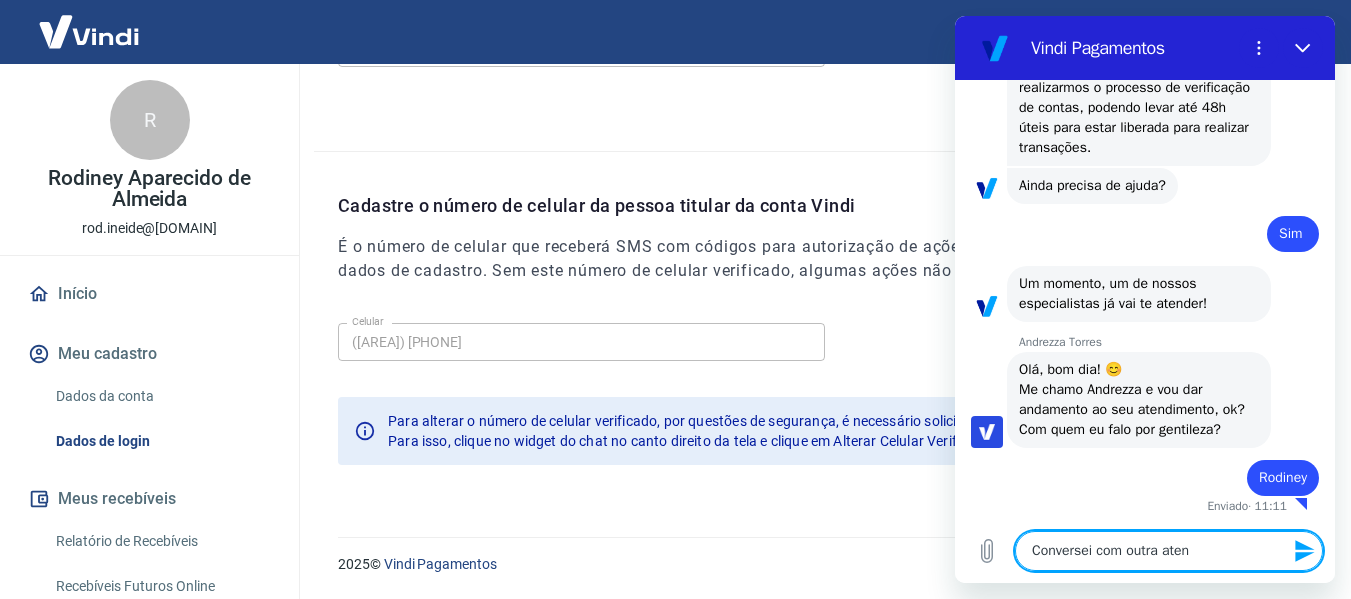 type on "Conversei com outra atend" 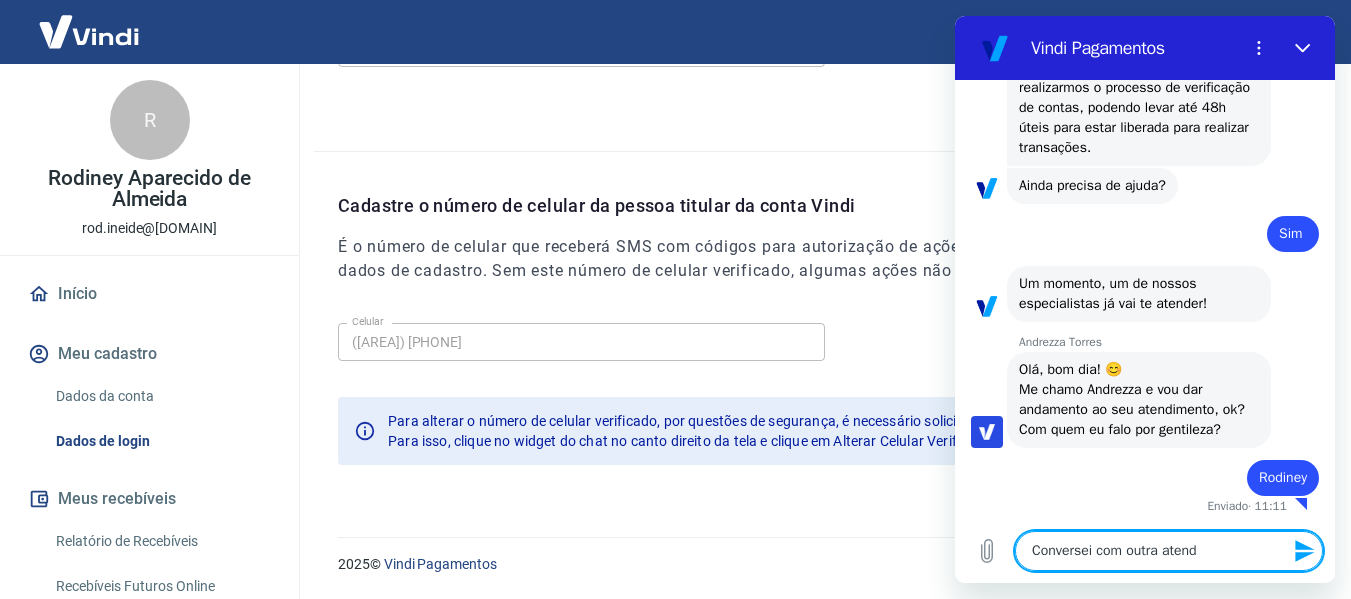 type on "x" 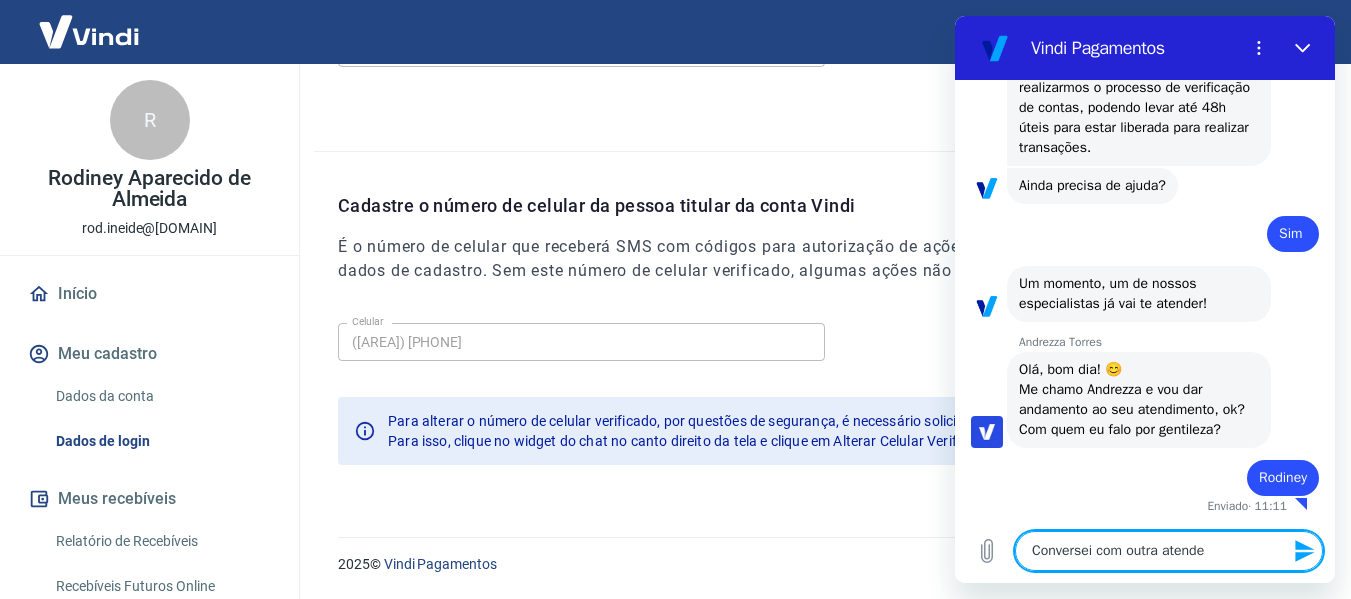 type on "Conversei com outra atenden" 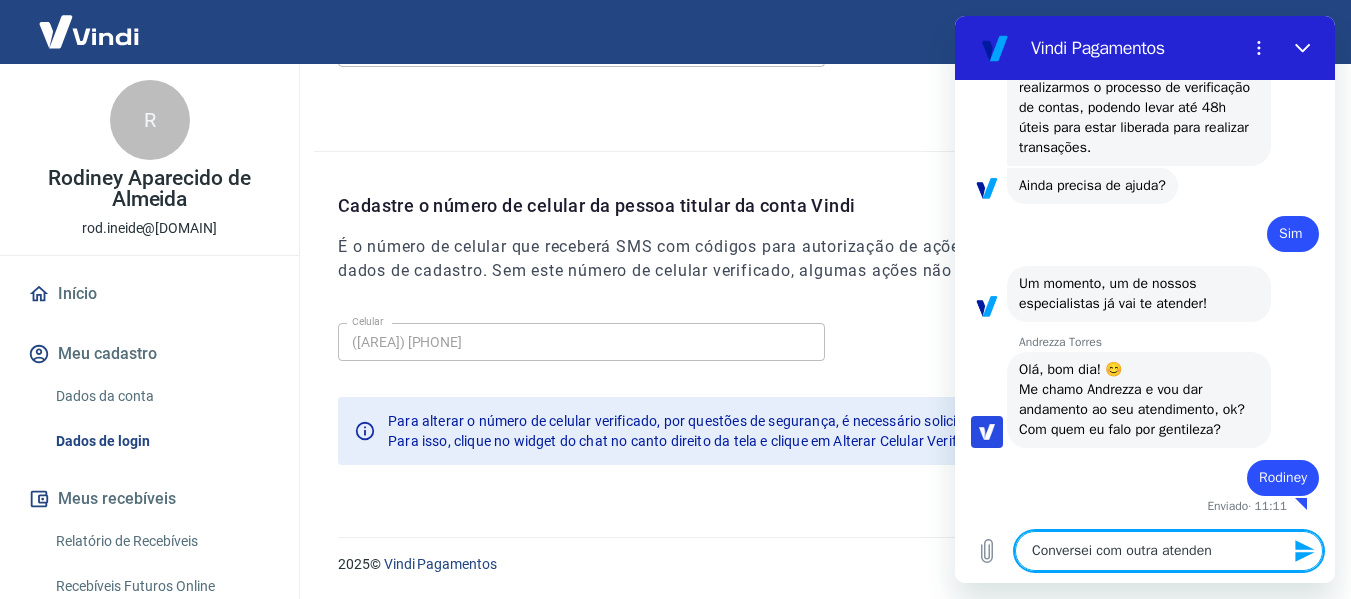 type on "Conversei com outra atendent" 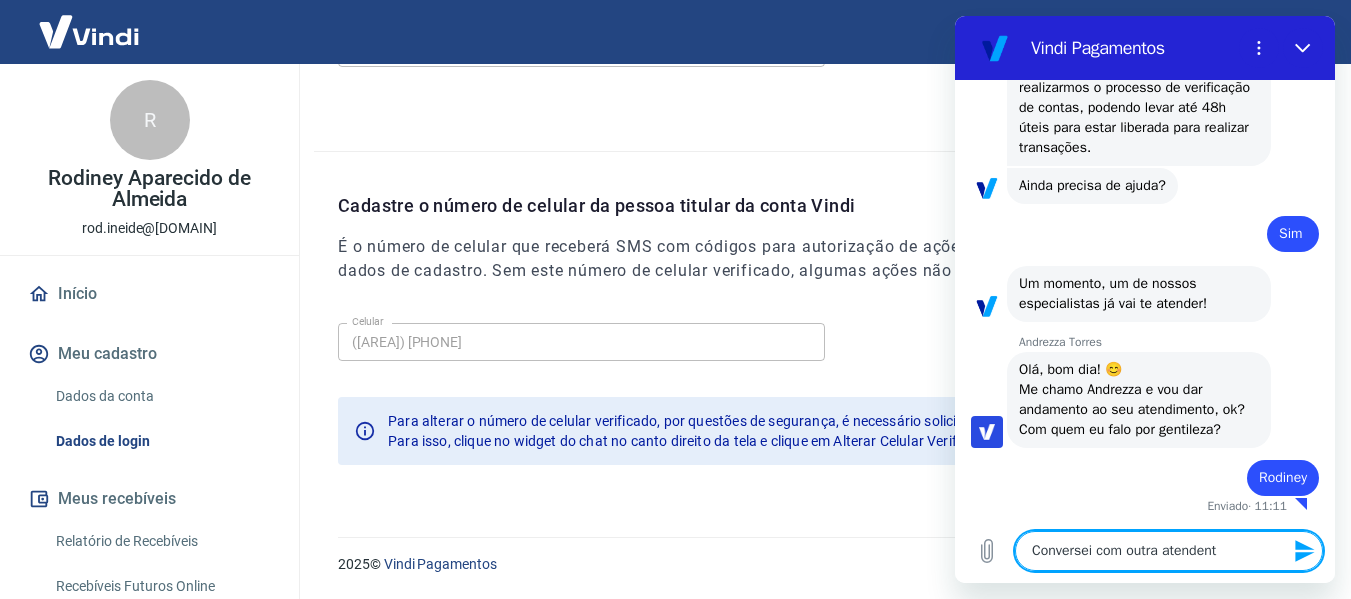 type on "Conversei com outra atendente" 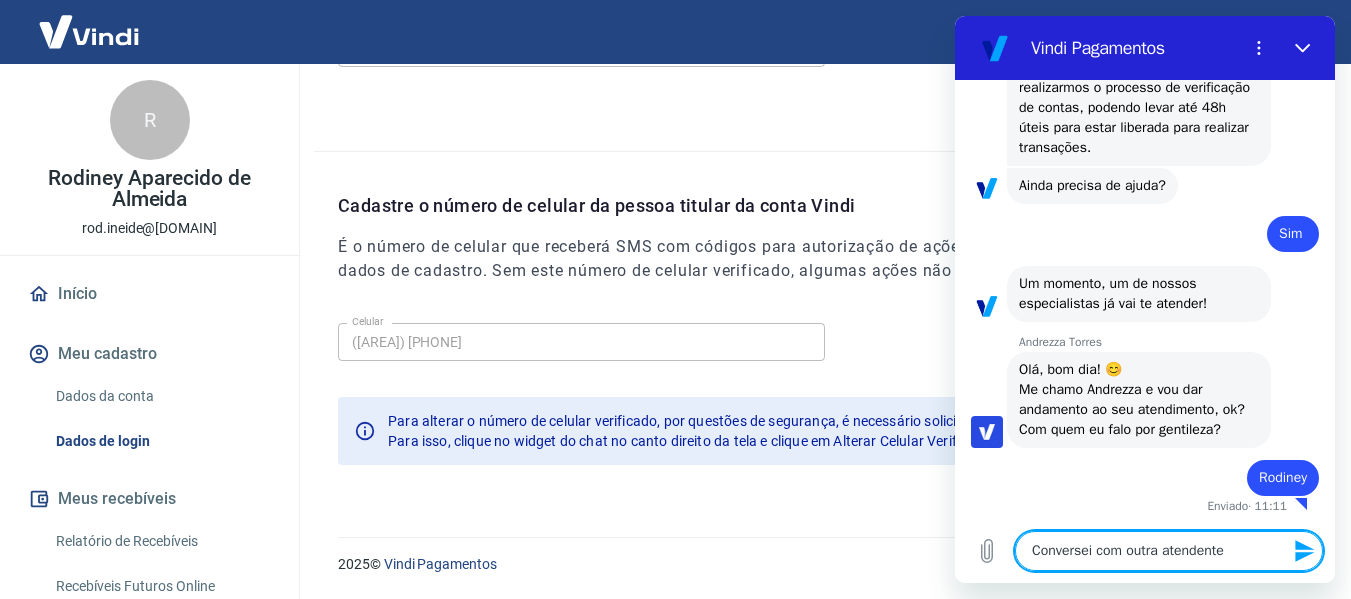 type on "Conversei com outra atendente" 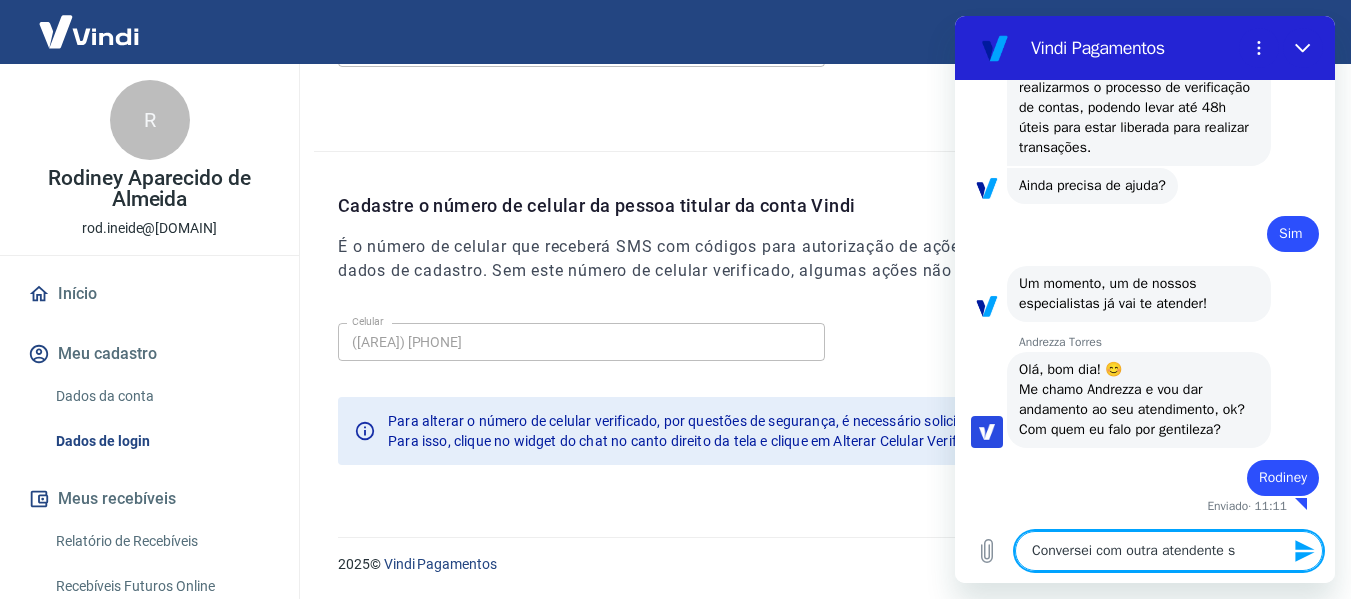 type on "Conversei com outra atendente so" 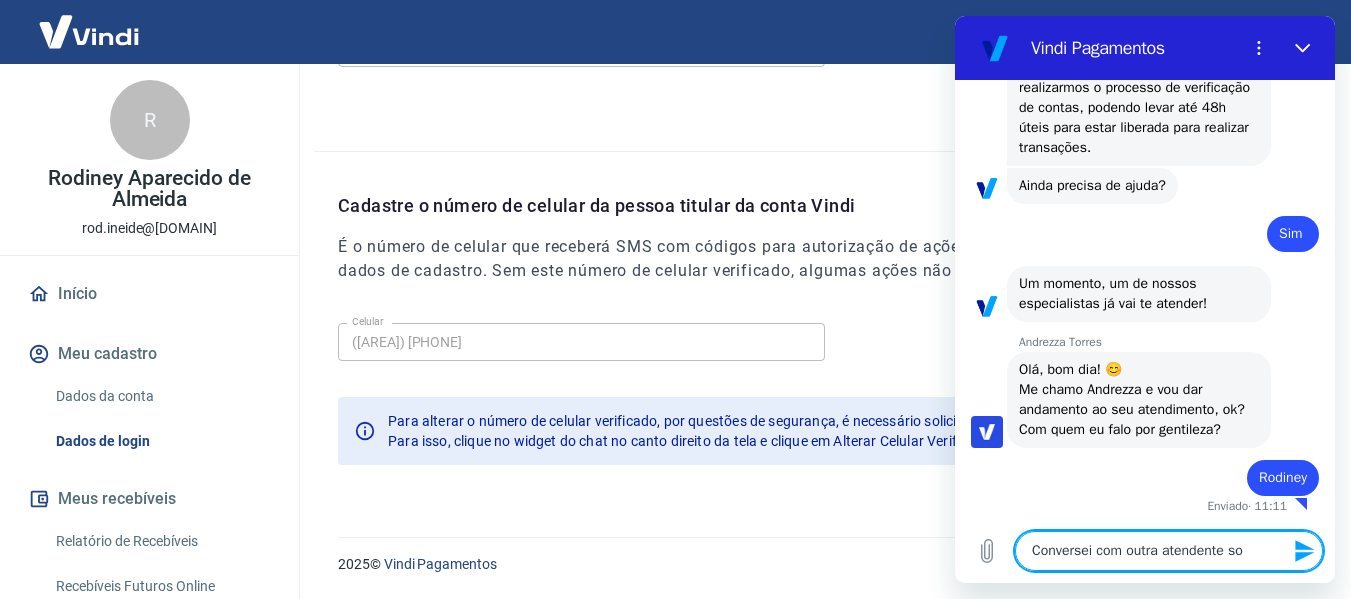 type on "Conversei com outra atendente sob" 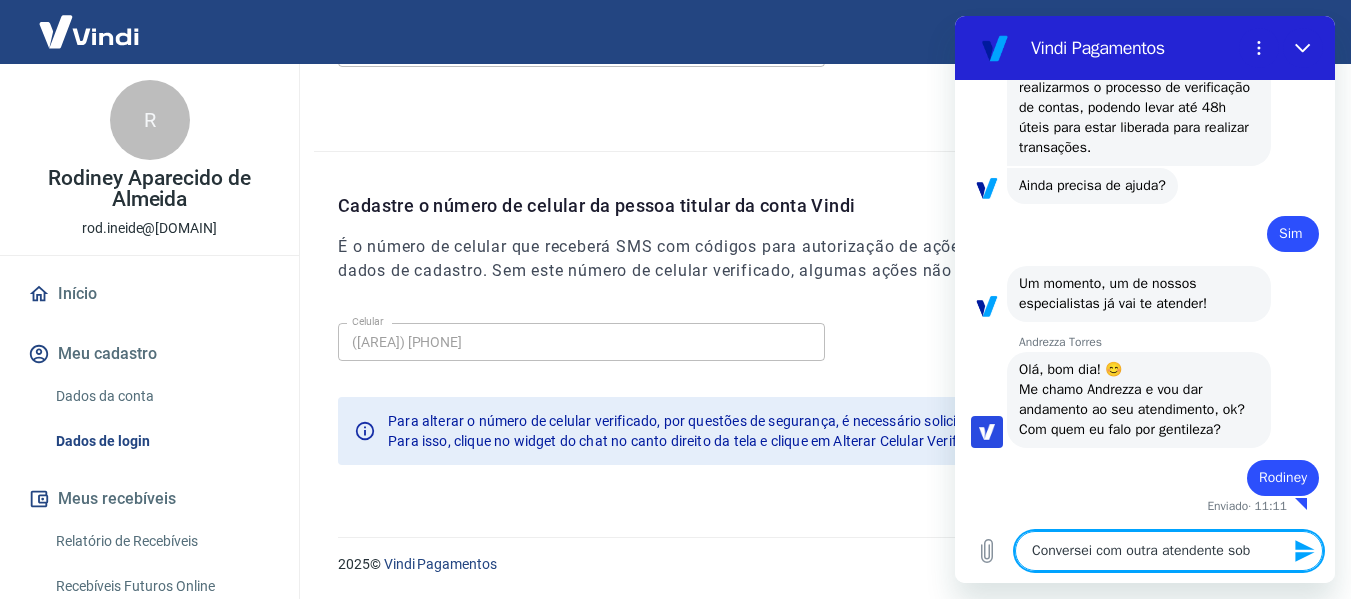 type on "Conversei com outra atendente sobr" 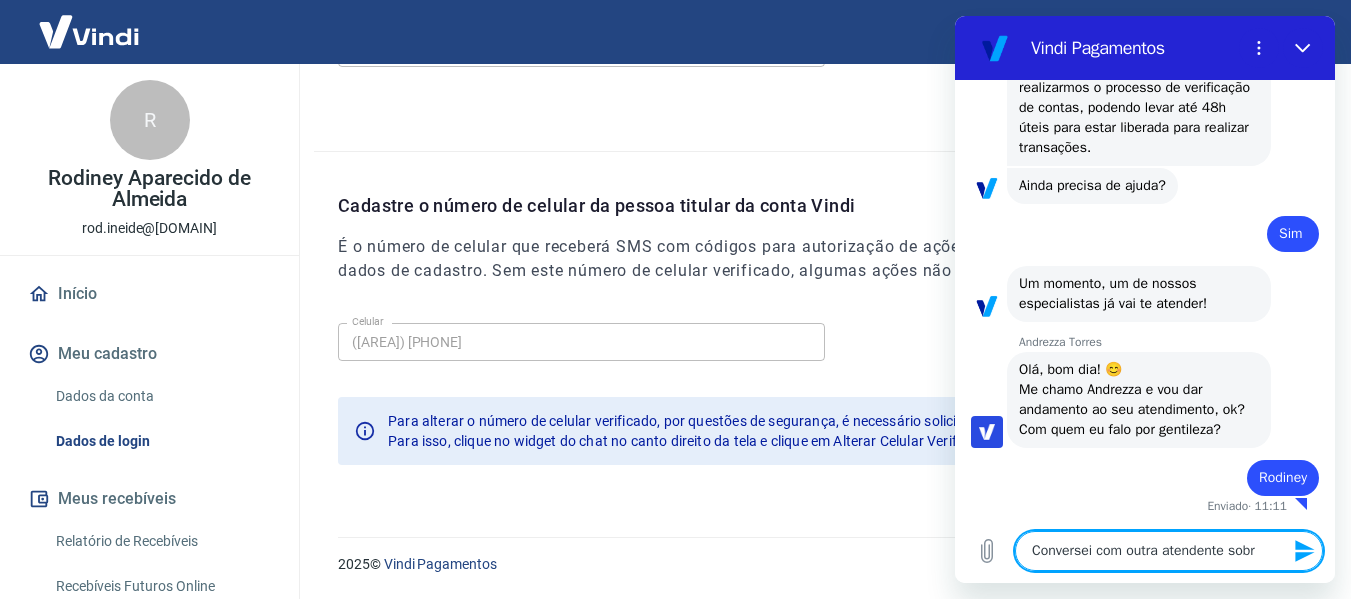 type on "x" 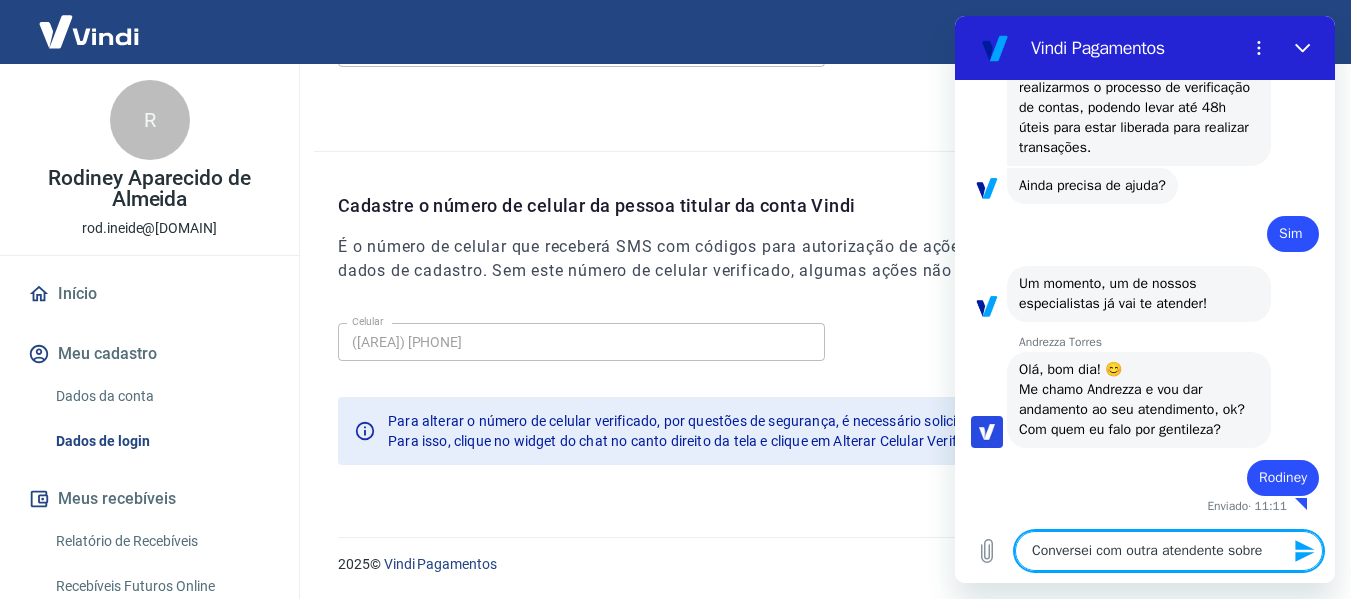 type on "x" 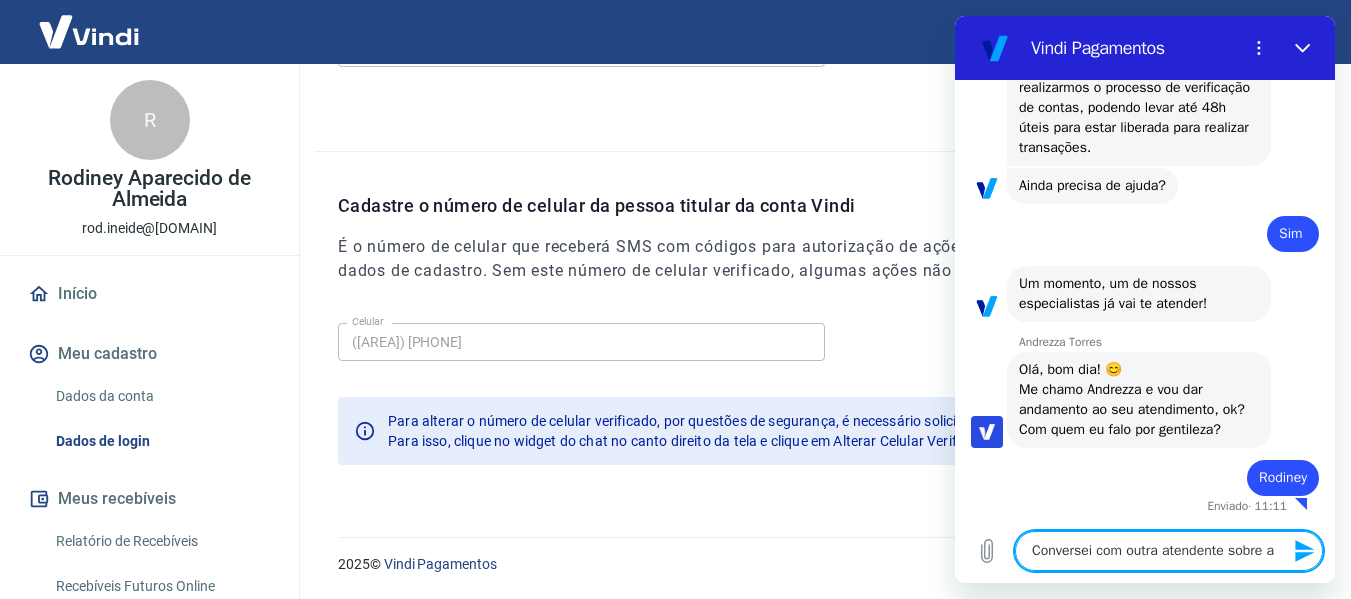 type on "Conversei com outra atendente sobre a" 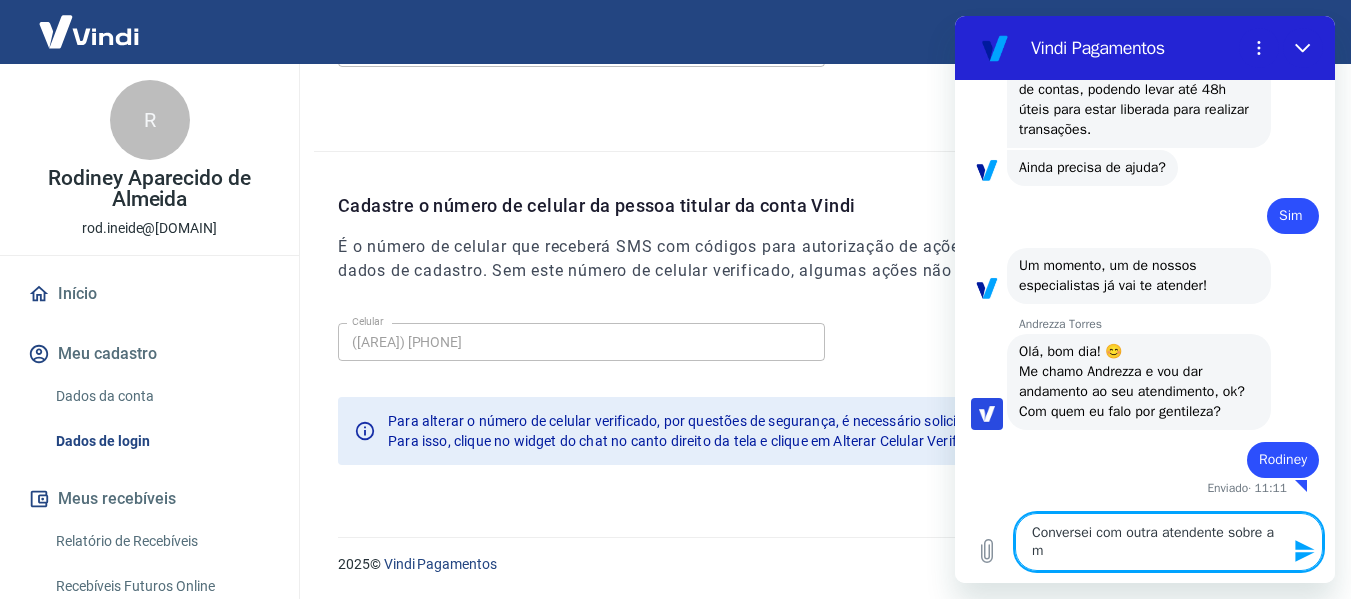 type on "Conversei com outra atendente sobre a mu" 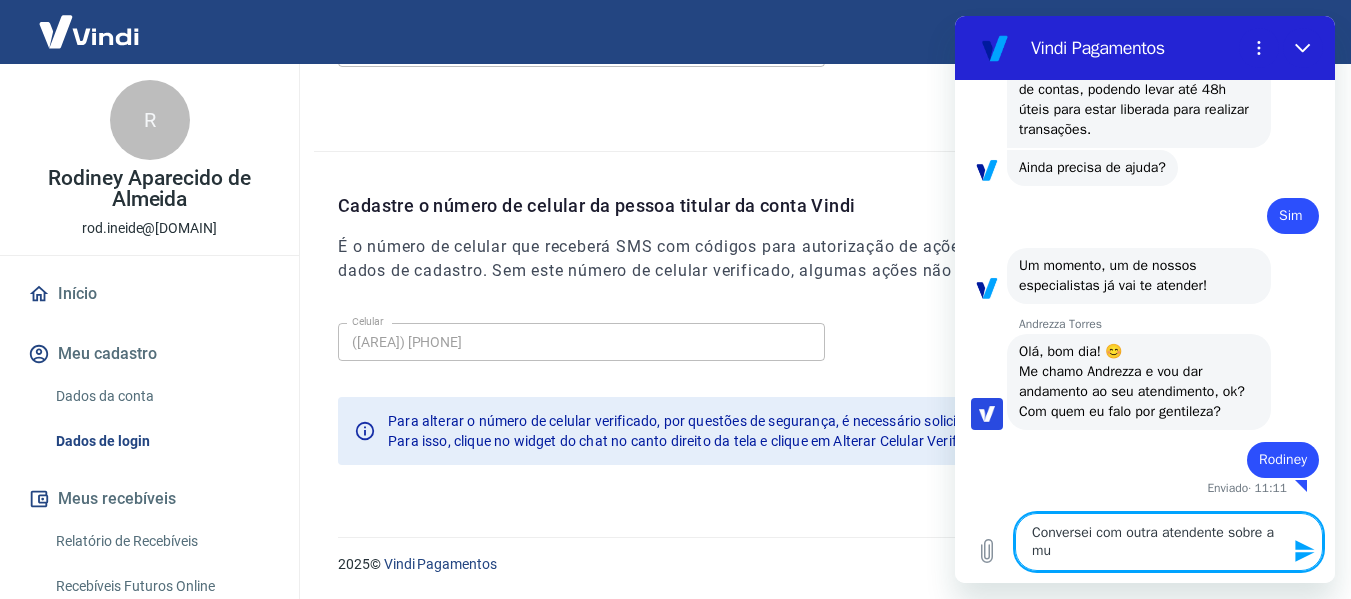 type on "Conversei com outra atendente sobre a mud" 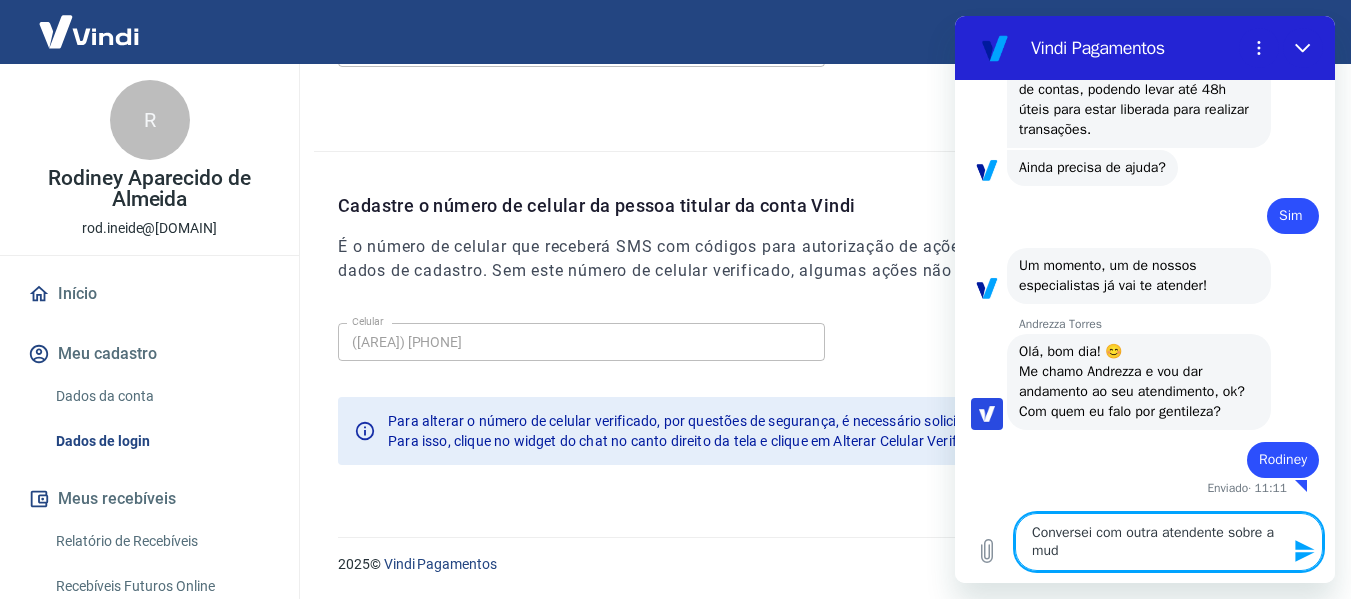type on "Conversei com outra atendente sobre a muda" 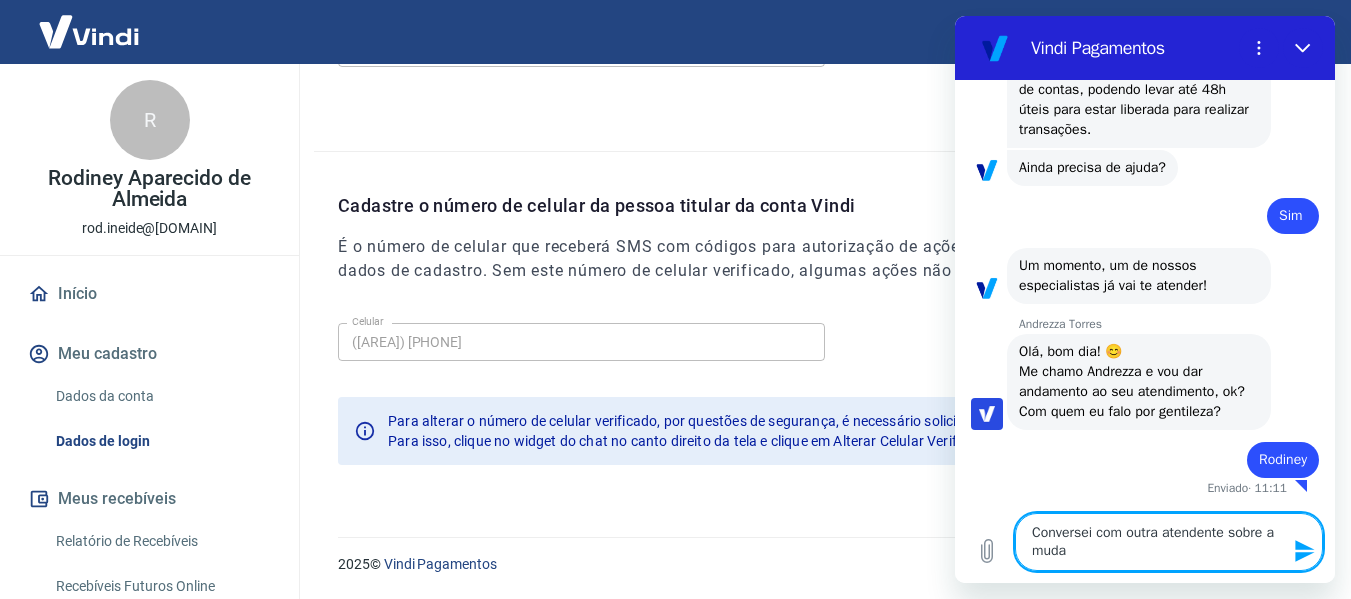 type on "Conversei com outra atendente sobre a mudan" 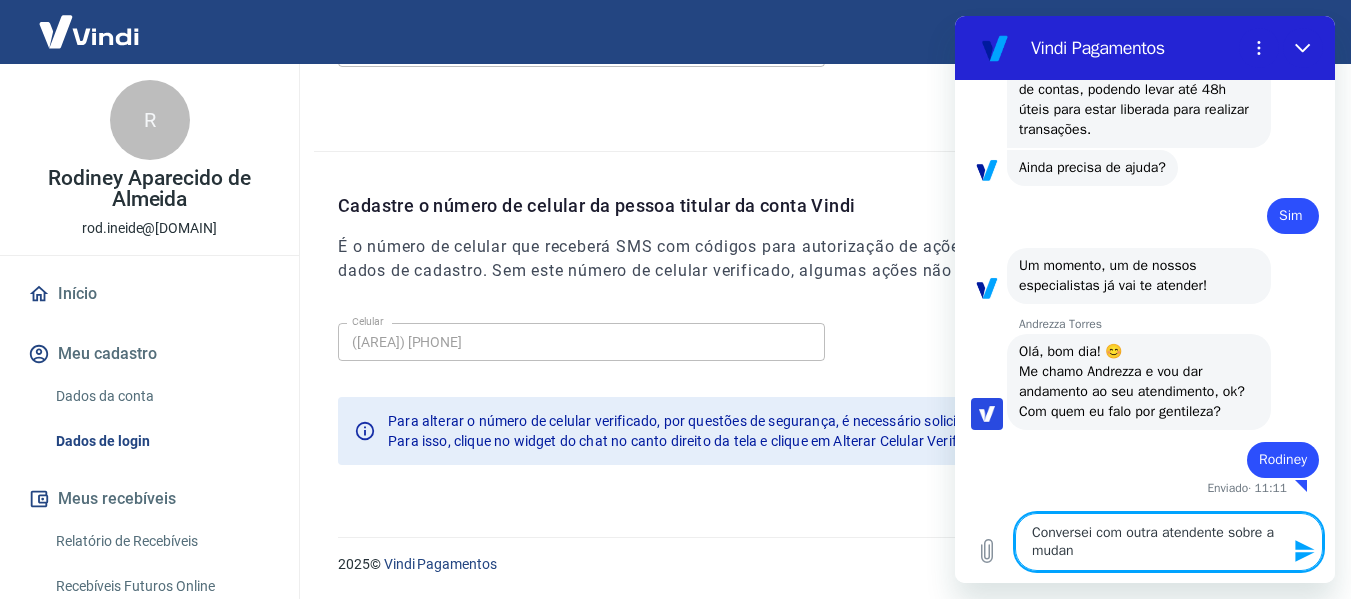 type on "Conversei com outra atendente sobre a mudanç" 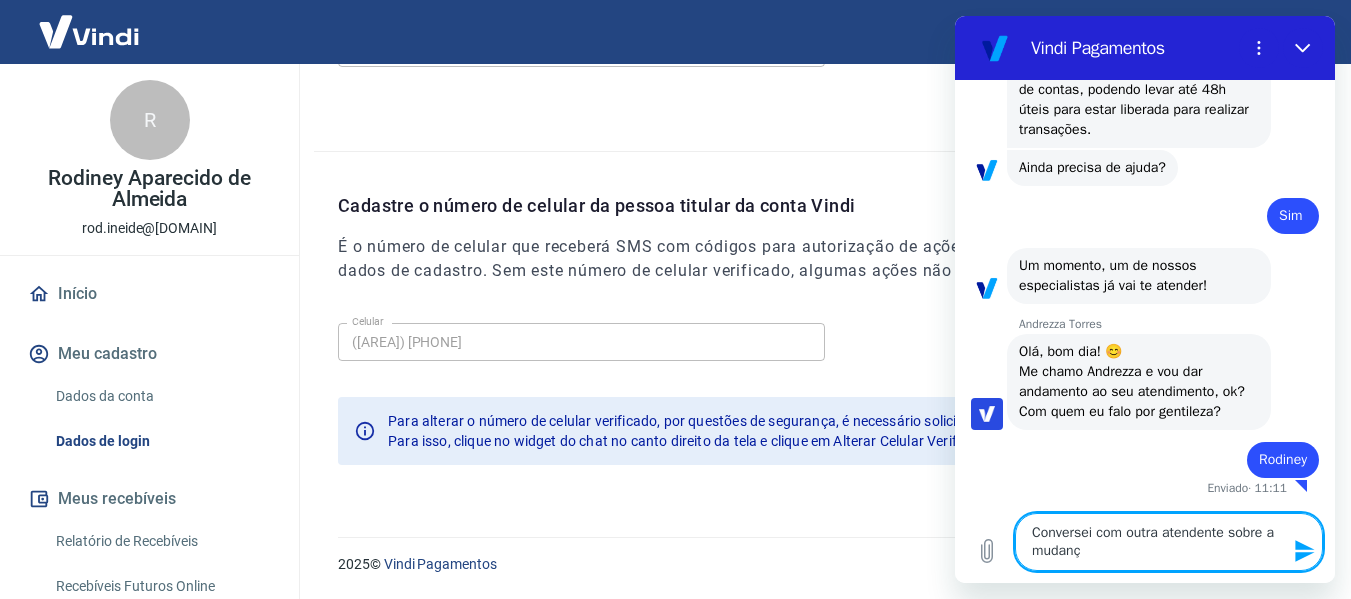 type on "Conversei com outra atendente sobre a mudança" 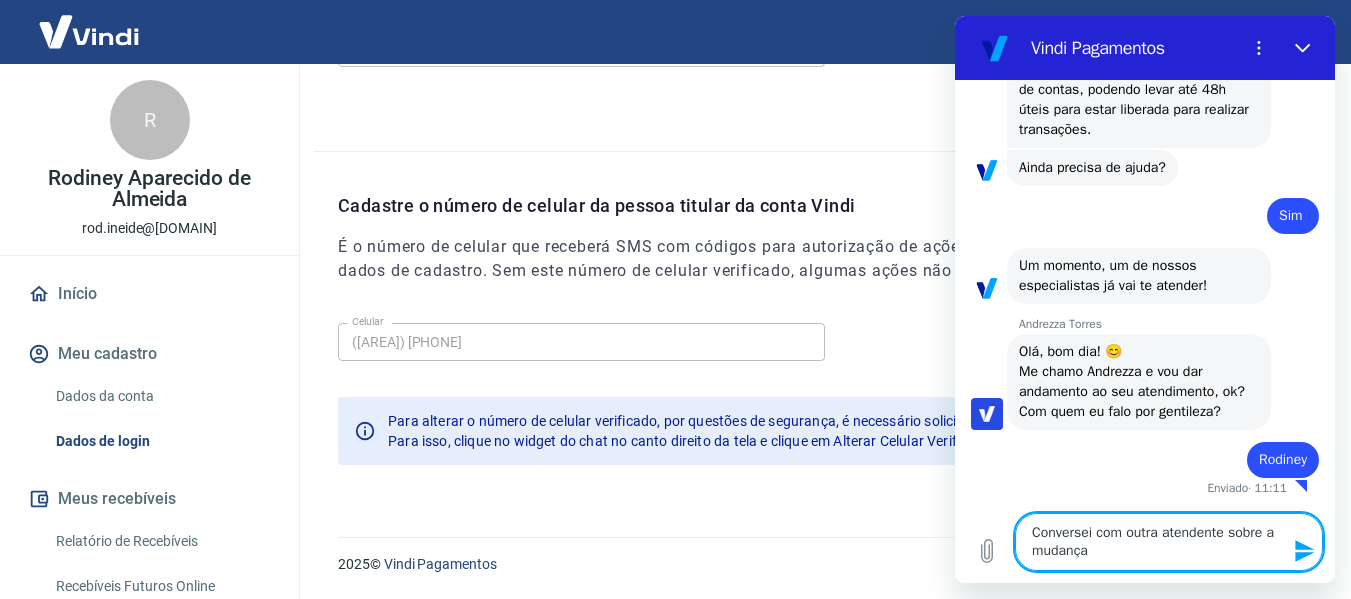type on "Conversei com outra atendente sobre a mudança" 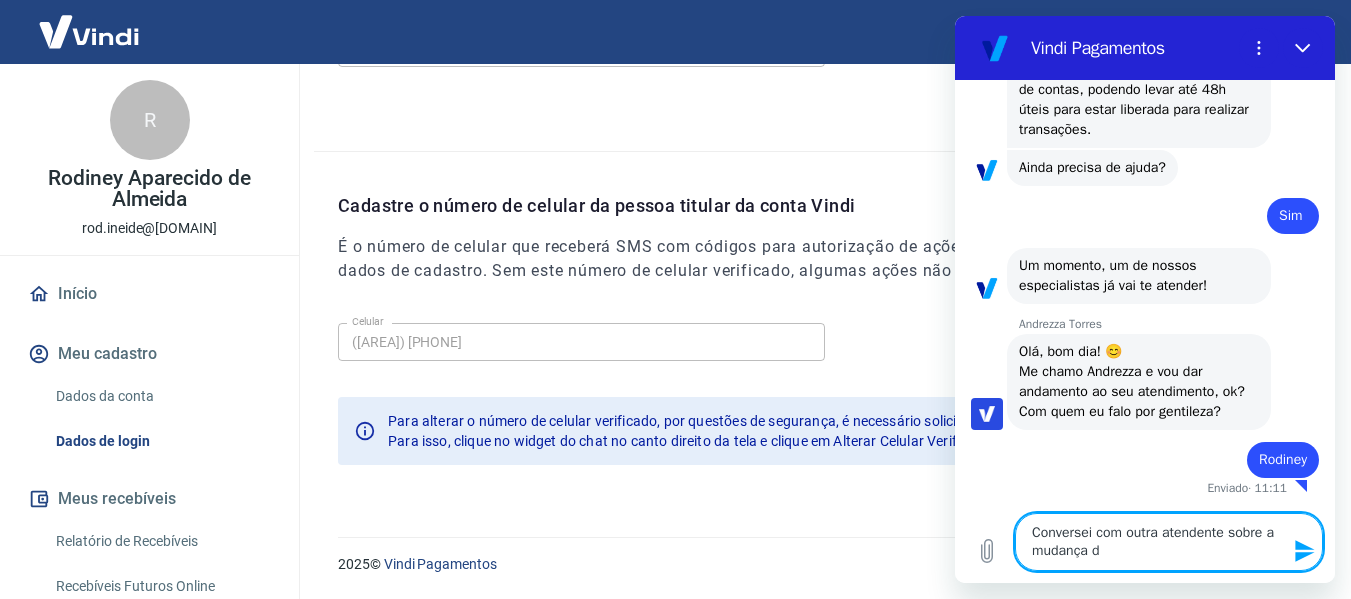 type on "Conversei com outra atendente sobre a mudança da" 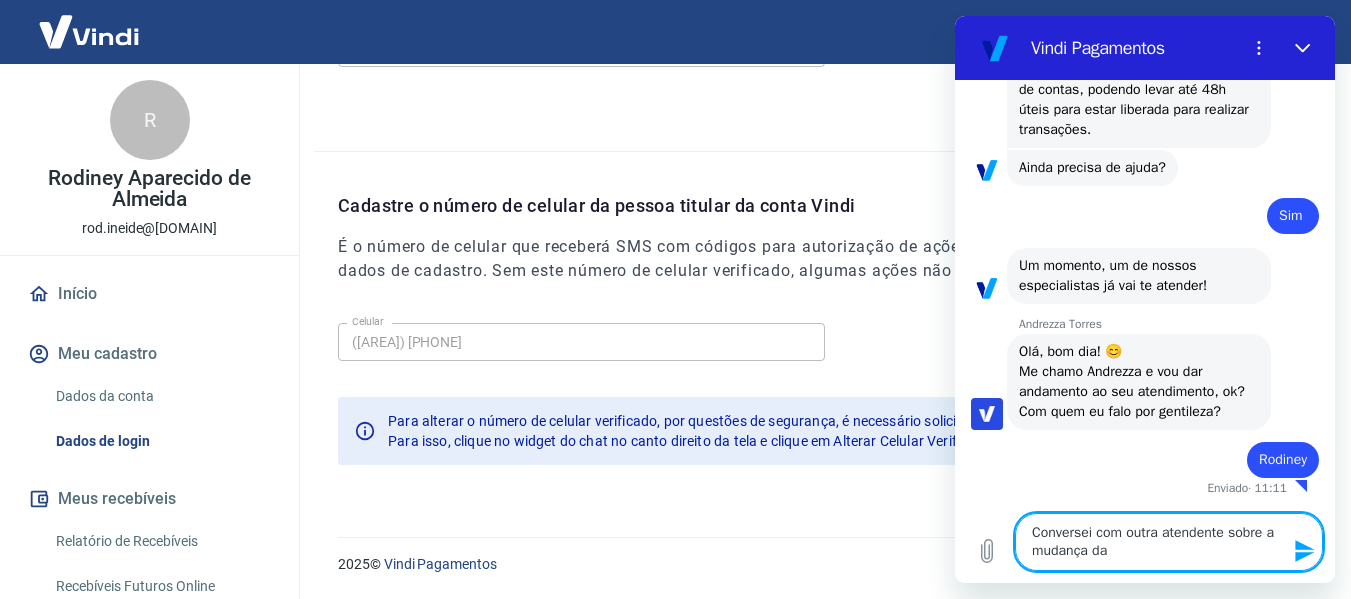 type on "Conversei com outra atendente sobre a mudança da" 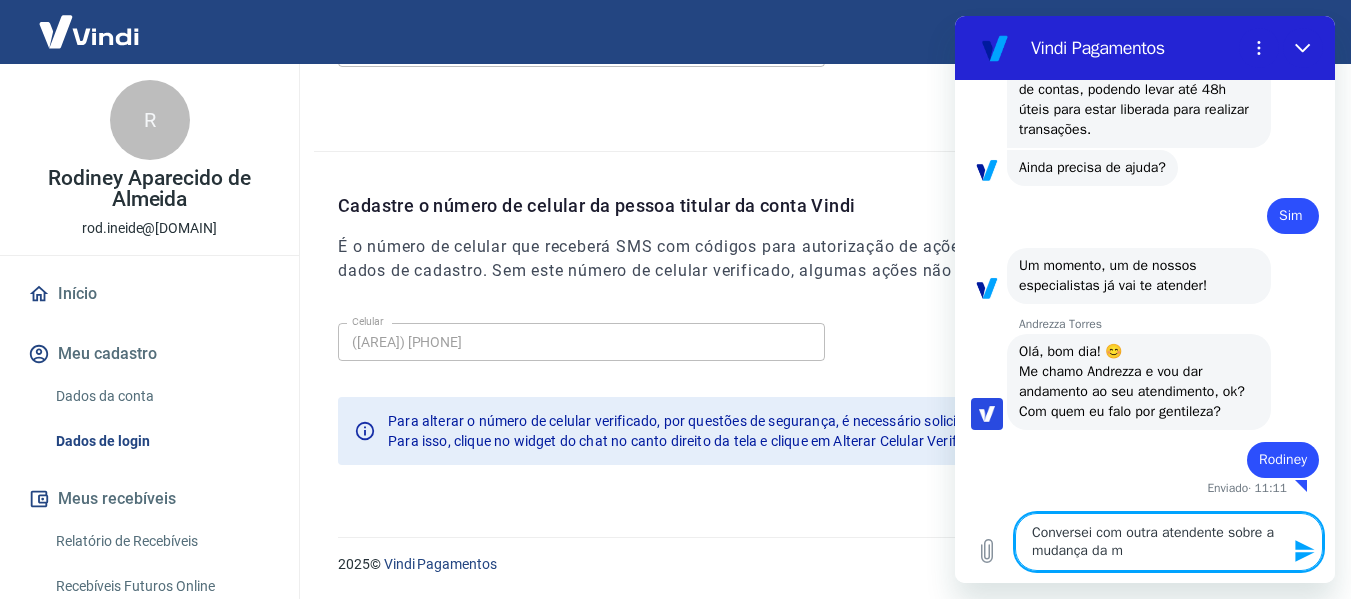 type on "Conversei com outra atendente sobre a mi" 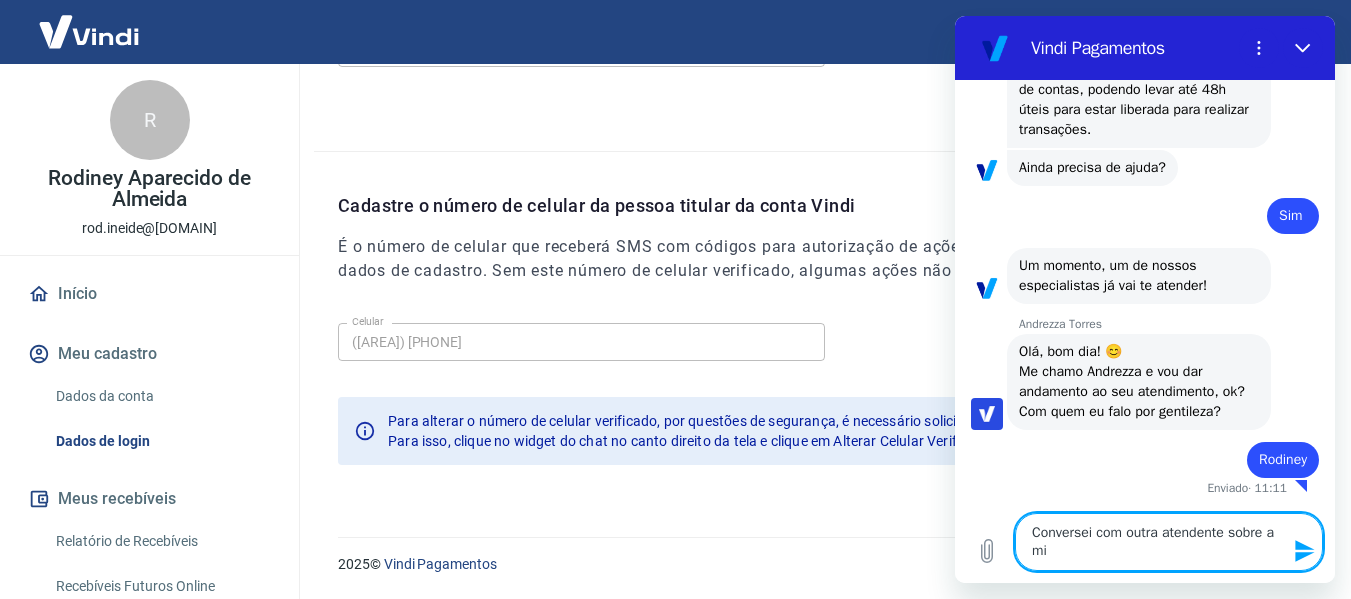 type on "Conversei com outra atendente sobre a mudan" 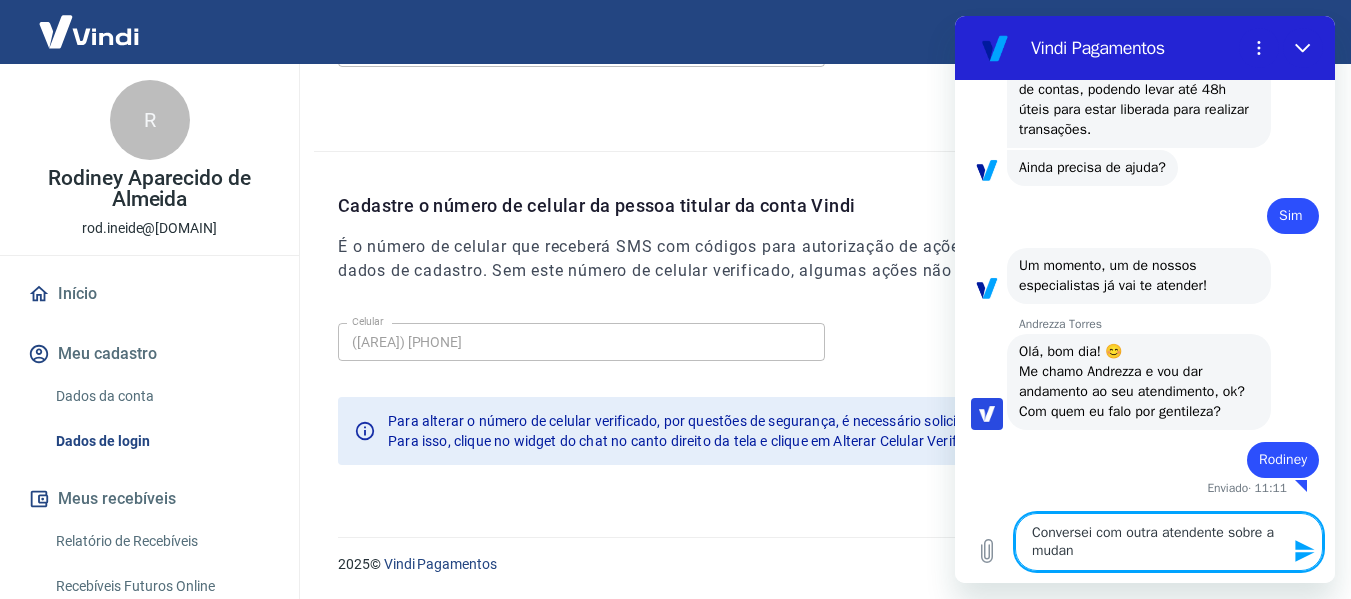 type on "Conversei com outra atendente sobre a mudança da minh" 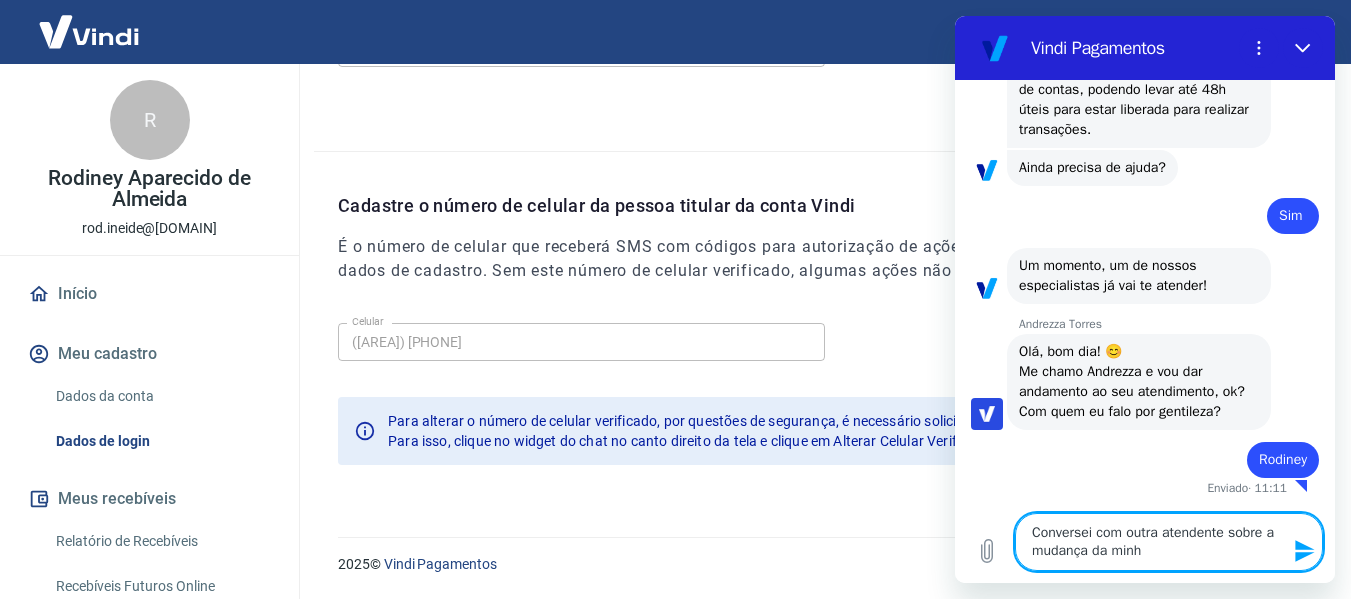 type on "Conversei com outra atendente sobre a mudança da minha" 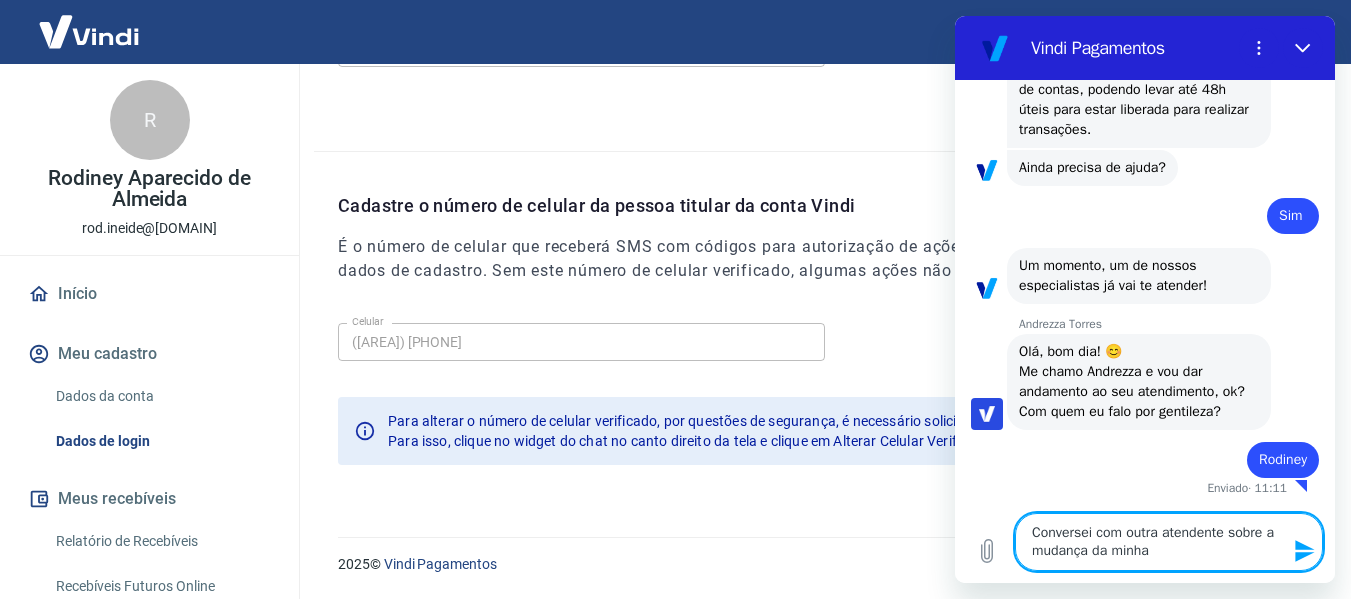 type on "Conversei com outra atendente sobre a mudança da minha" 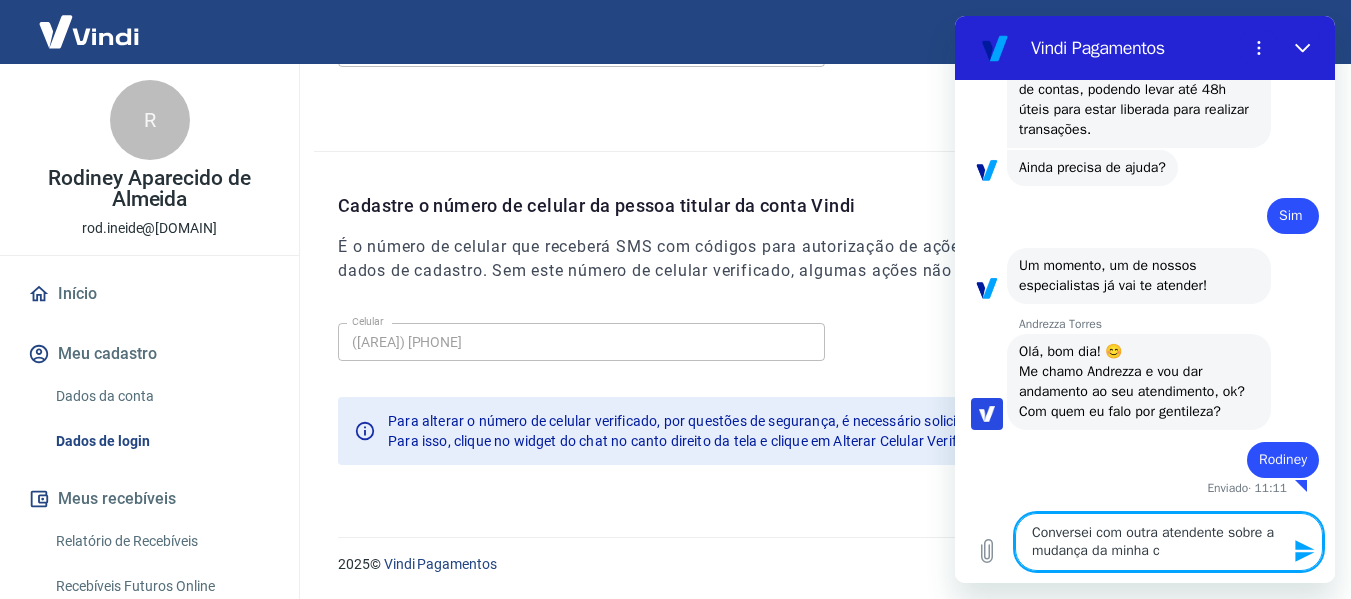 type on "Conversei com outra atendente sobre a minha co" 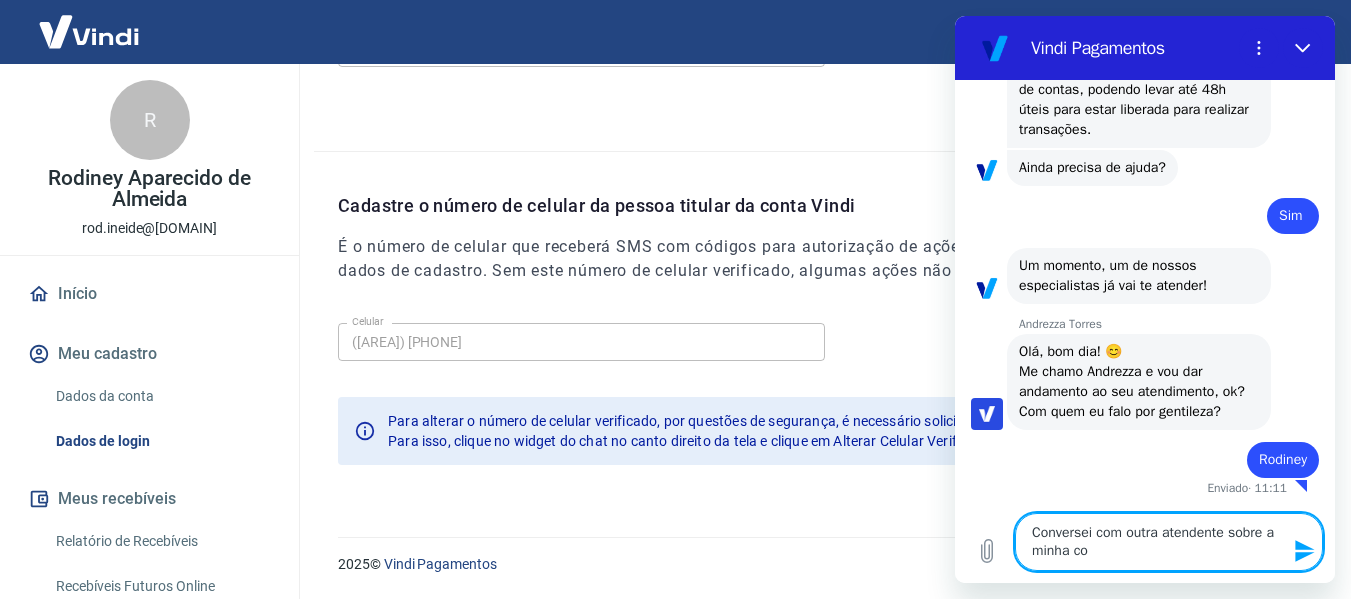 type on "Conversei com outra atendente sobre a mudança da minha con" 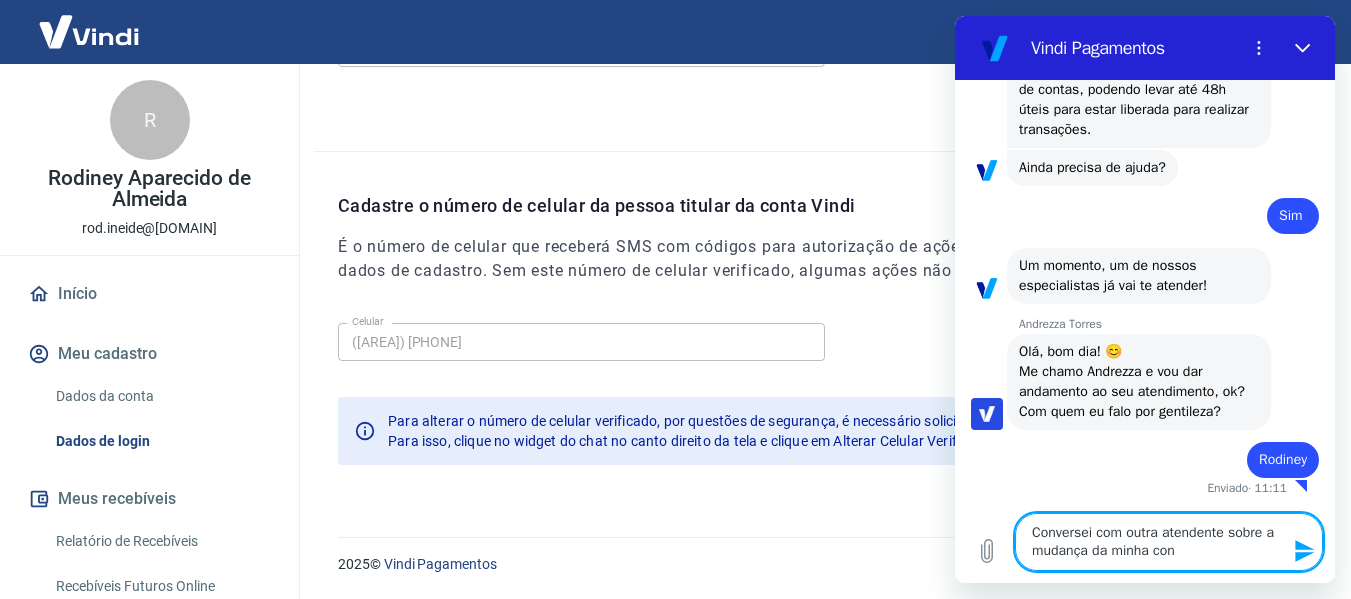 type on "Conversei com outra atendente sobre a mudança da minha cont" 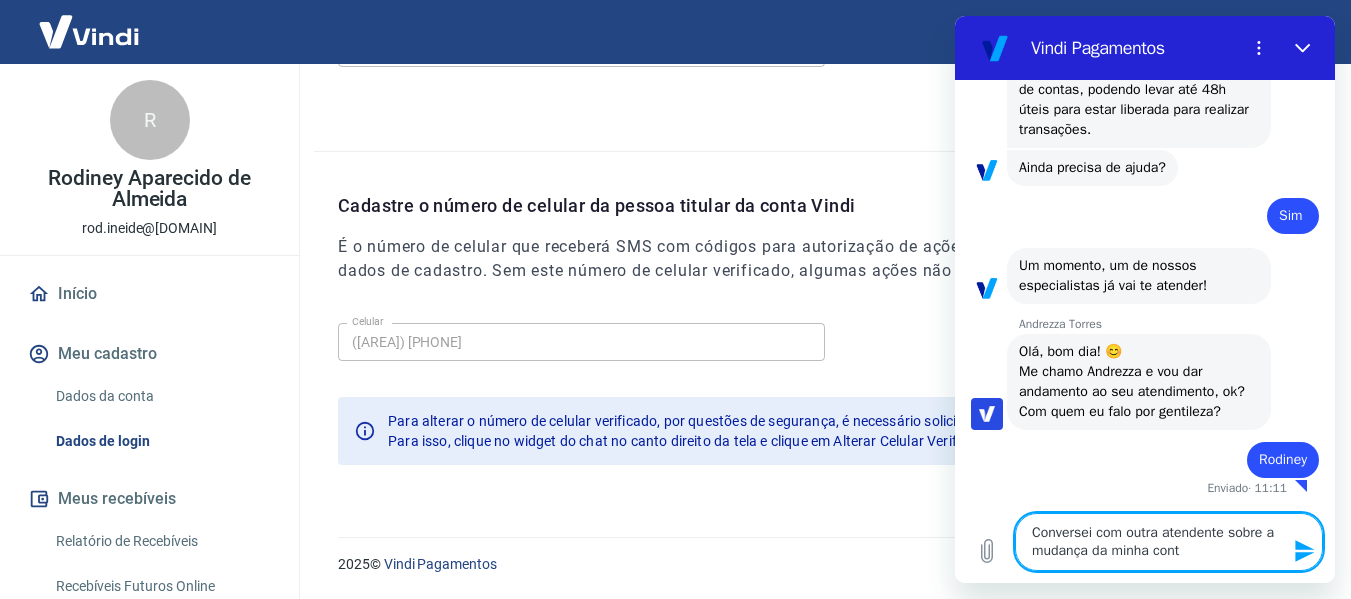 type on "Conversei com outra atendente sobre a mudança da minha conta" 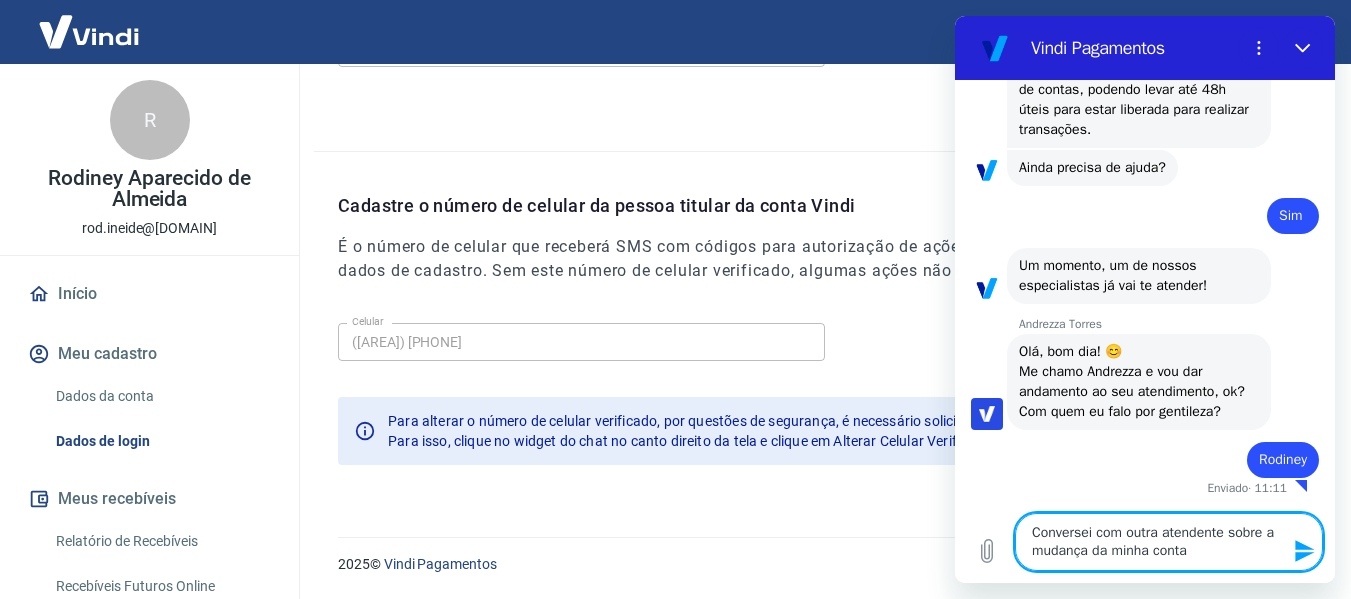 type on "Conversei com outra atendente sobre a mudança da minha conta" 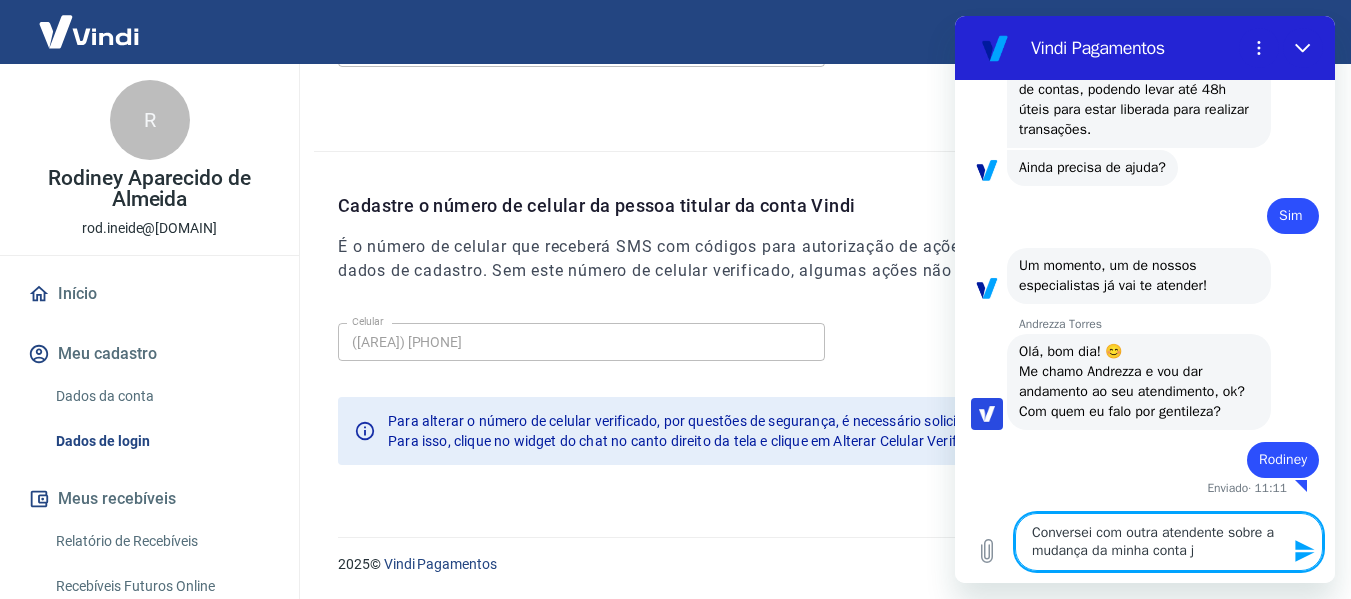 type on "Conversei com outra atendente sobre a mudança da minha conta ju" 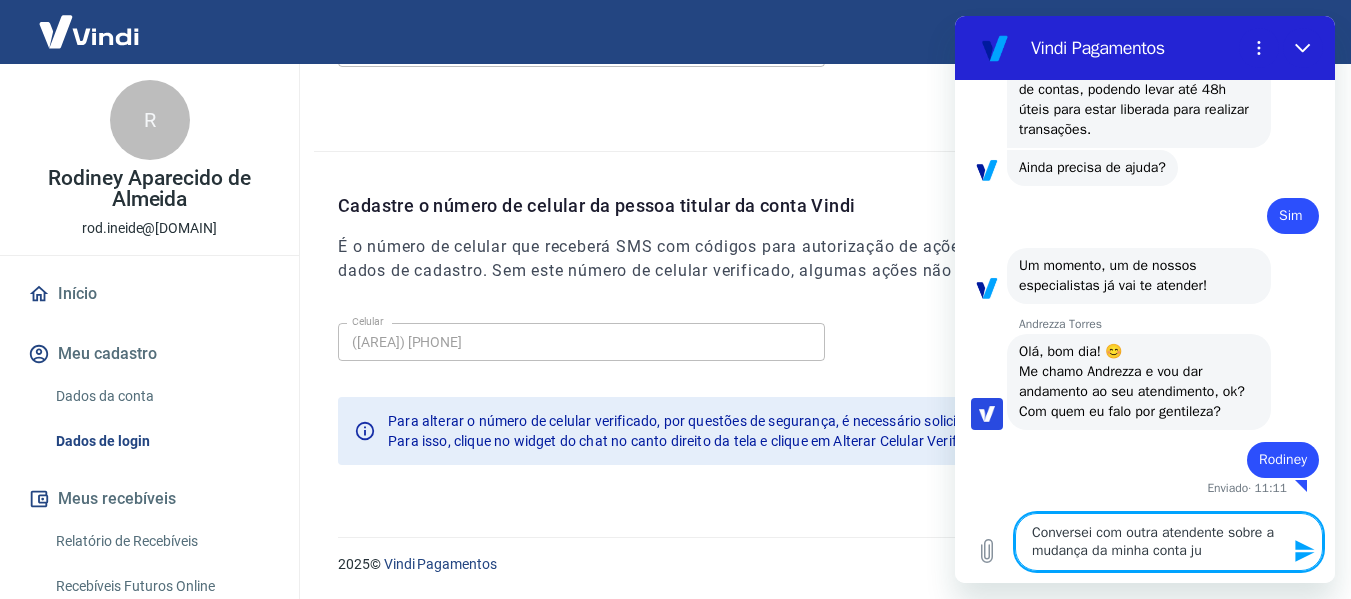 type on "Conversei com outra atendente sobre a mudança da minha conta jur" 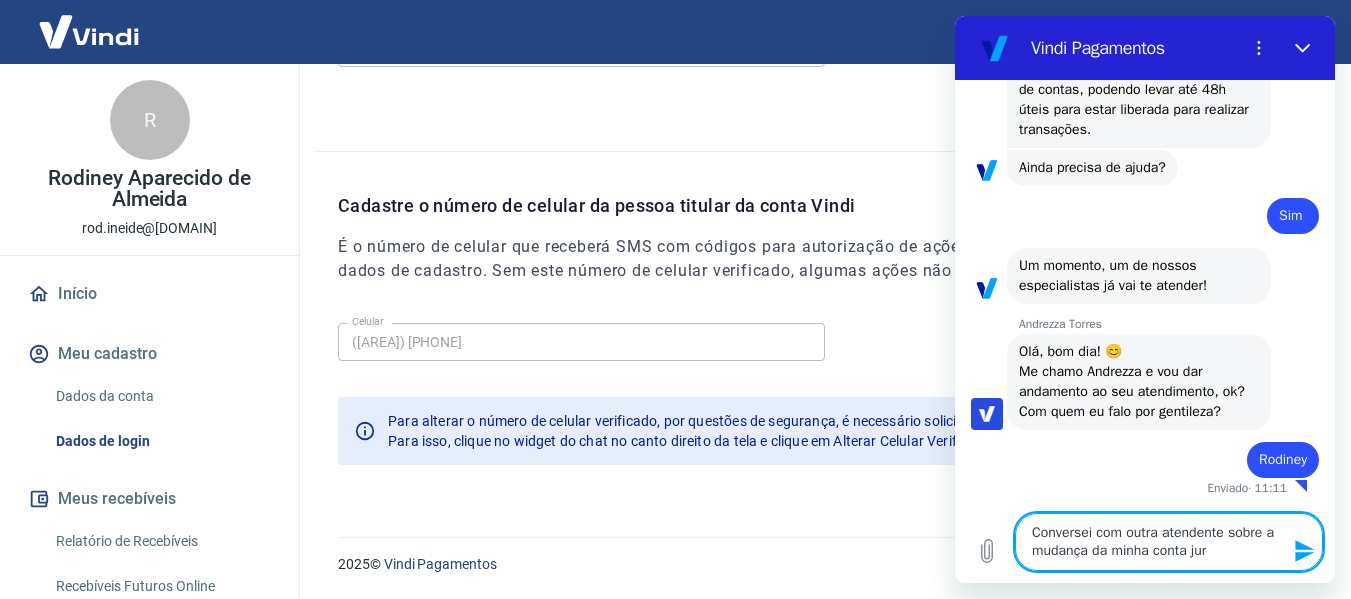 type on "Conversei com outra atendente sobre a mudança da minha conta jurí" 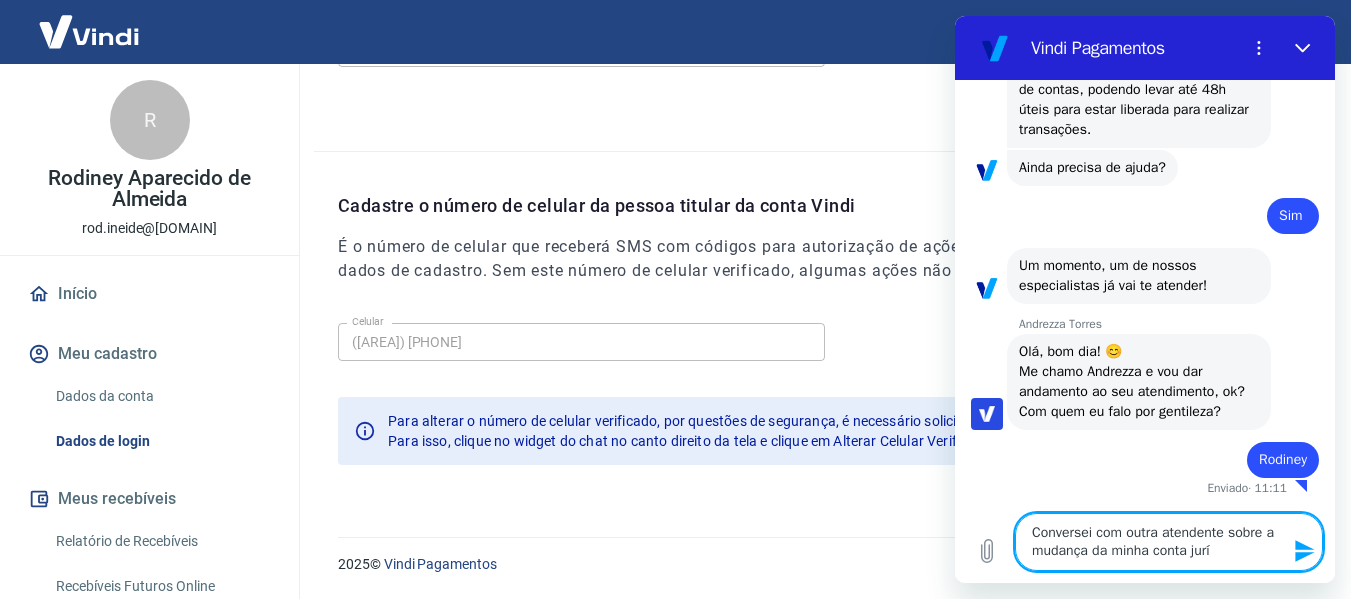 type on "Conversei com outra atendente sobre a mudança da minha conta juríc" 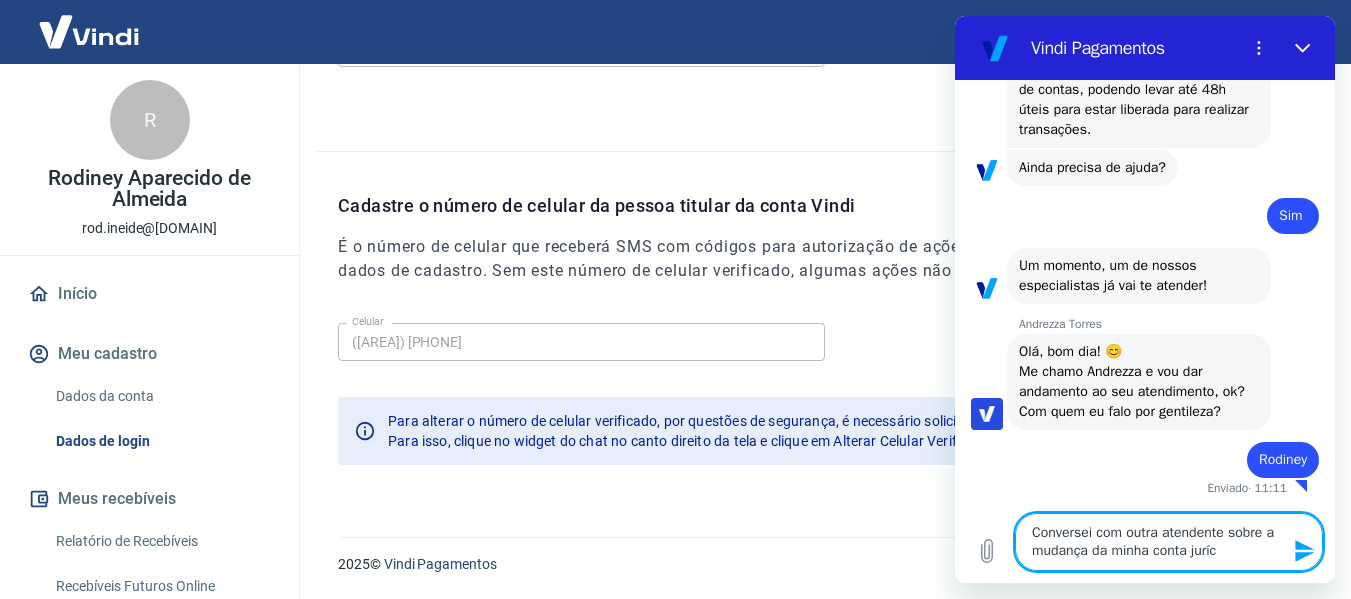 type on "Conversei com outra atendente sobre a mudança da minha conta juríci" 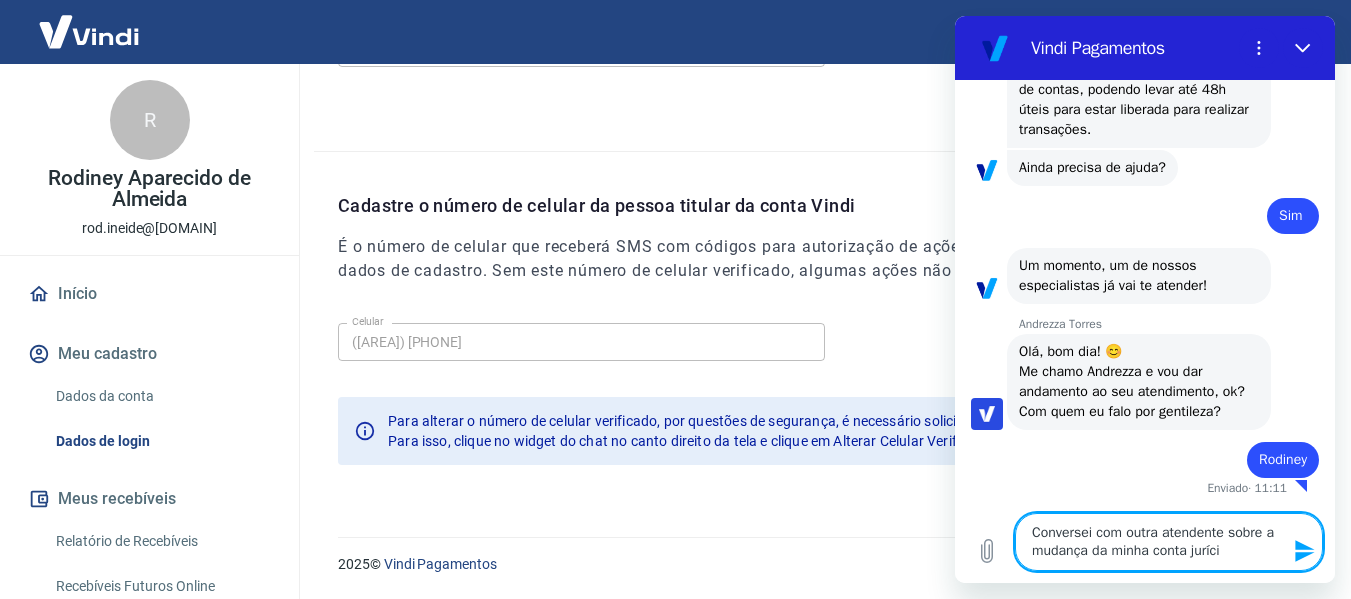 type on "Conversei com outra atendente sobre a mudança da minha conta juríc" 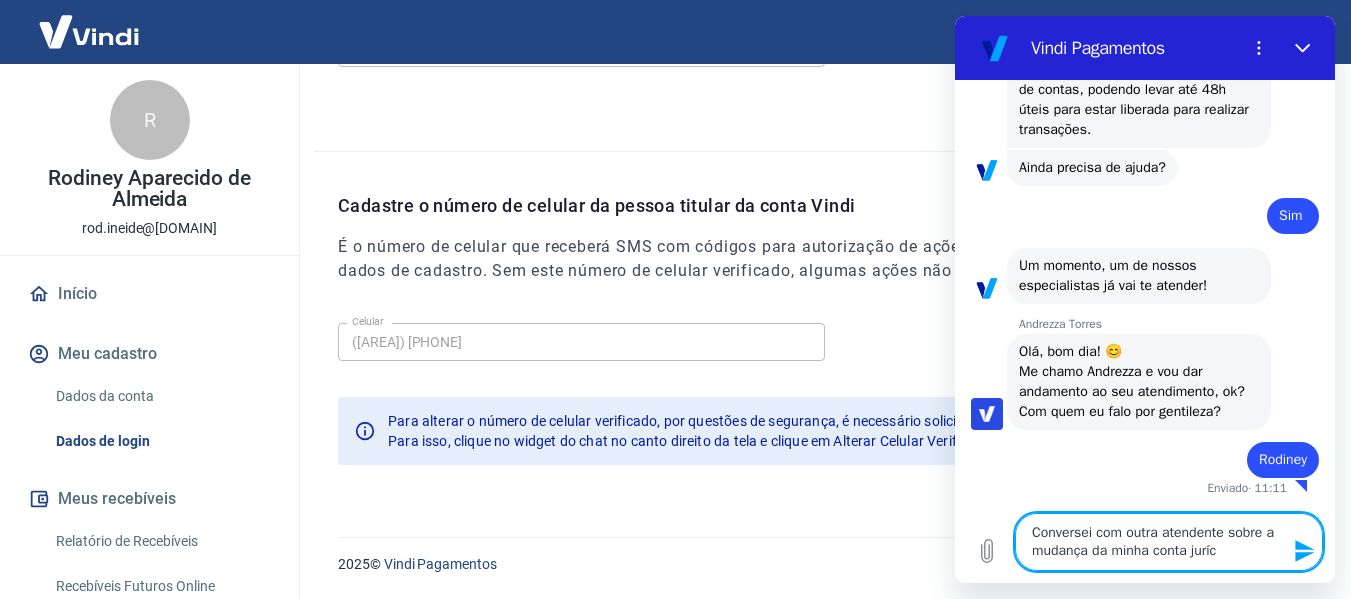 type on "x" 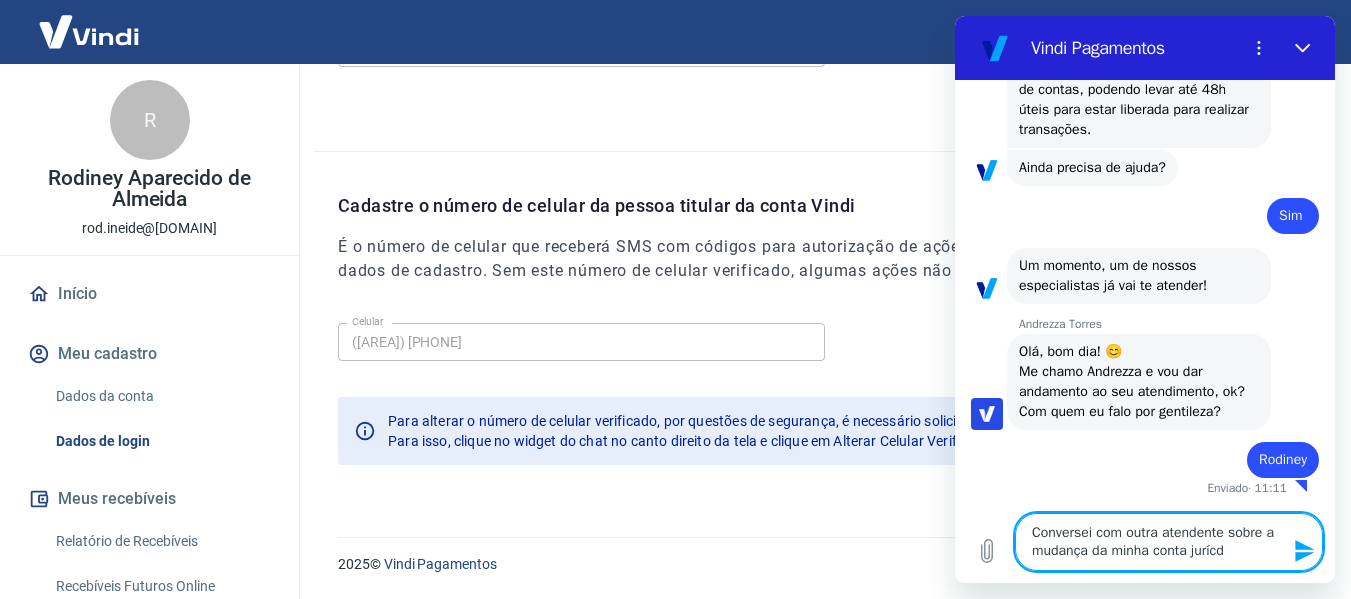 type on "Conversei com outra atendente sobre a mudança da minha conta jurícdi" 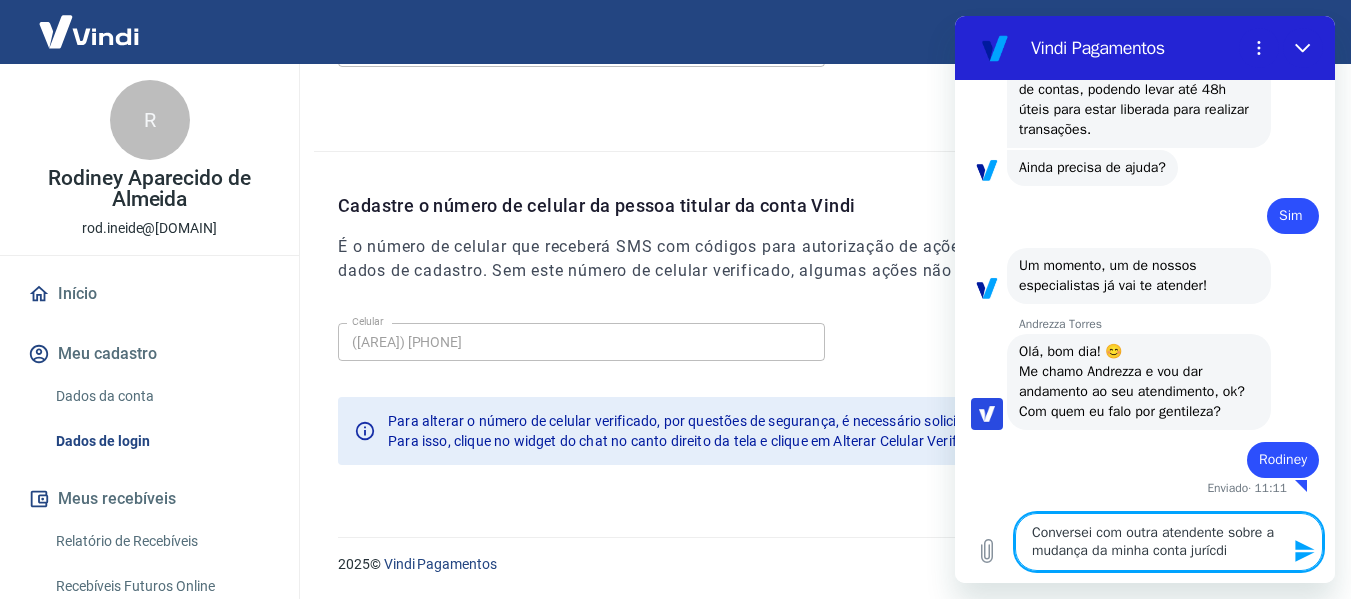 type on "Conversei com outra atendente sobre a mudança da minha conta jurícdic" 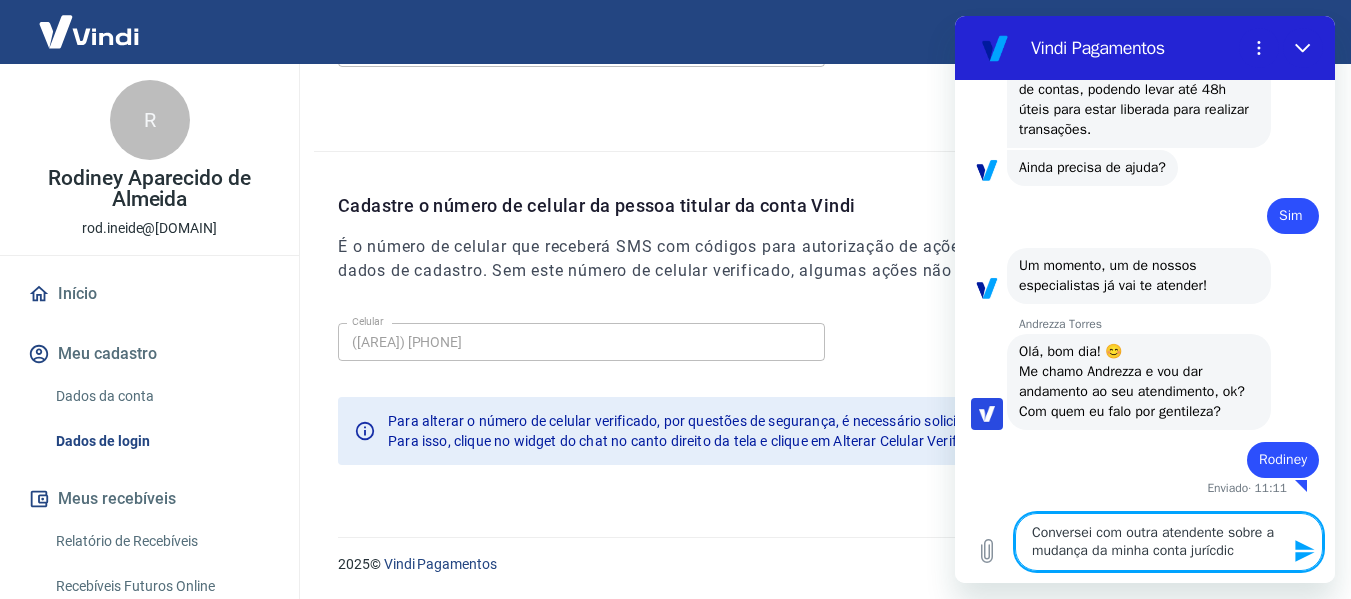 type on "Conversei com outra atendente sobre a mudança da minha conta jurícdica" 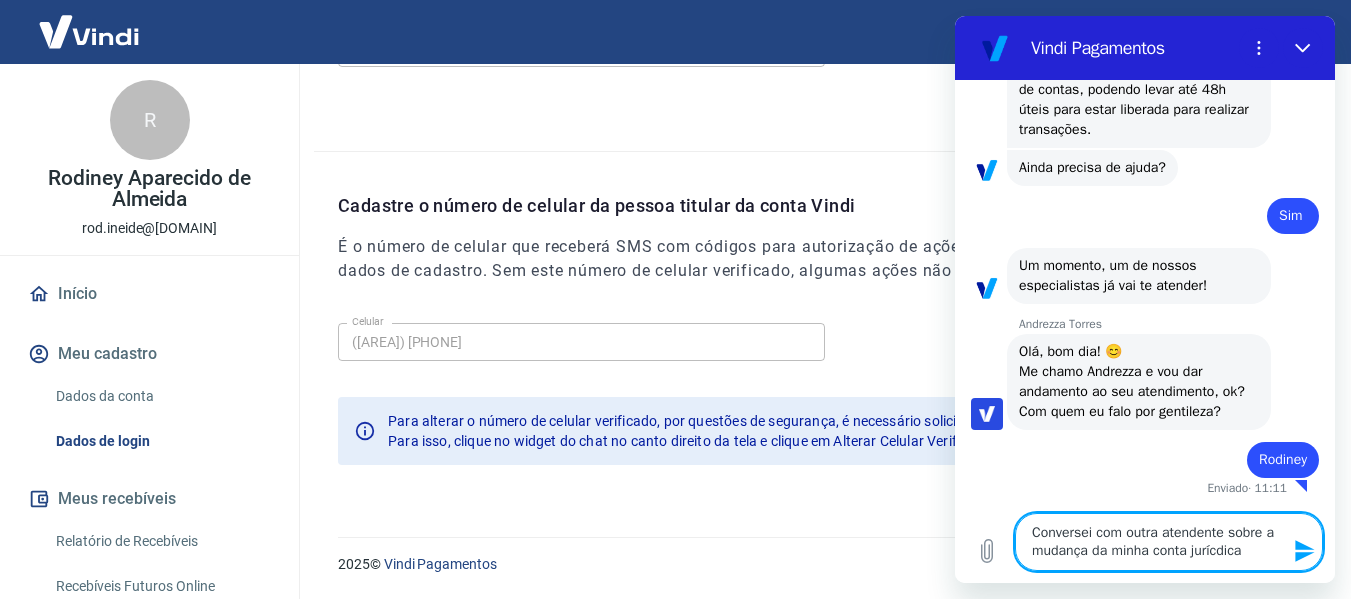 type on "Conversei com outra atendente sobre a mudança da minha conta jurícdica" 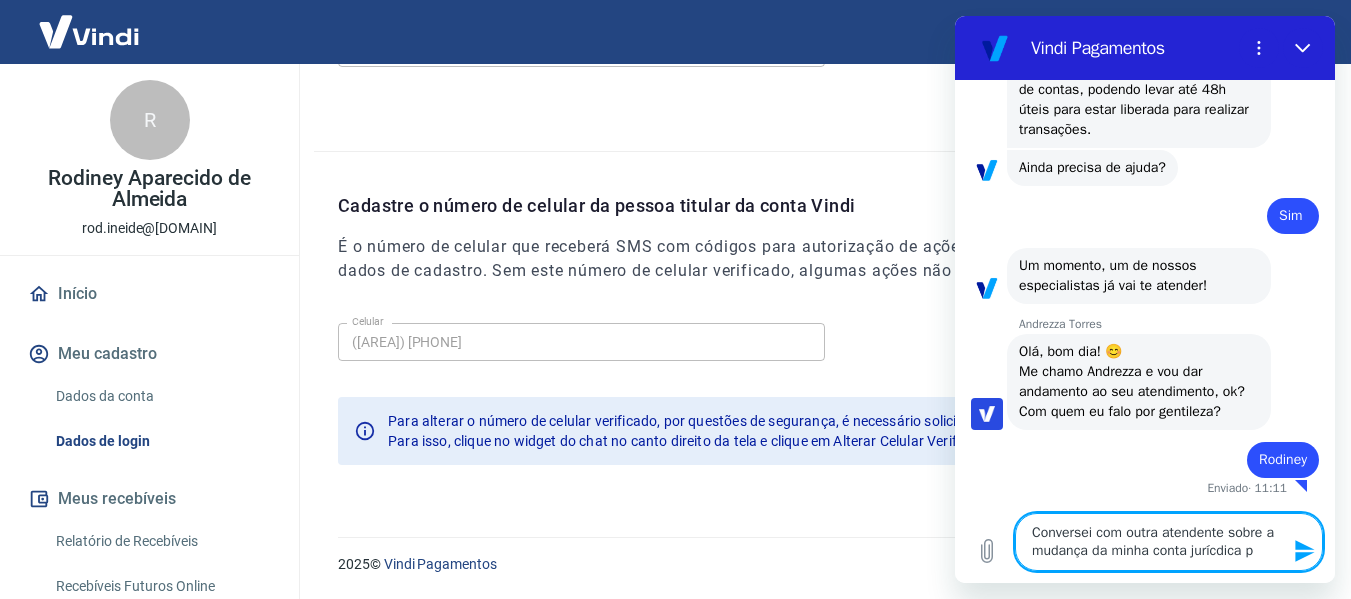 type on "Conversei com outra atendente sobre a mudança da minha conta jurícdica pa" 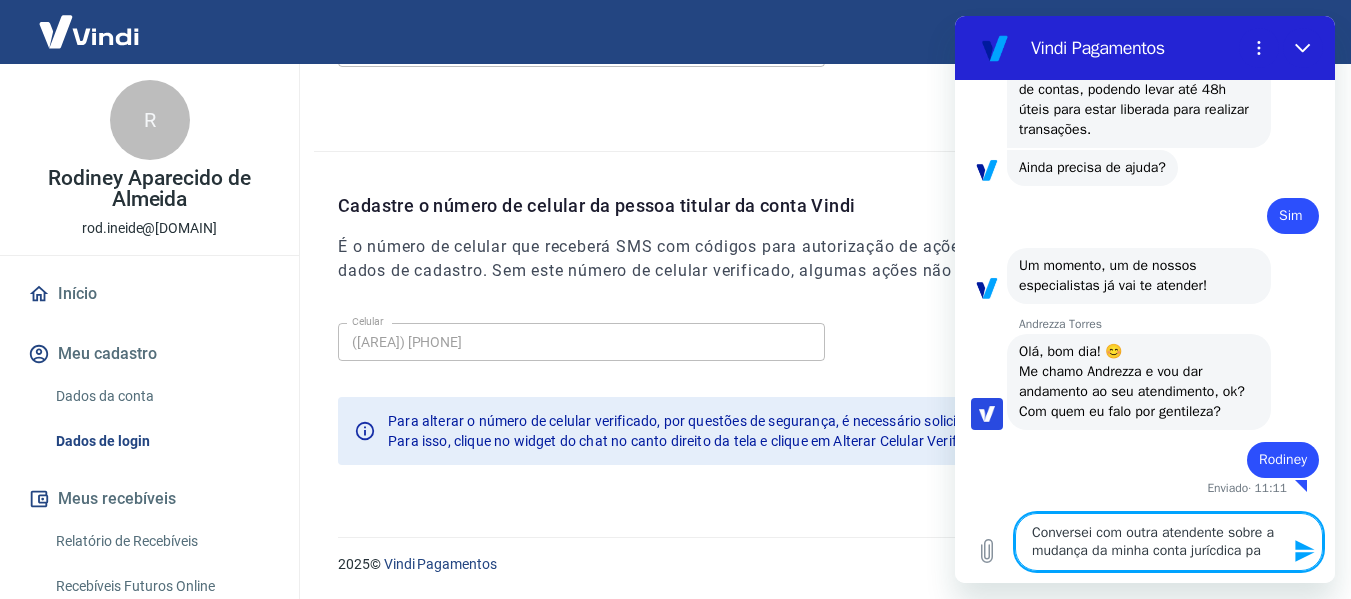 type on "Conversei com outra atendente sobre a mudança da minha conta jurícdica par" 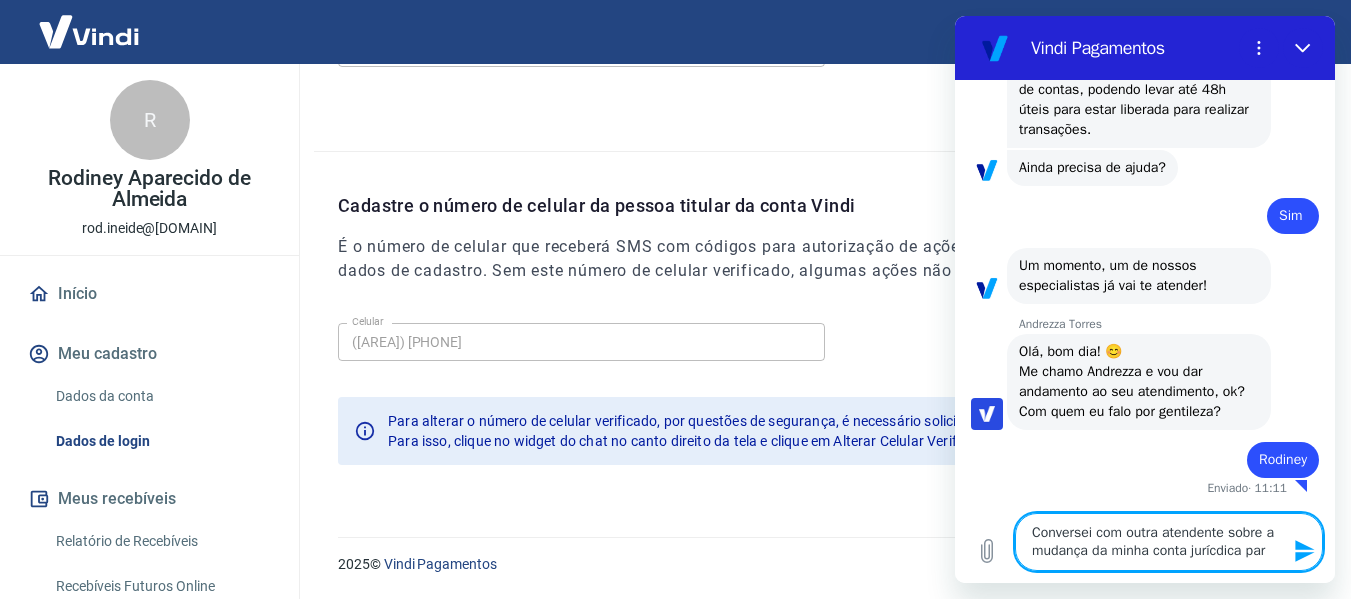 type on "Conversei com outra atendente sobre a mudança da minha conta jurícdica para" 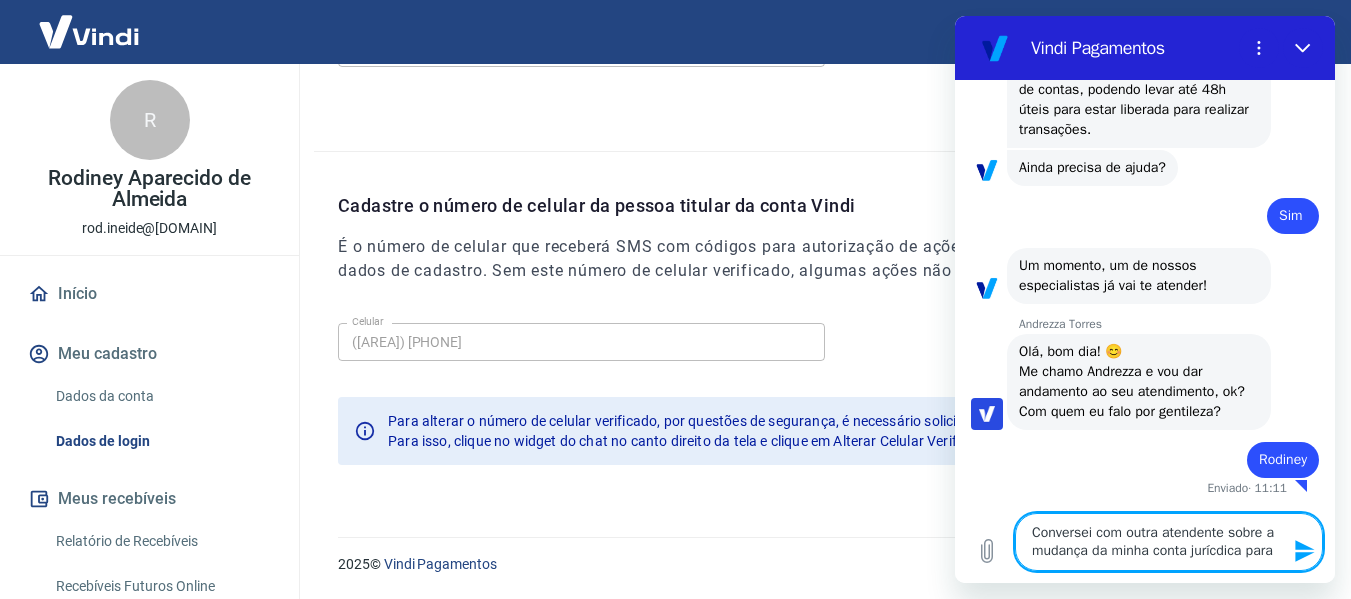 type on "Conversei com outra atendente sobre a mudança da minha conta jurícdica para" 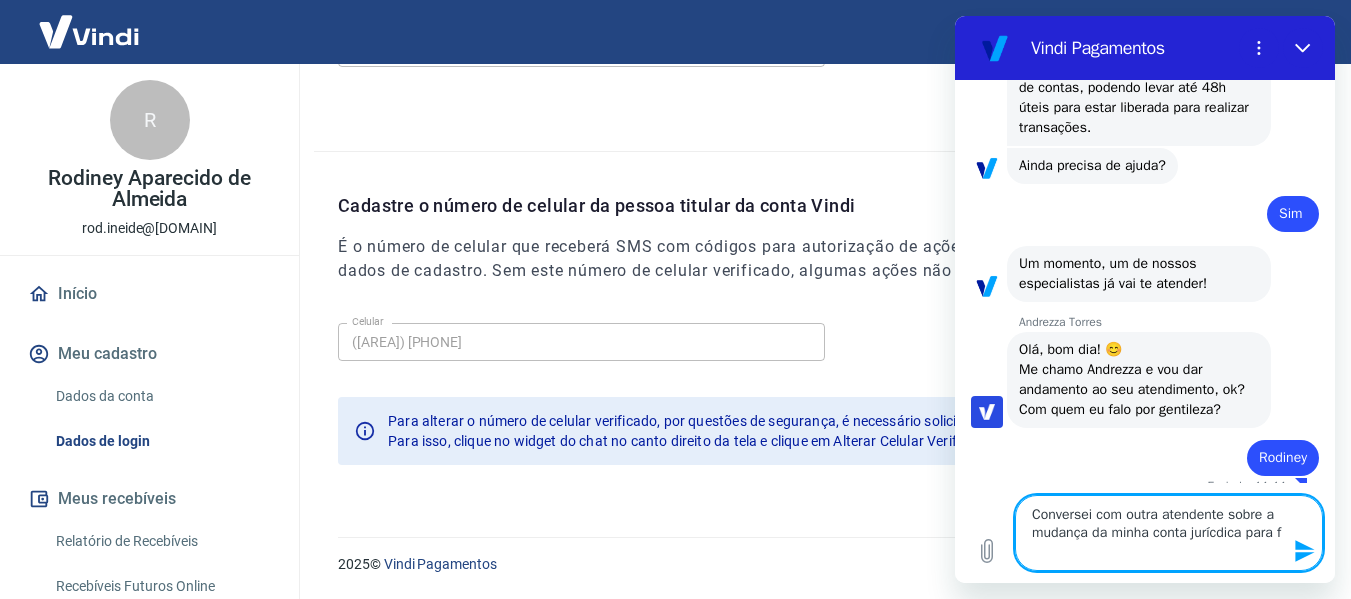 type on "Conversei com outra atendente sobre a mudança da minha conta jurícdica para fí" 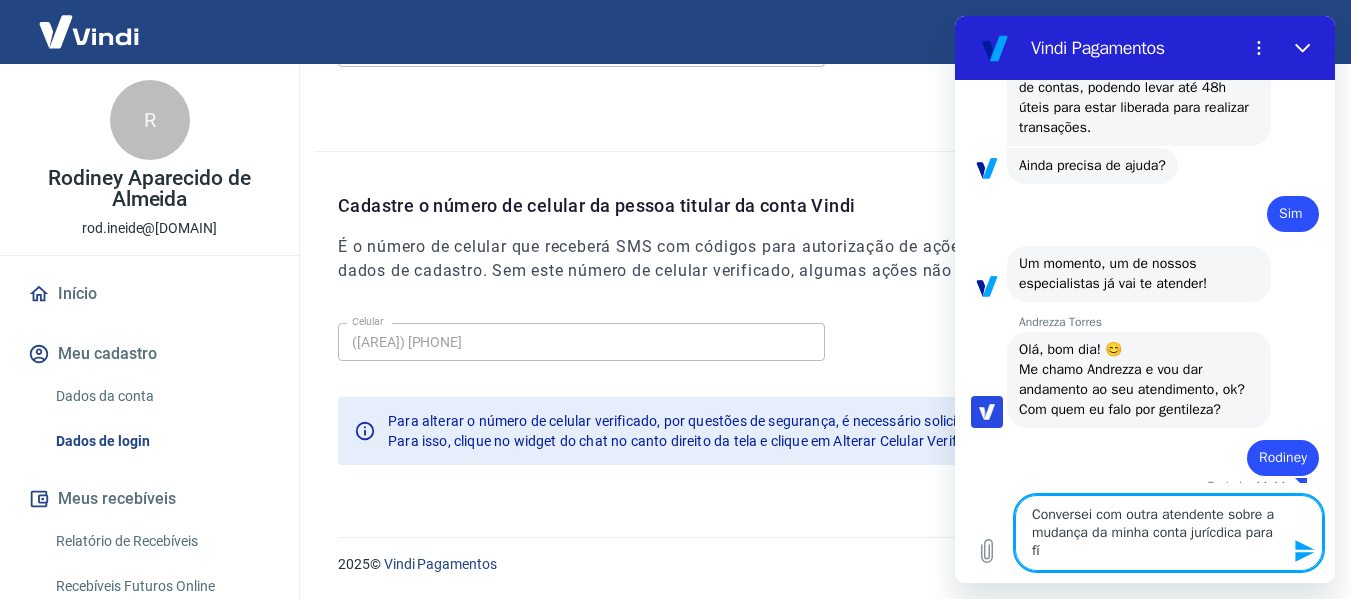 type on "Conversei com outra atendente sobre a mudança da minha conta jurícdica para fís" 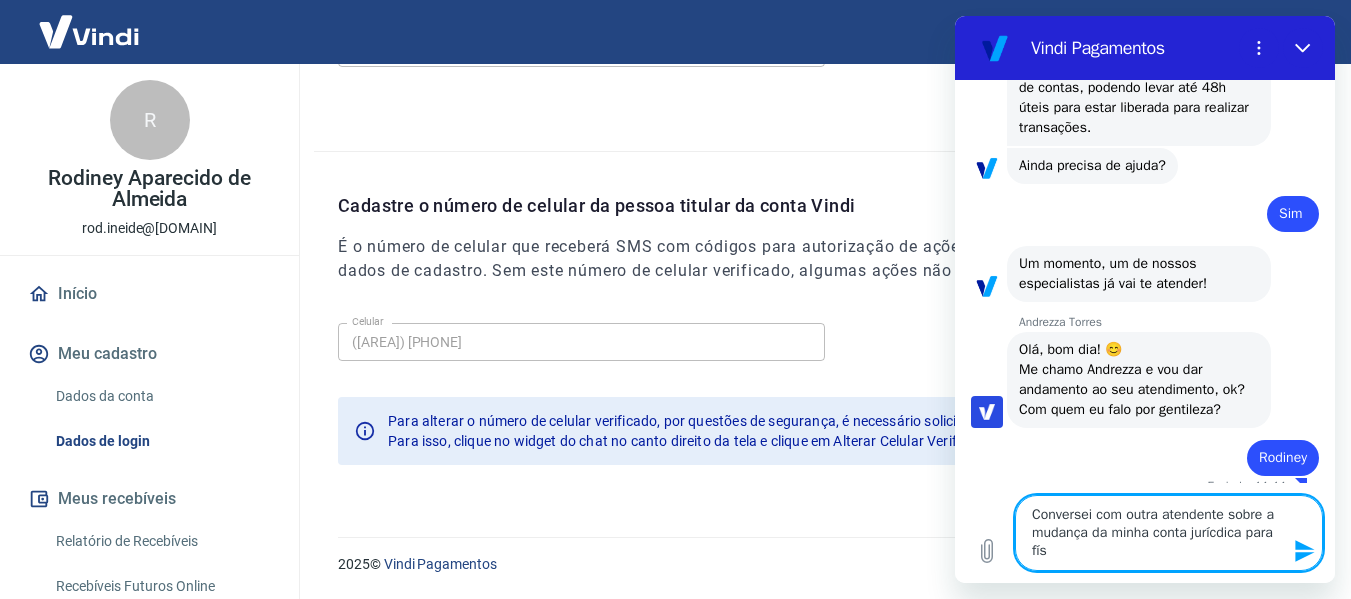 type on "Conversei com outra atendente sobre a mudança da minha conta jurícdica para físi" 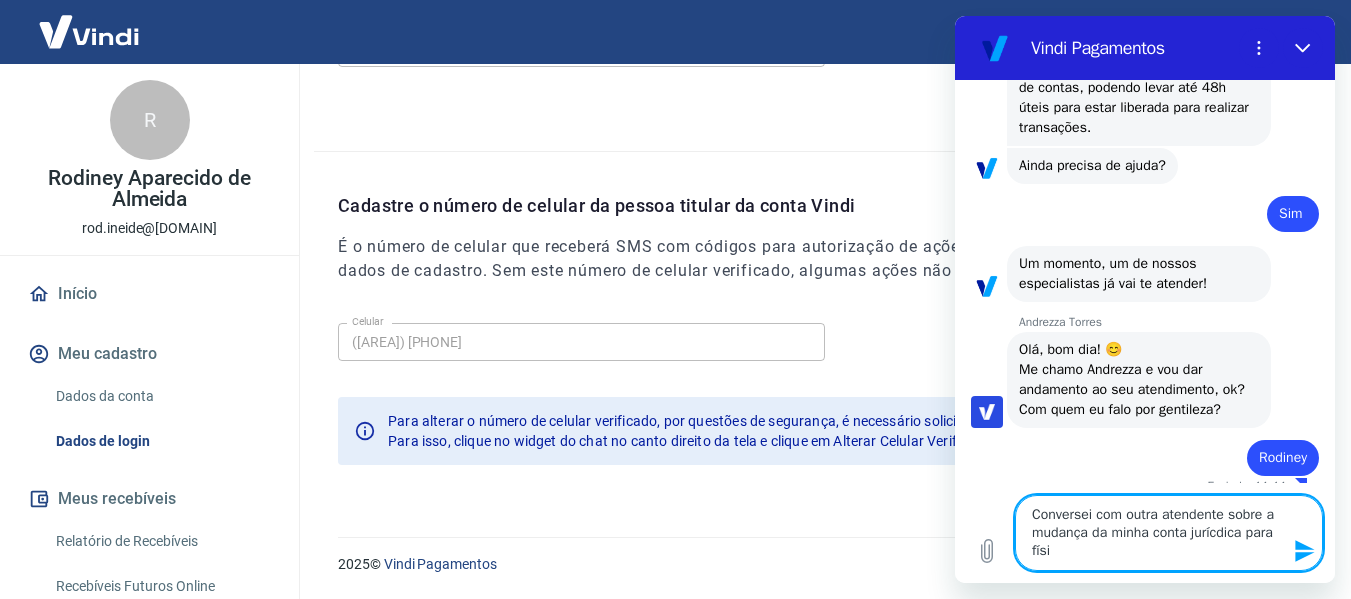 type on "Conversei com outra atendente sobre a mudança da minha conta jurícdica para físic" 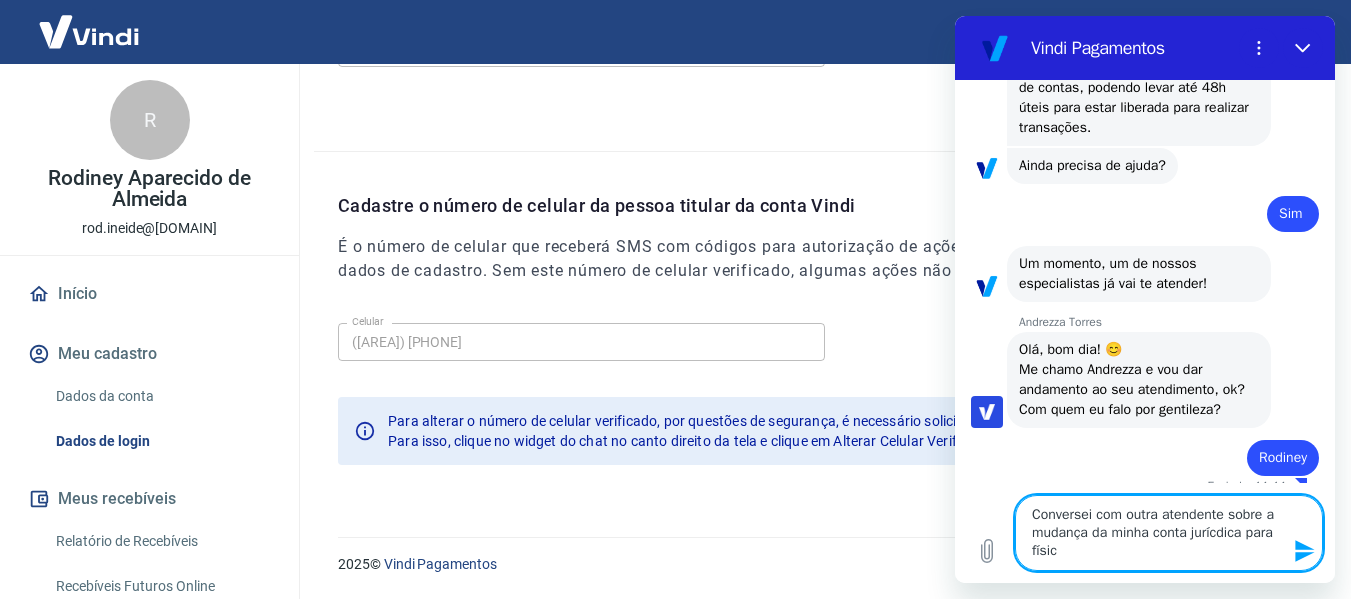 type on "Conversei com outra atendente sobre a mudança da minha conta jurícdica para física" 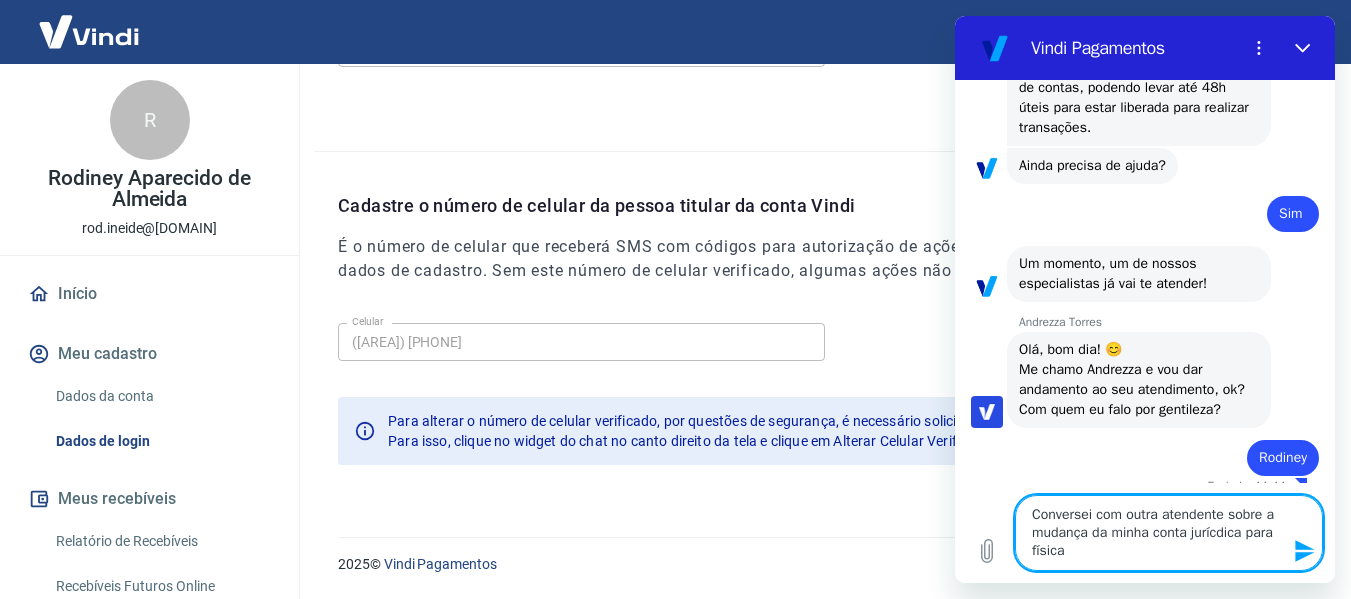 type on "x" 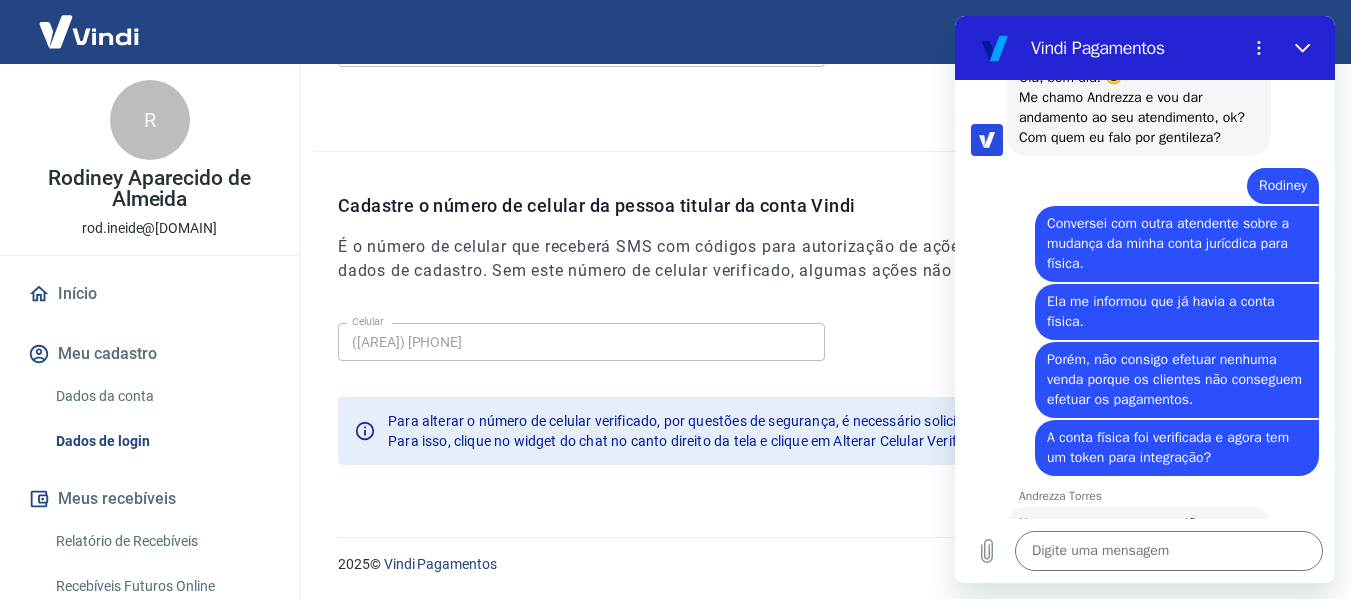scroll, scrollTop: 2804, scrollLeft: 0, axis: vertical 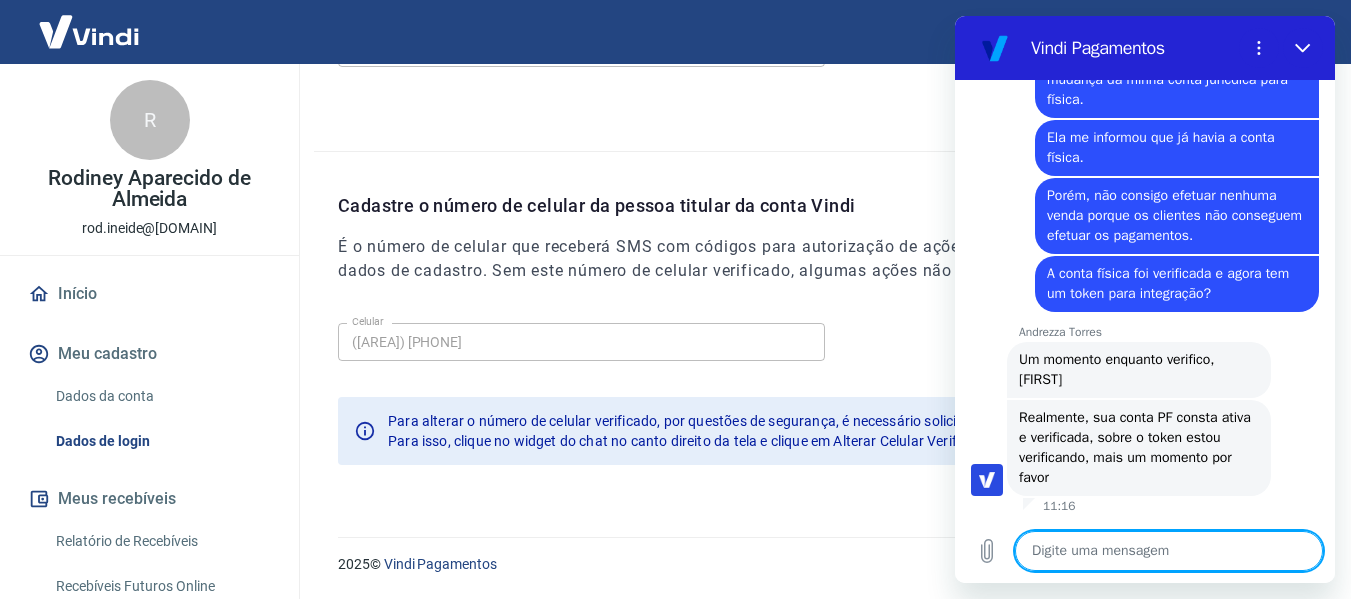 click at bounding box center (1169, 551) 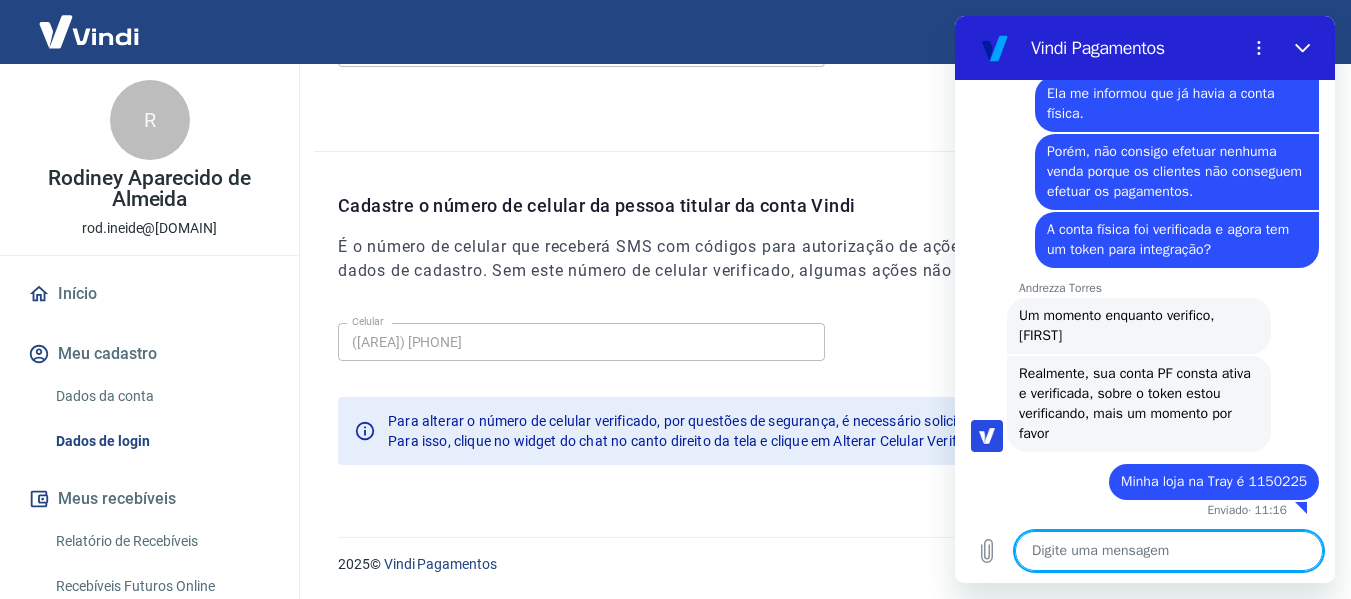 scroll, scrollTop: 2950, scrollLeft: 0, axis: vertical 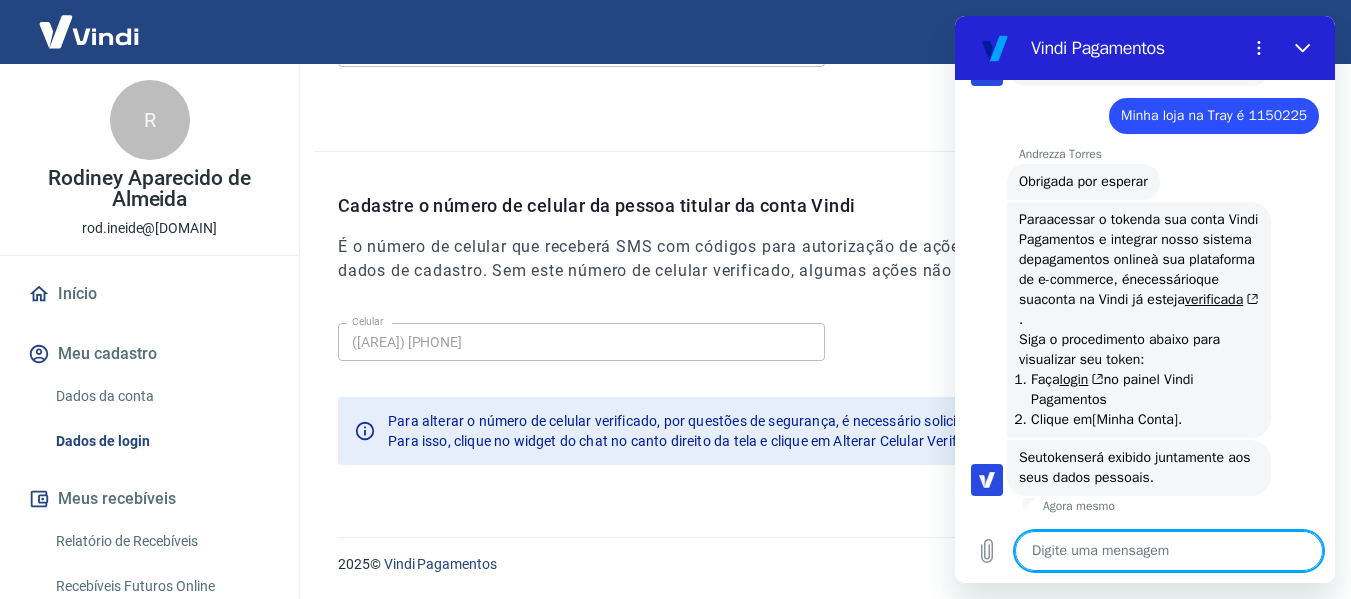 click at bounding box center [1169, 551] 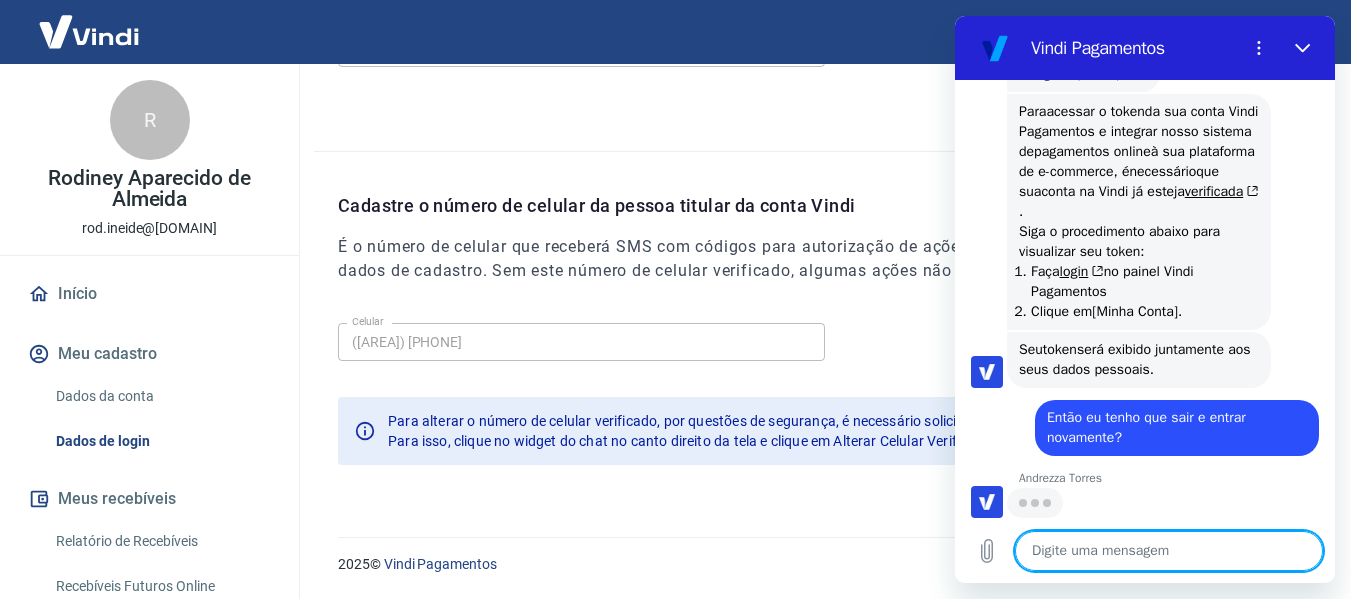 scroll, scrollTop: 3418, scrollLeft: 0, axis: vertical 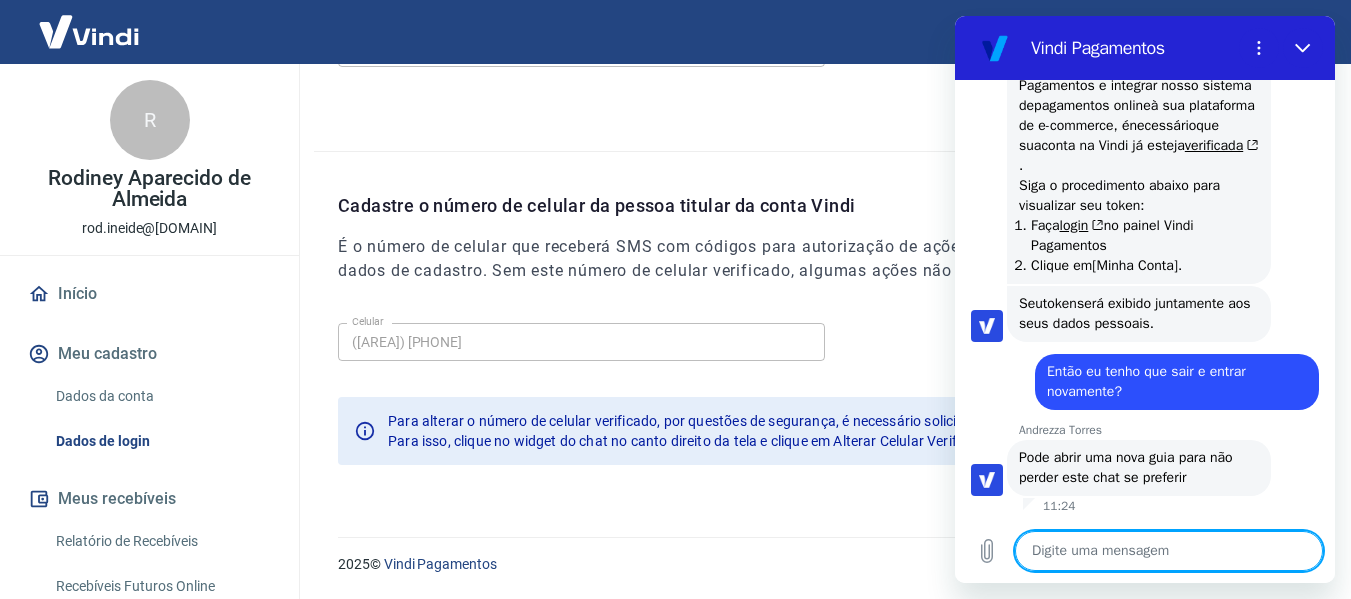 click at bounding box center (1169, 551) 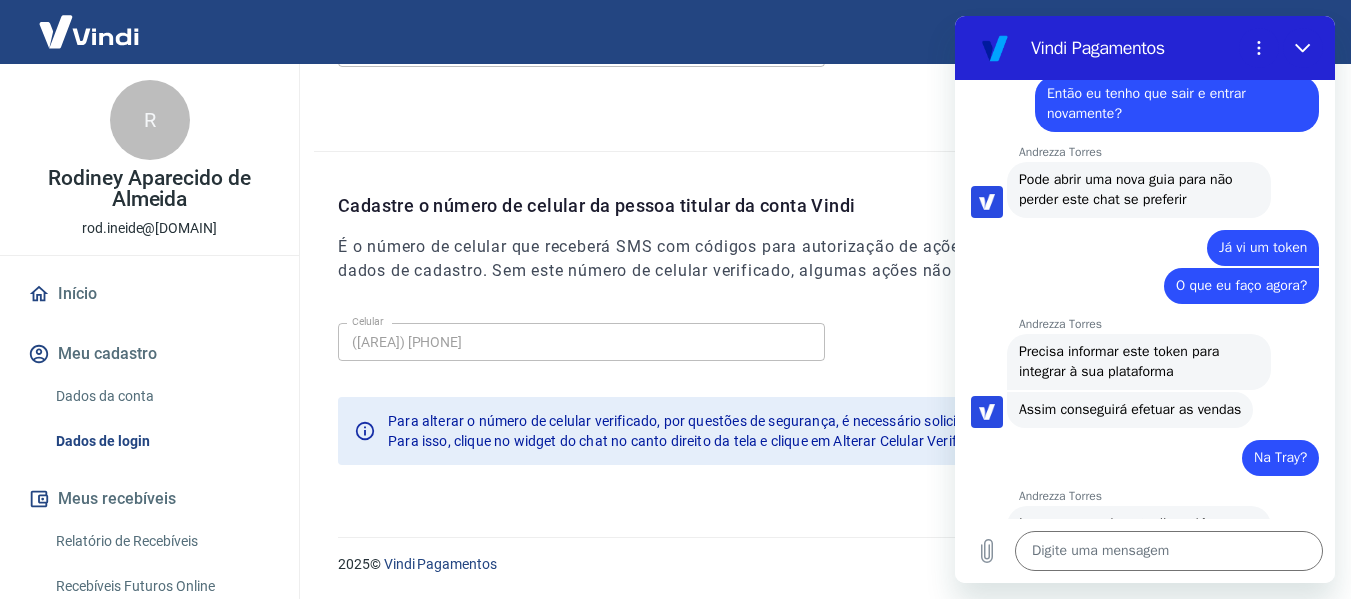 scroll, scrollTop: 3848, scrollLeft: 0, axis: vertical 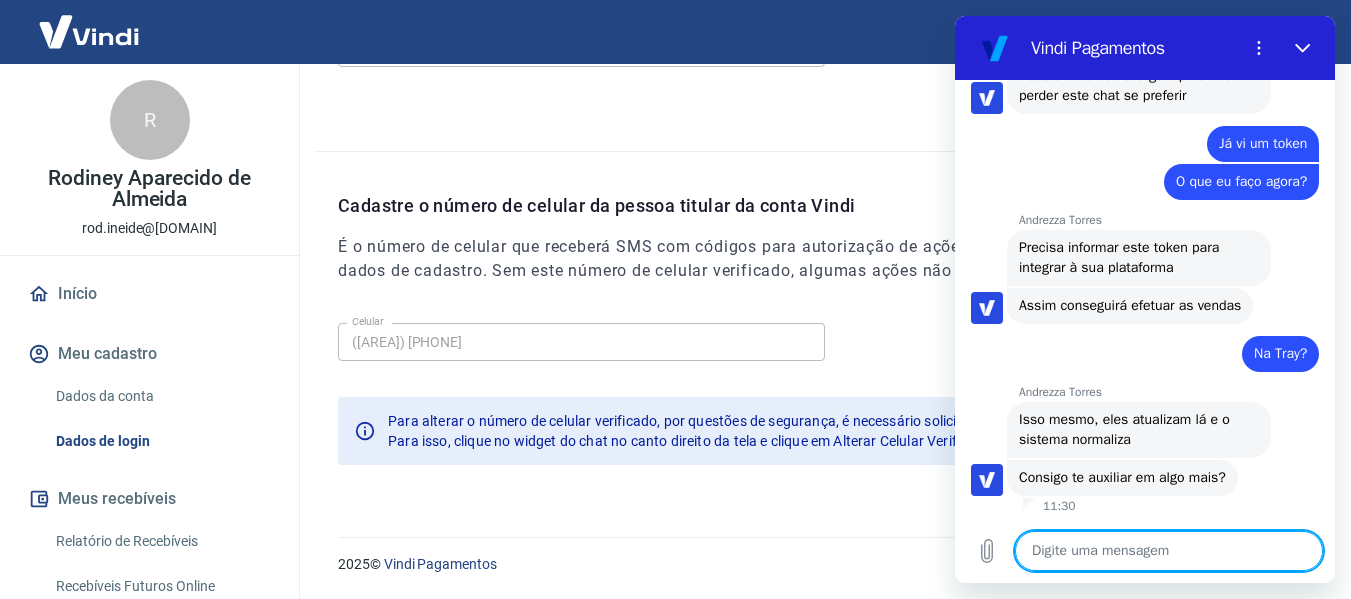 click at bounding box center (1169, 551) 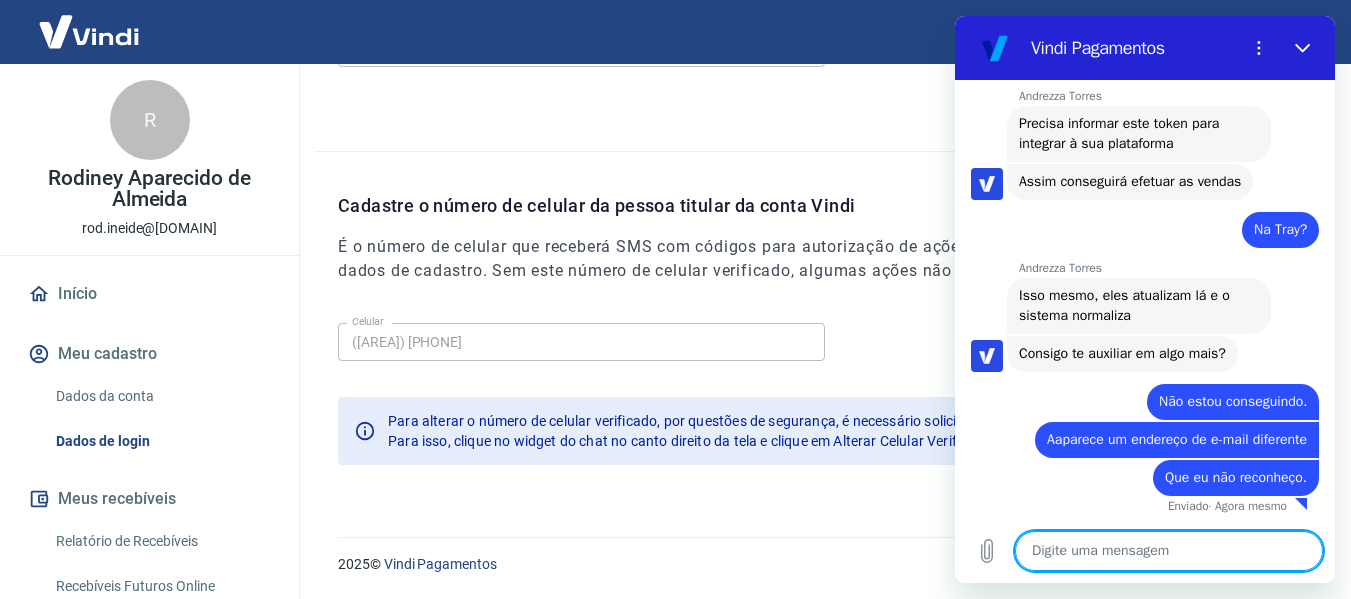 scroll, scrollTop: 3992, scrollLeft: 0, axis: vertical 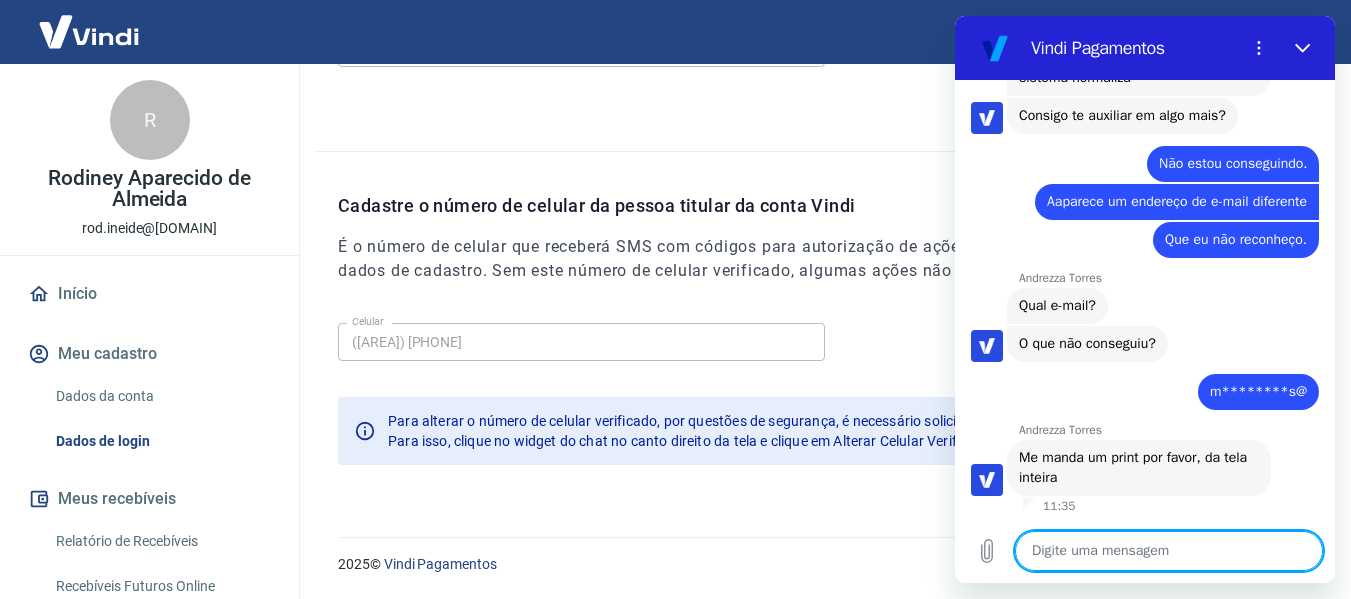 click at bounding box center [1169, 551] 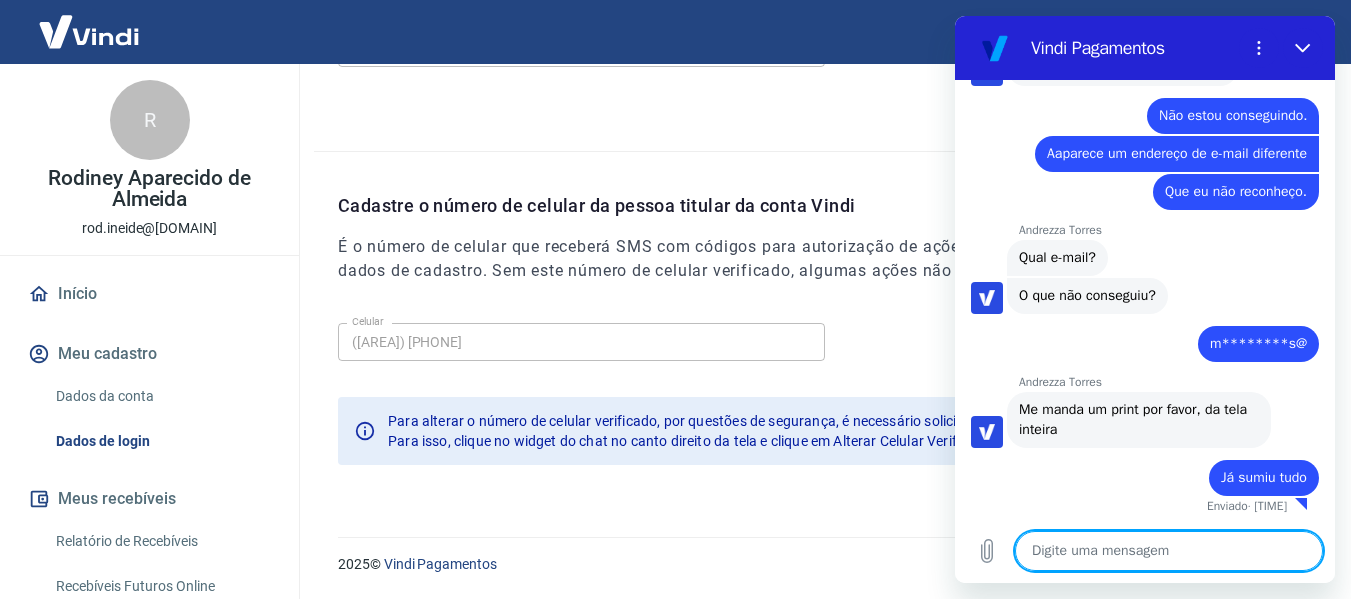 scroll, scrollTop: 4278, scrollLeft: 0, axis: vertical 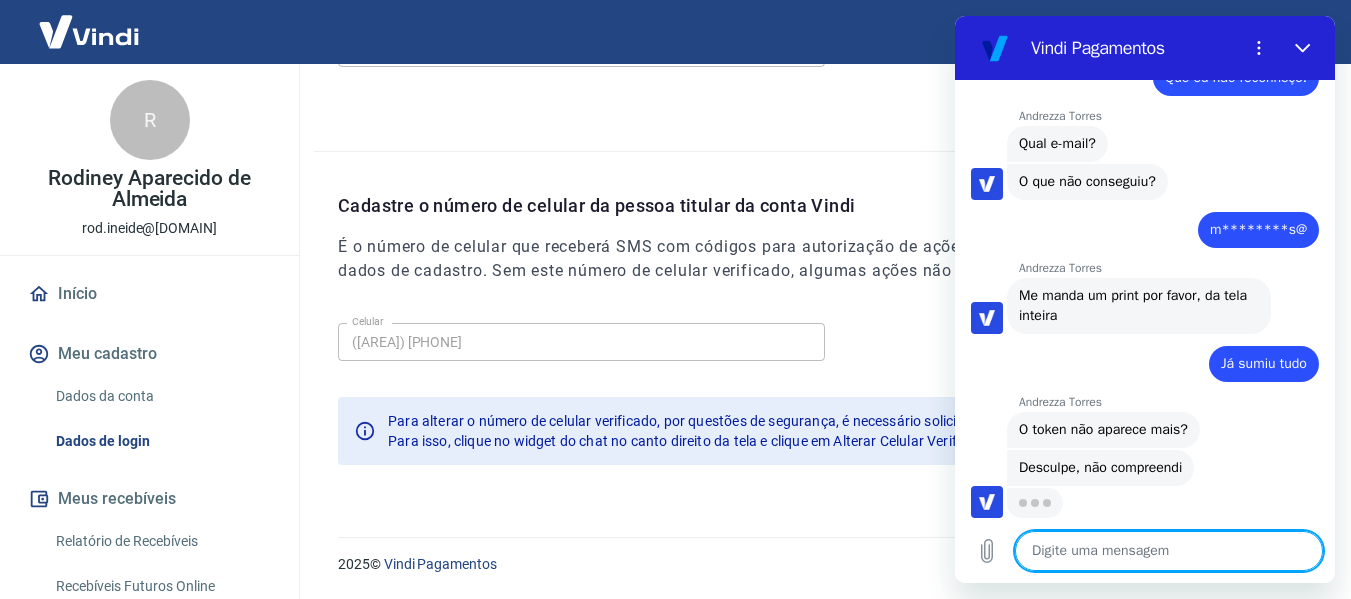 click at bounding box center [1169, 551] 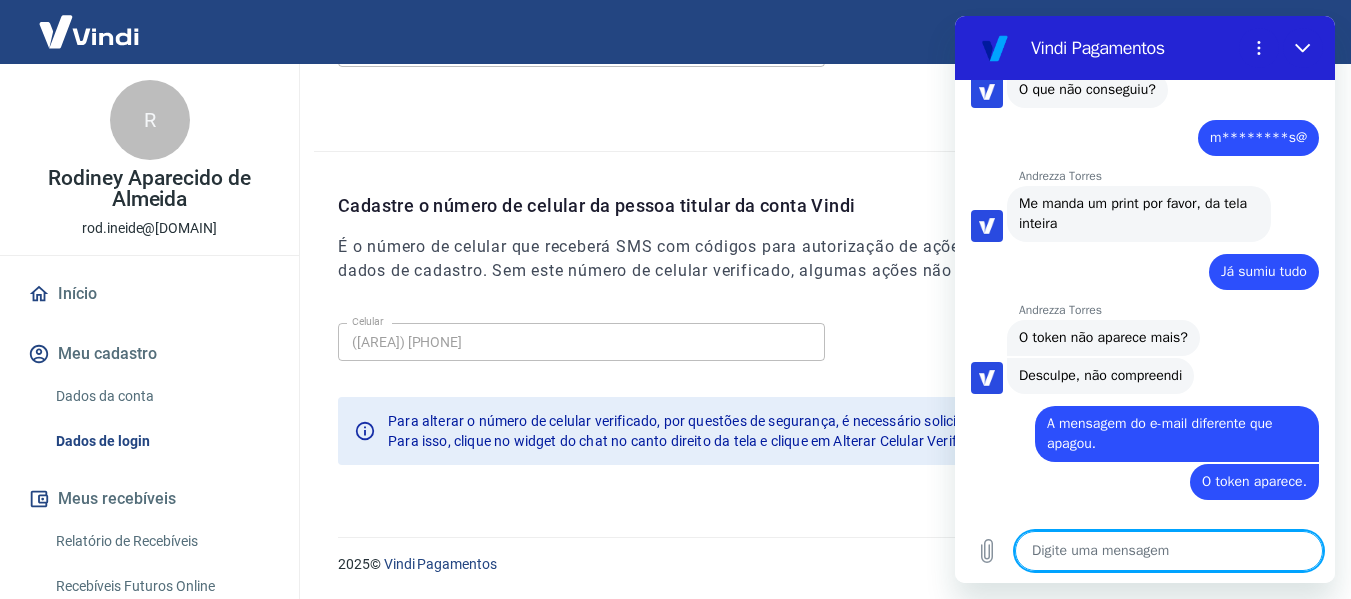 scroll, scrollTop: 4488, scrollLeft: 0, axis: vertical 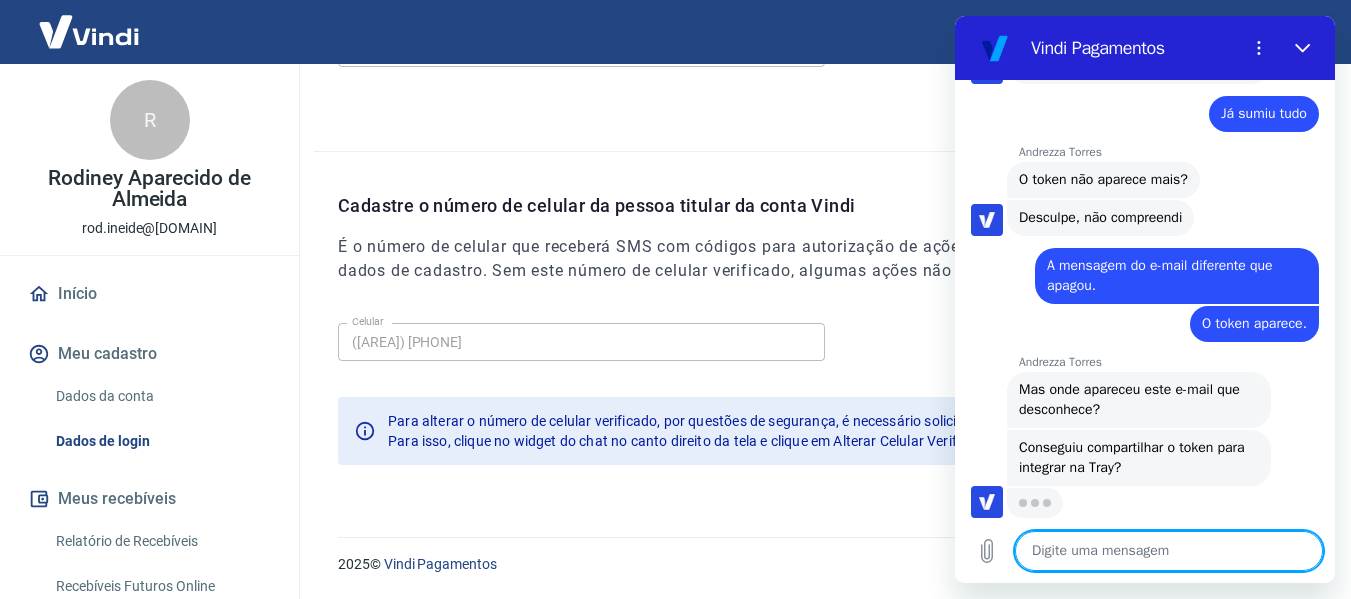 click at bounding box center (1169, 551) 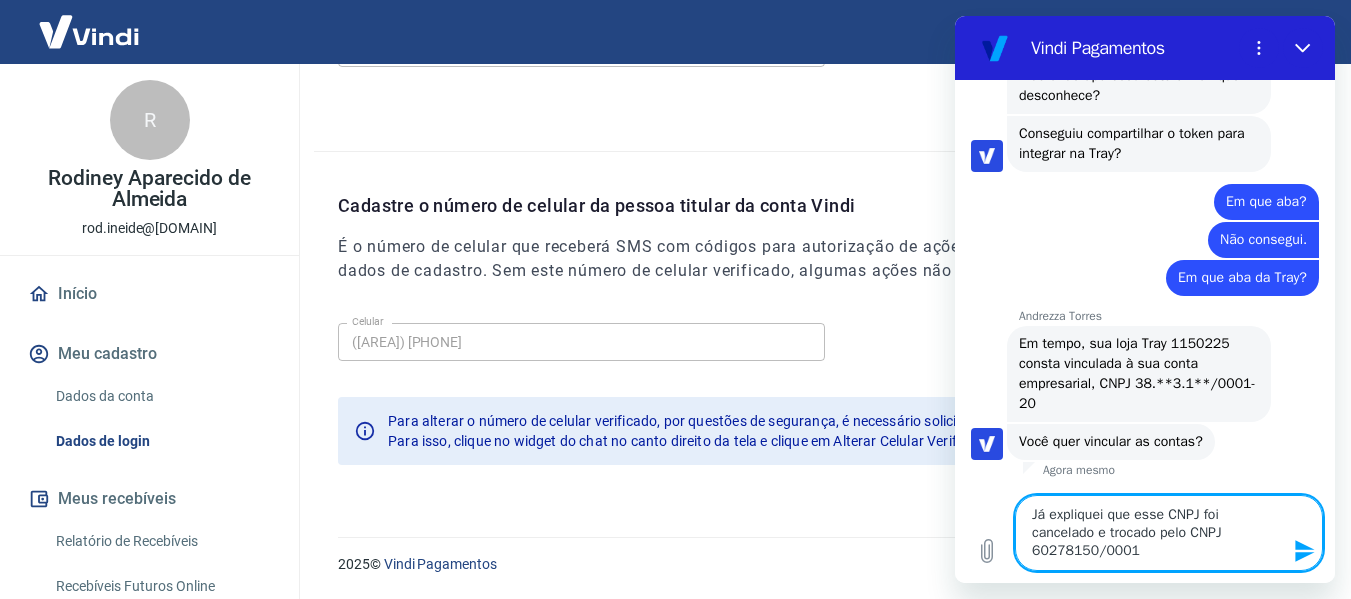 scroll, scrollTop: 4956, scrollLeft: 0, axis: vertical 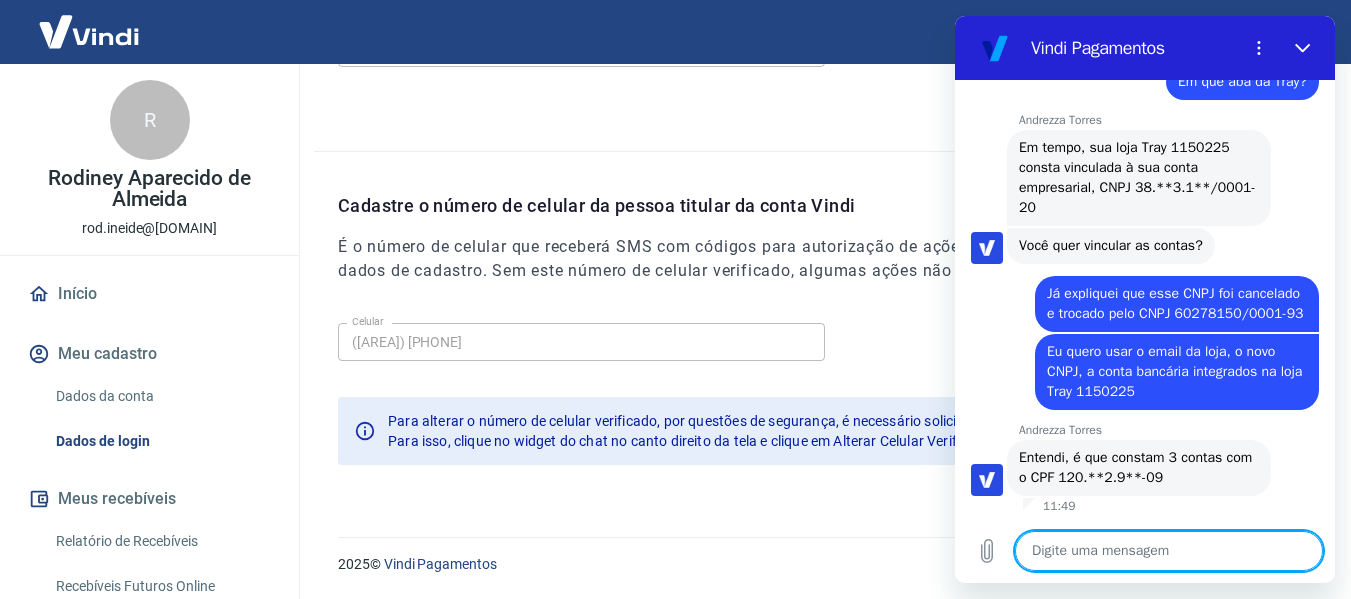 click at bounding box center (1169, 551) 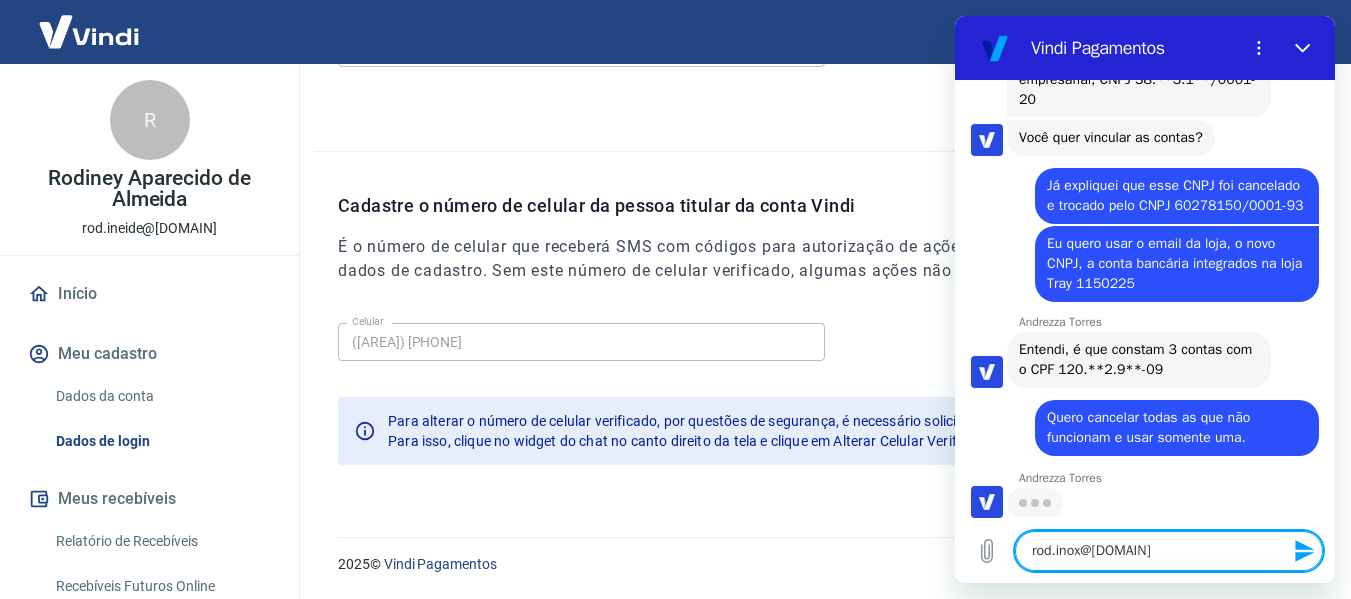 scroll, scrollTop: 5278, scrollLeft: 0, axis: vertical 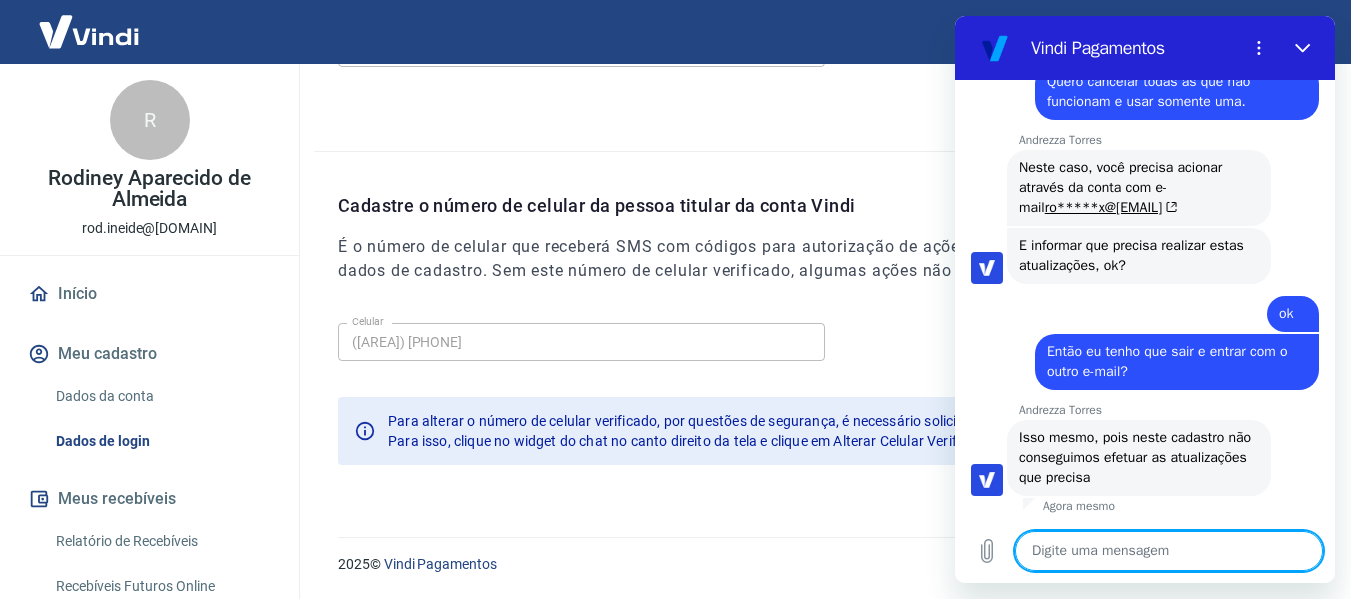 click at bounding box center (1169, 551) 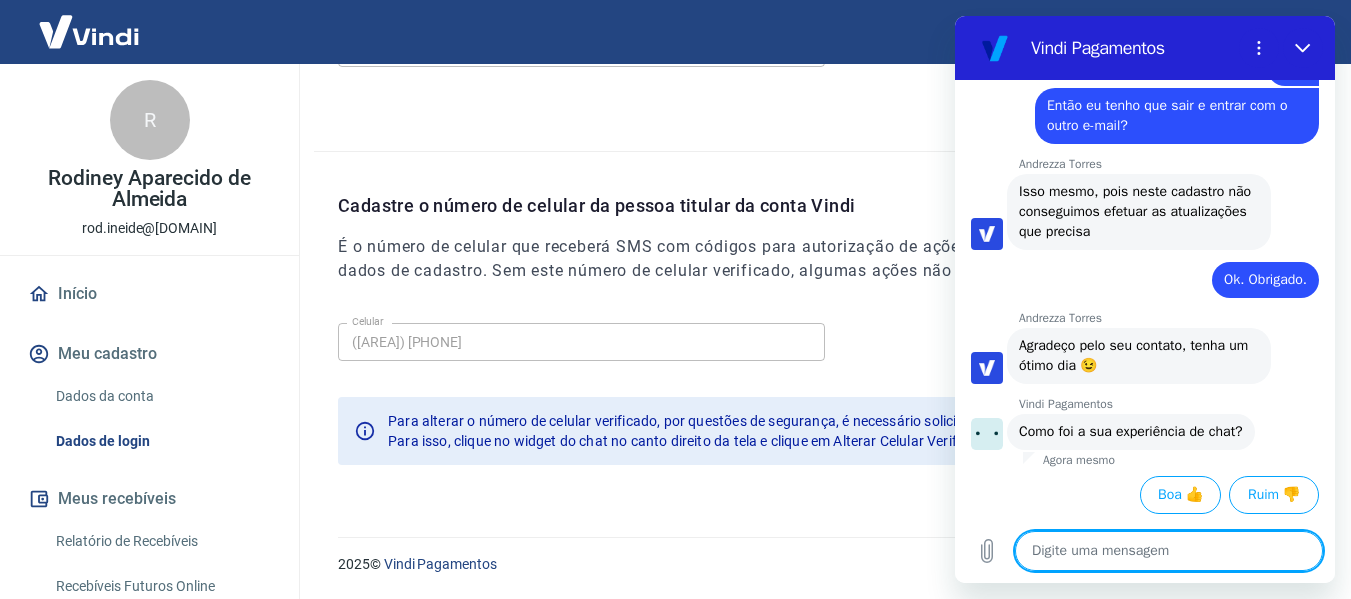 scroll, scrollTop: 5862, scrollLeft: 0, axis: vertical 